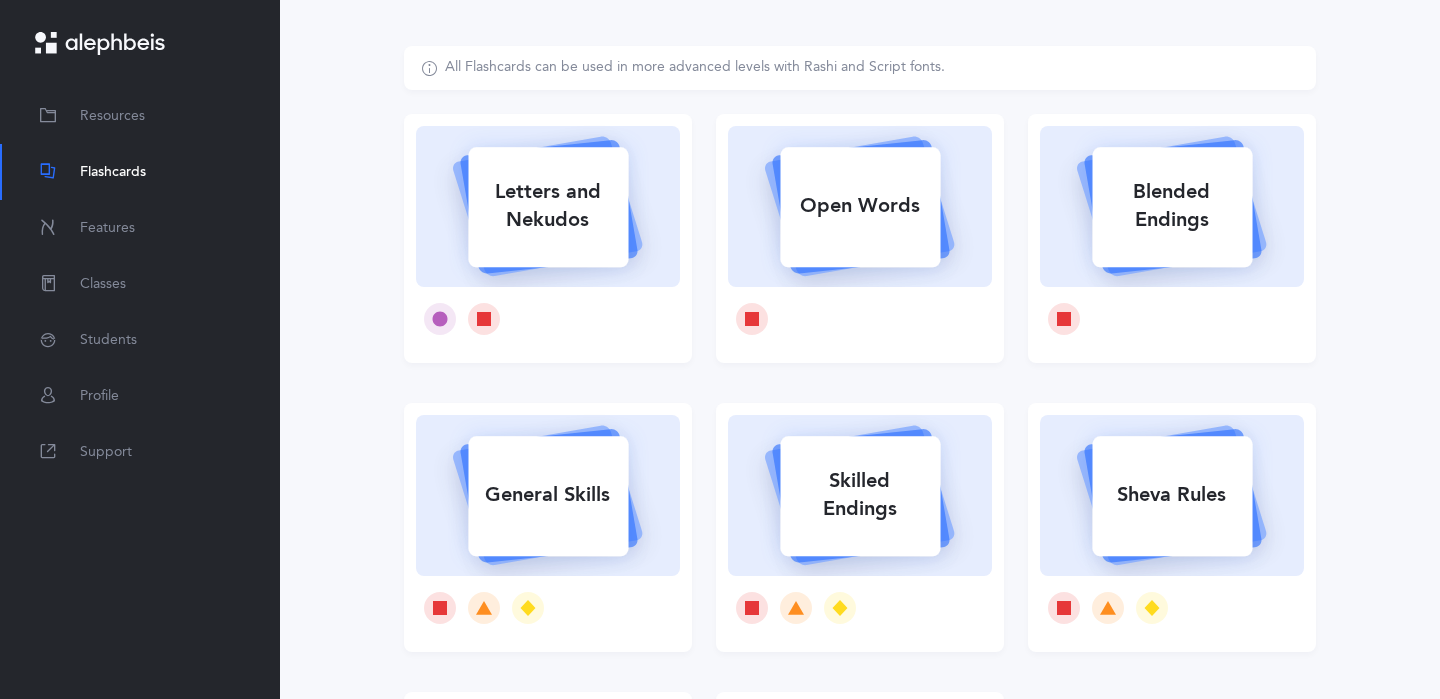 scroll, scrollTop: 94, scrollLeft: 0, axis: vertical 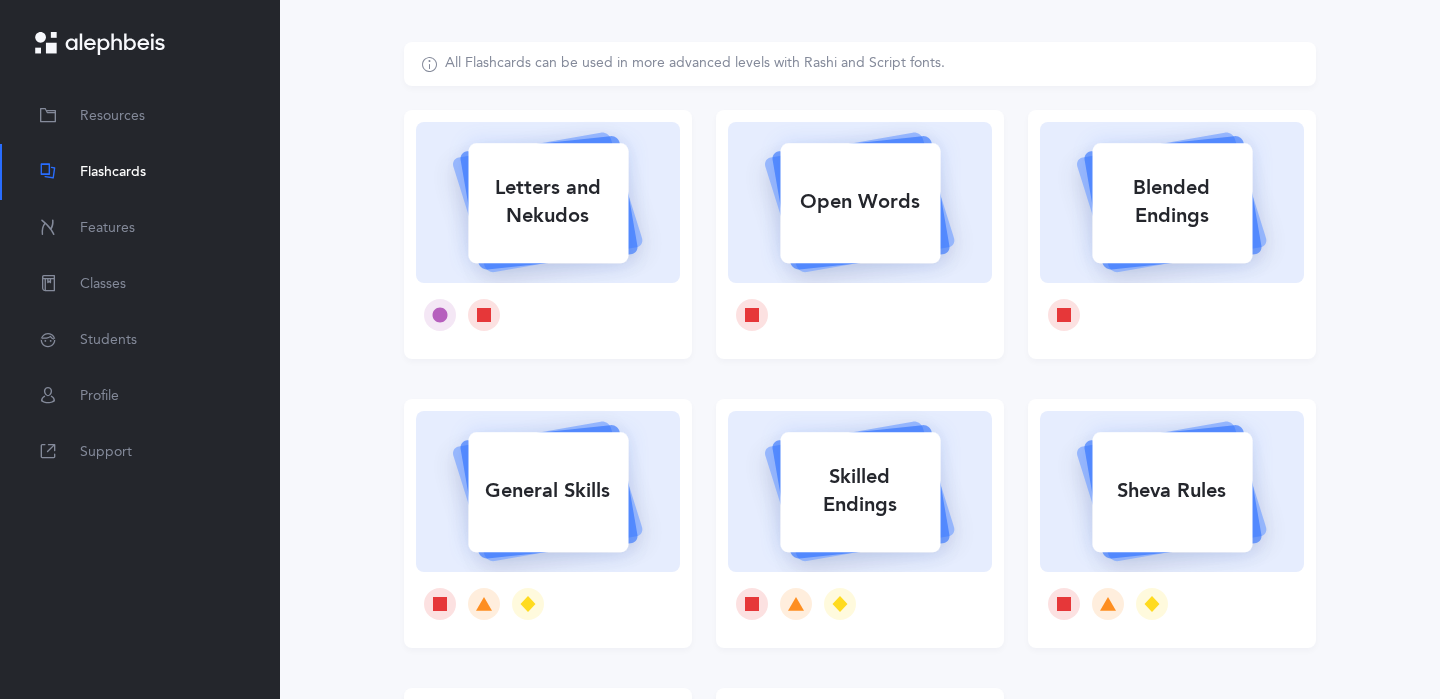 click 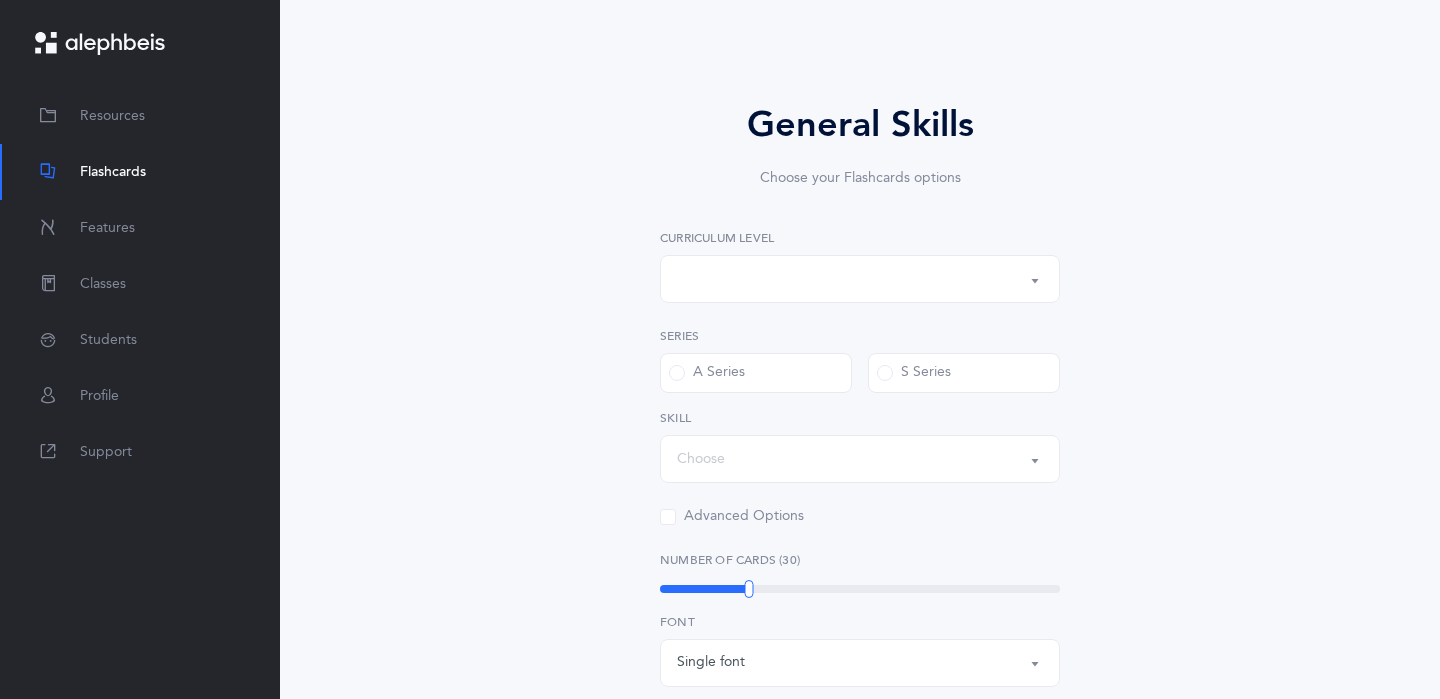 scroll, scrollTop: 0, scrollLeft: 0, axis: both 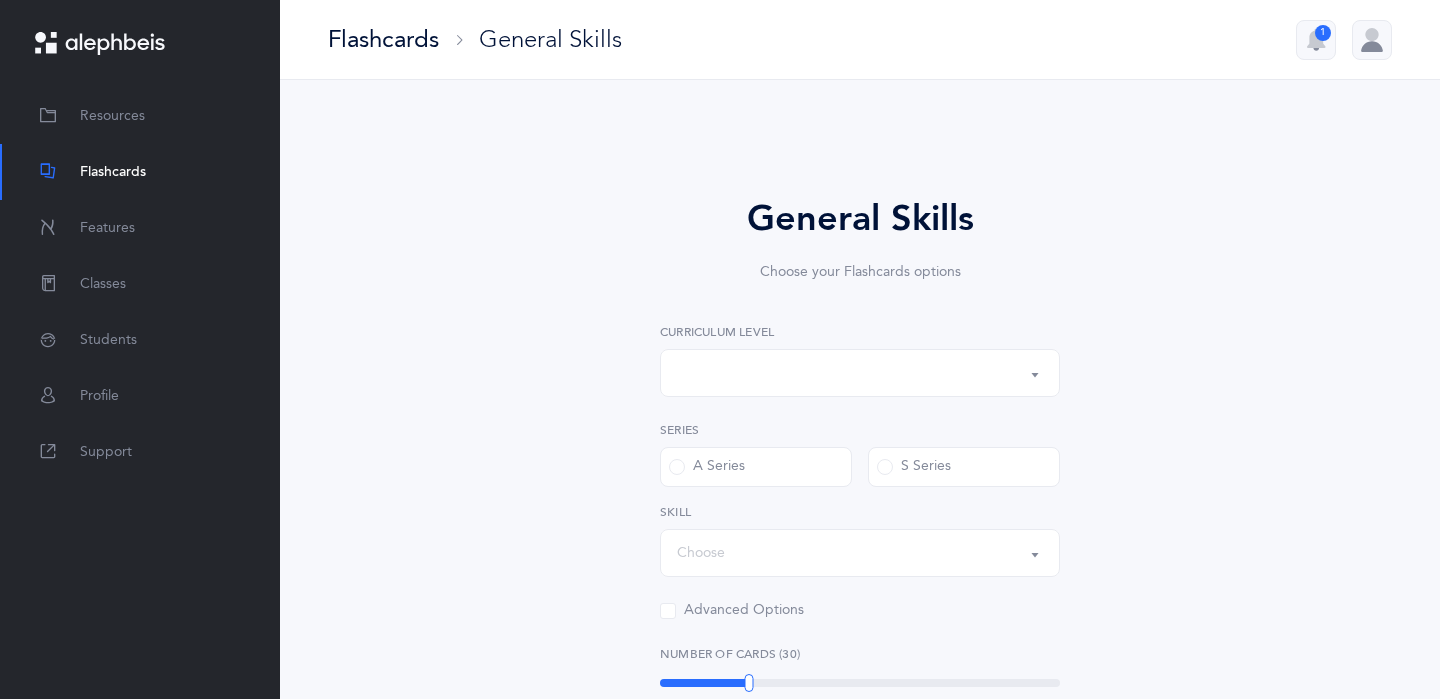 select on "1" 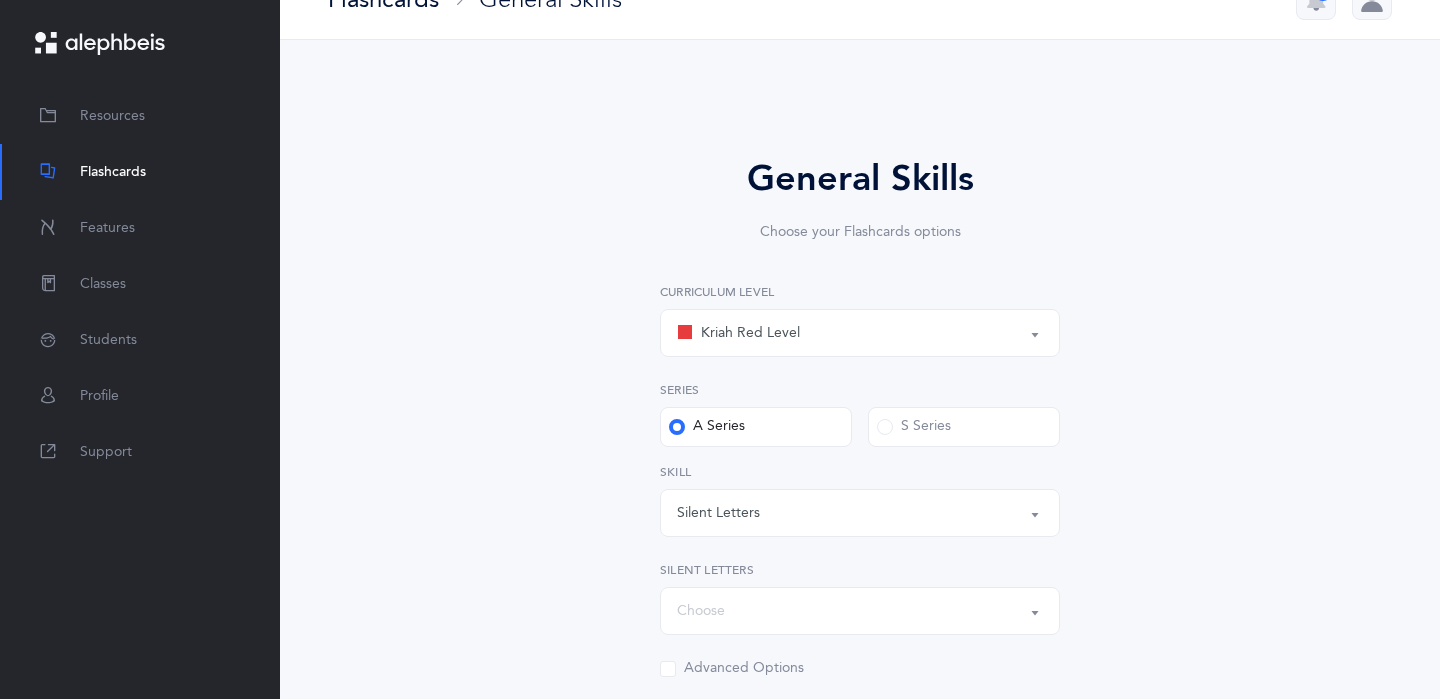 scroll, scrollTop: 42, scrollLeft: 0, axis: vertical 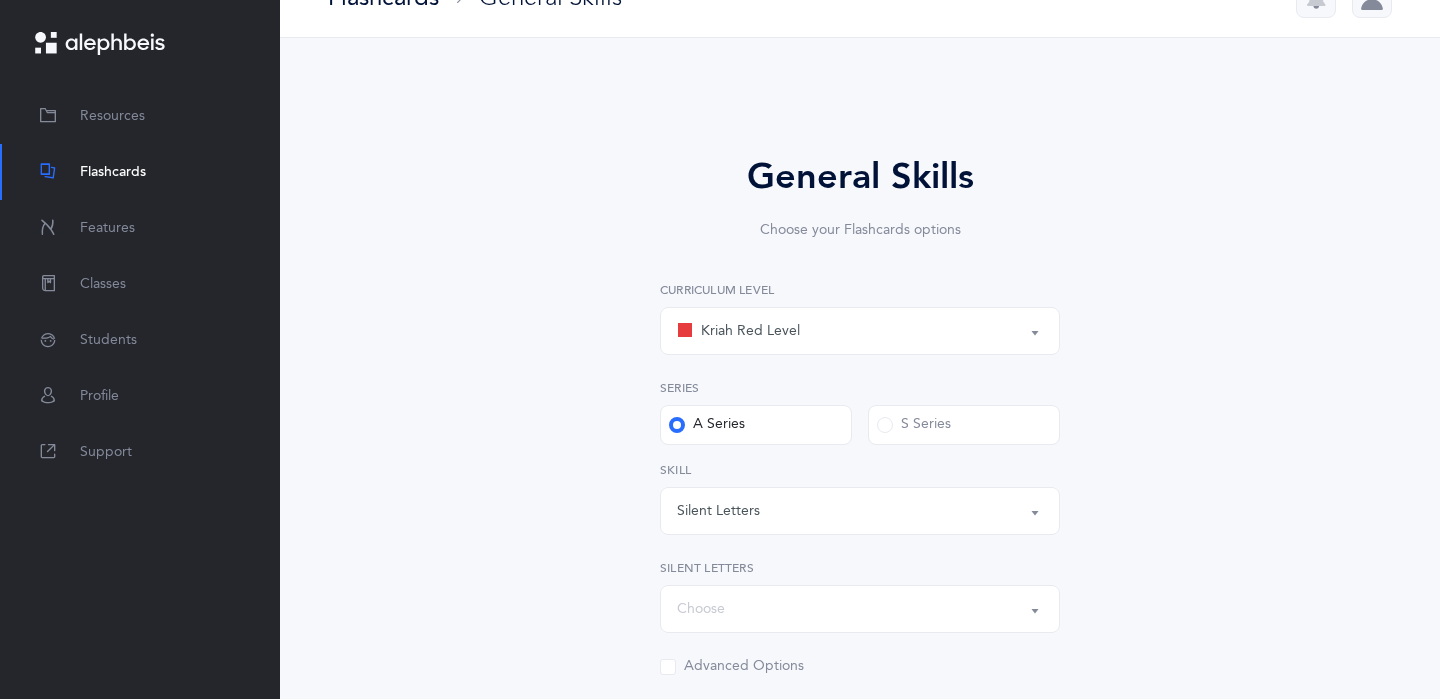 click on "Kriah Red Level" at bounding box center (738, 331) 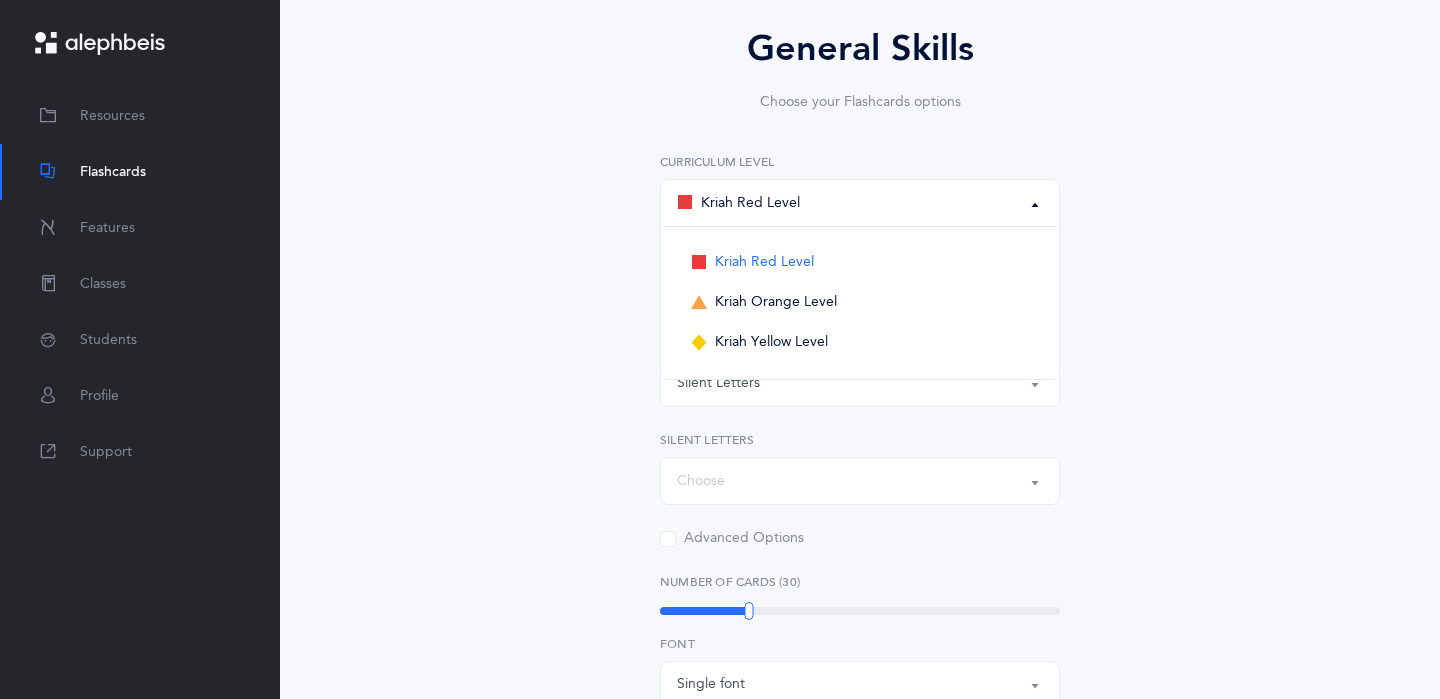 scroll, scrollTop: 171, scrollLeft: 0, axis: vertical 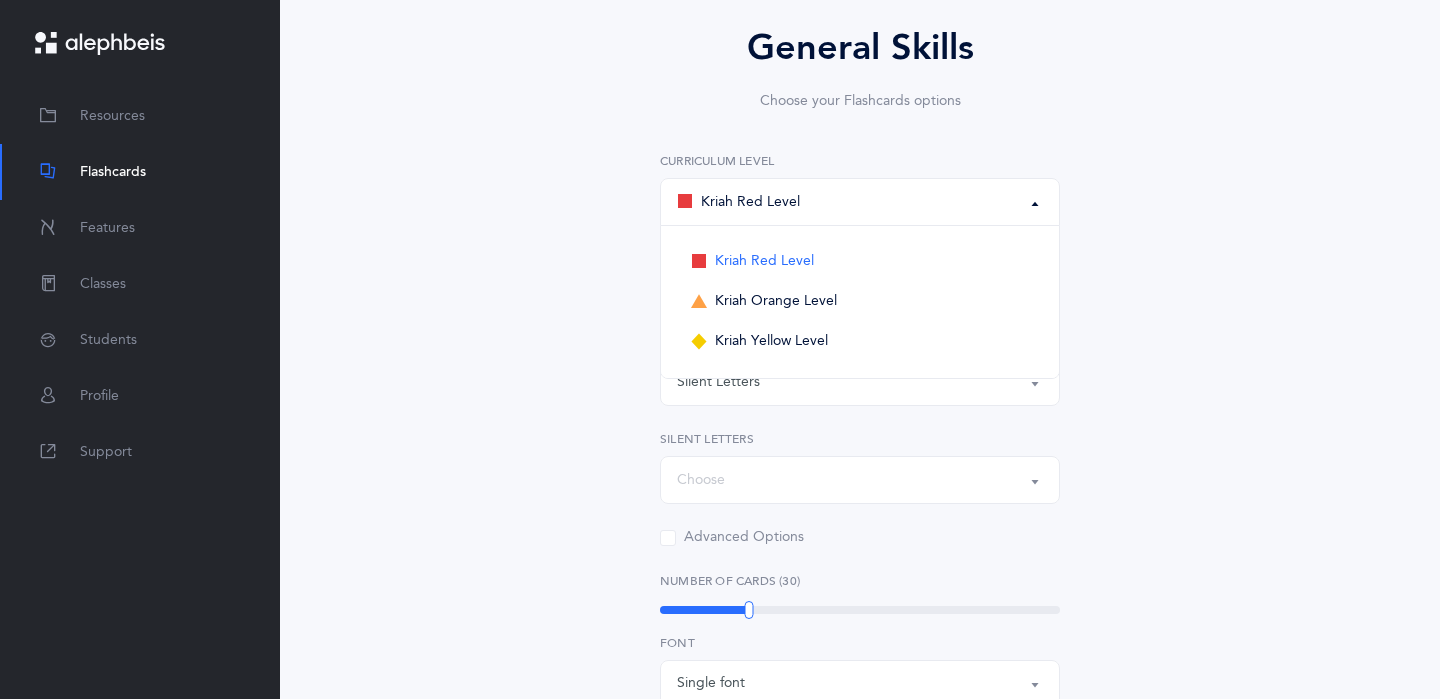 click on "Silent Letters" at bounding box center (718, 382) 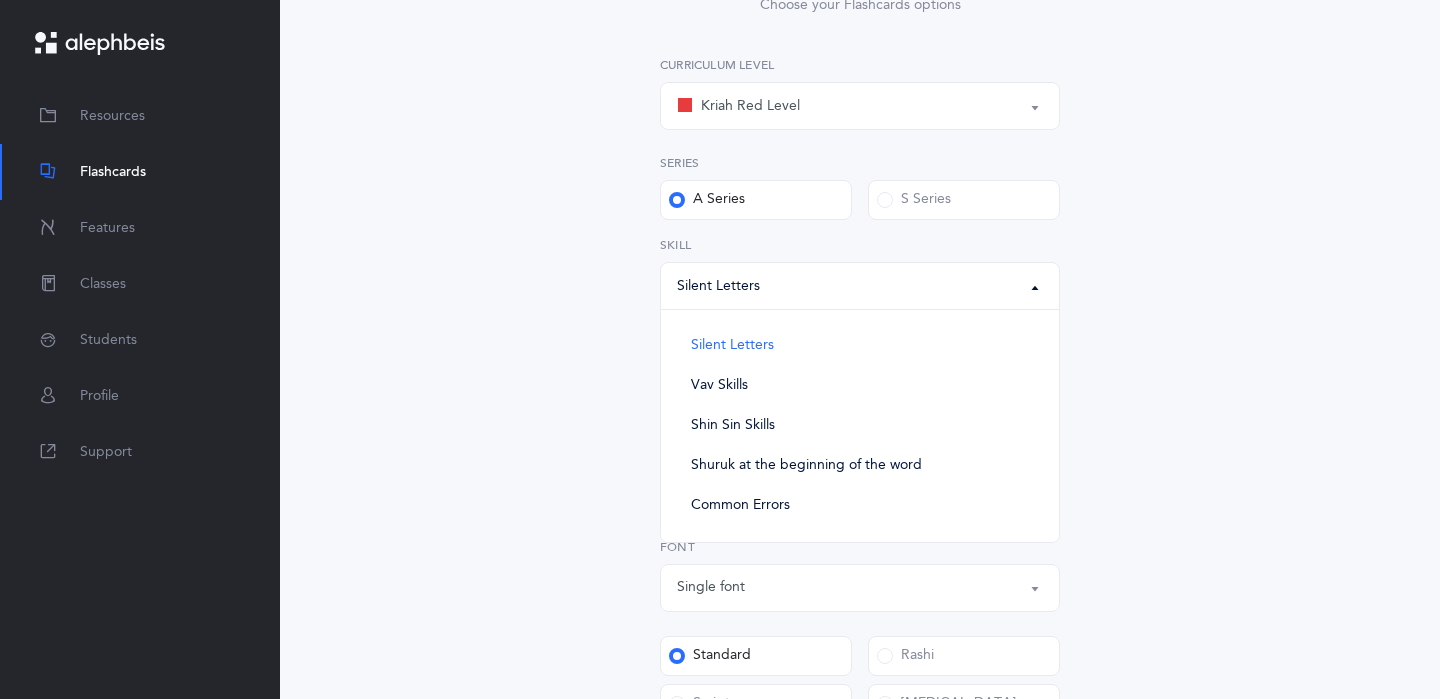 scroll, scrollTop: 275, scrollLeft: 0, axis: vertical 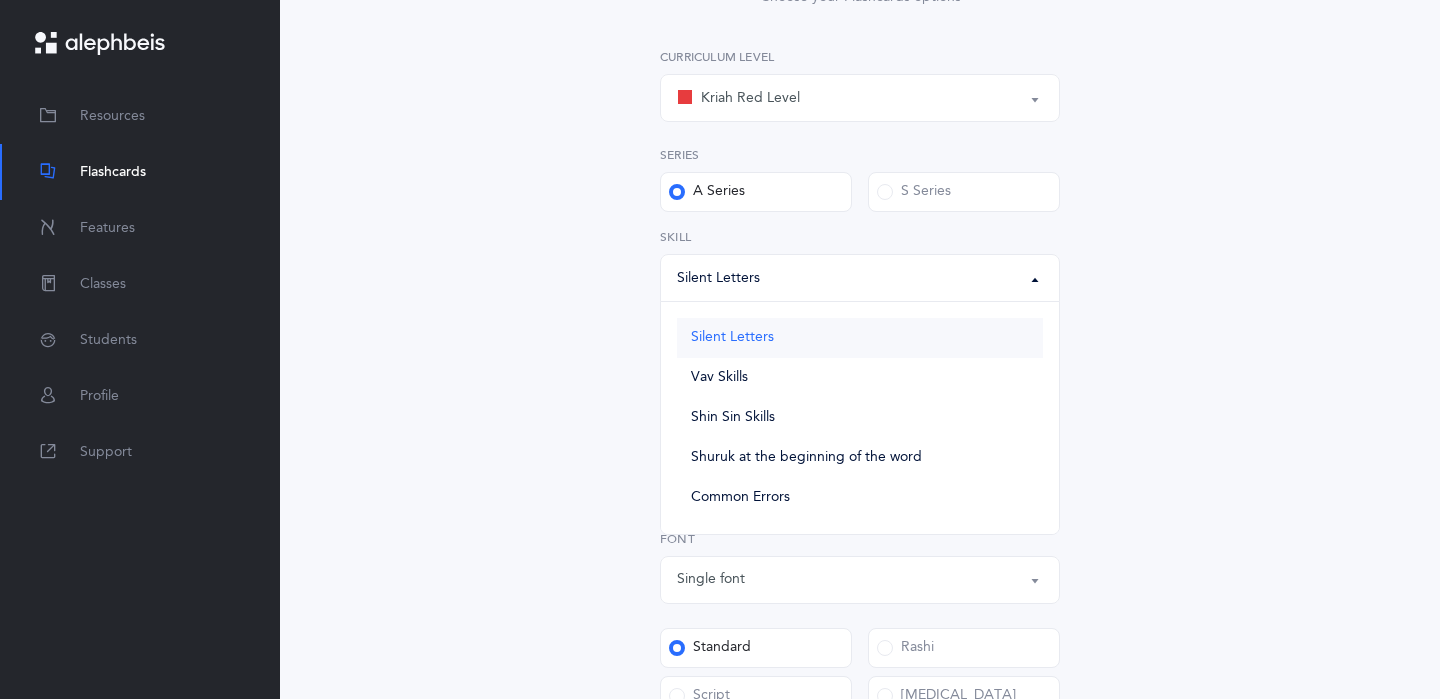 click on "Silent Letters" at bounding box center (732, 338) 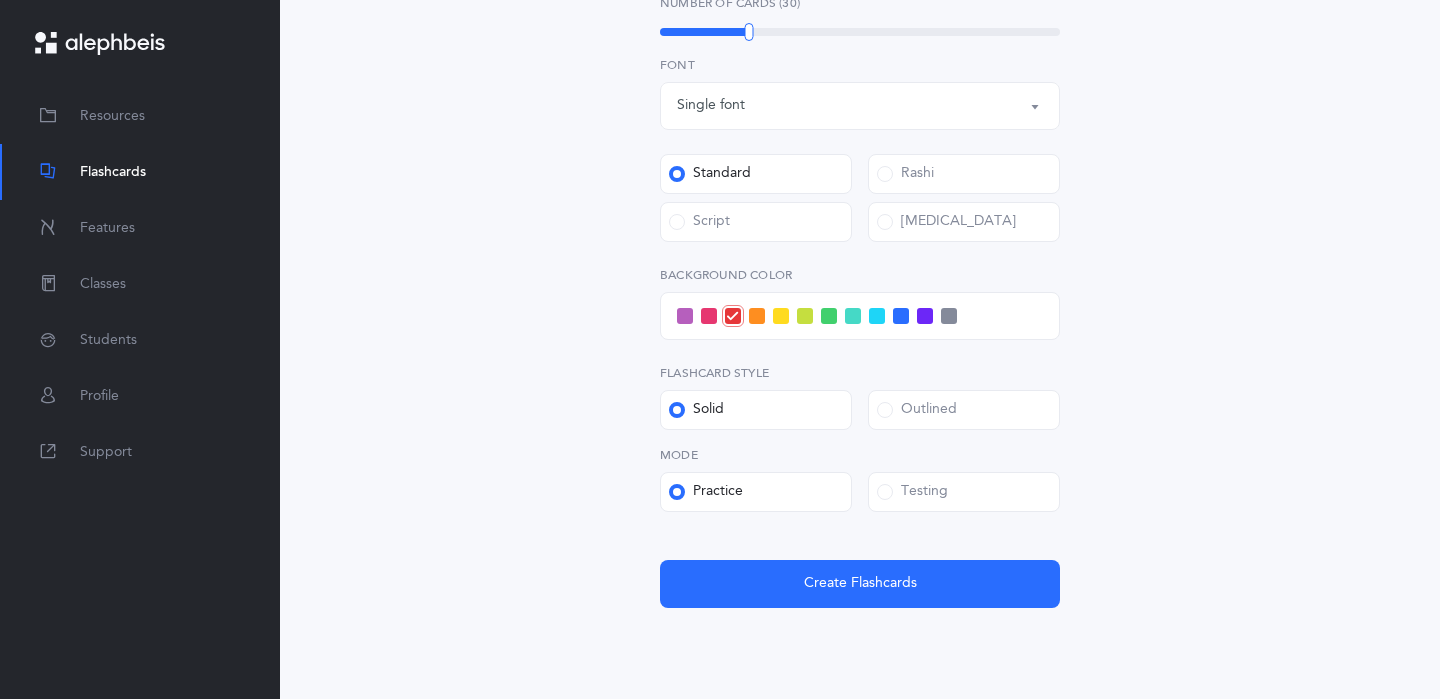 scroll, scrollTop: 755, scrollLeft: 0, axis: vertical 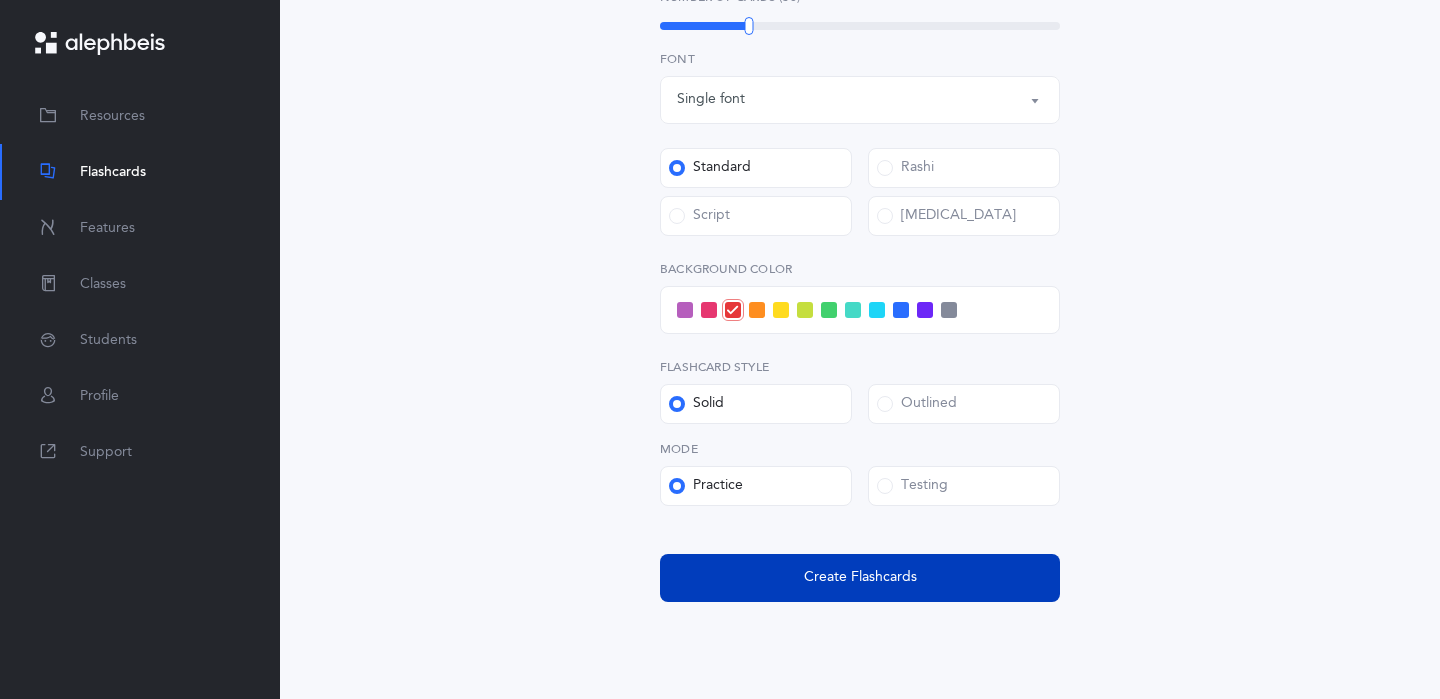 click on "Create Flashcards" at bounding box center (860, 577) 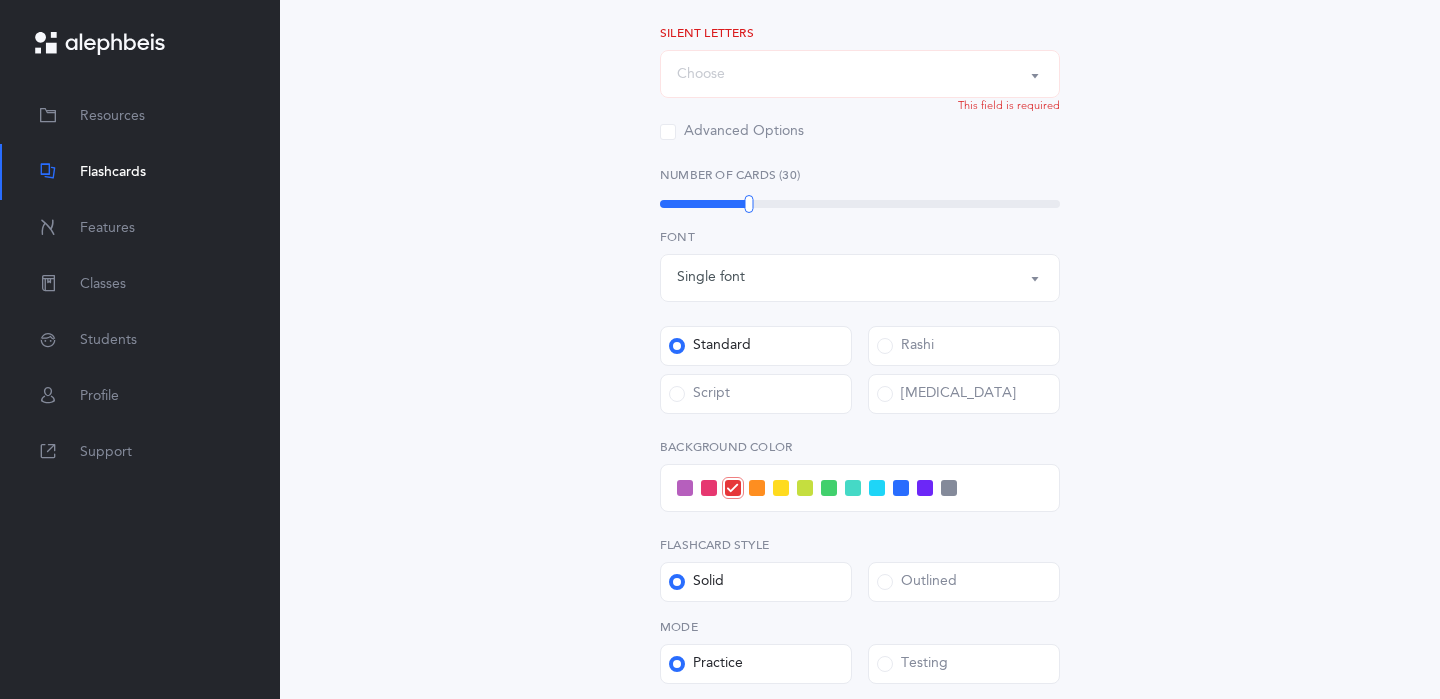 scroll, scrollTop: 576, scrollLeft: 0, axis: vertical 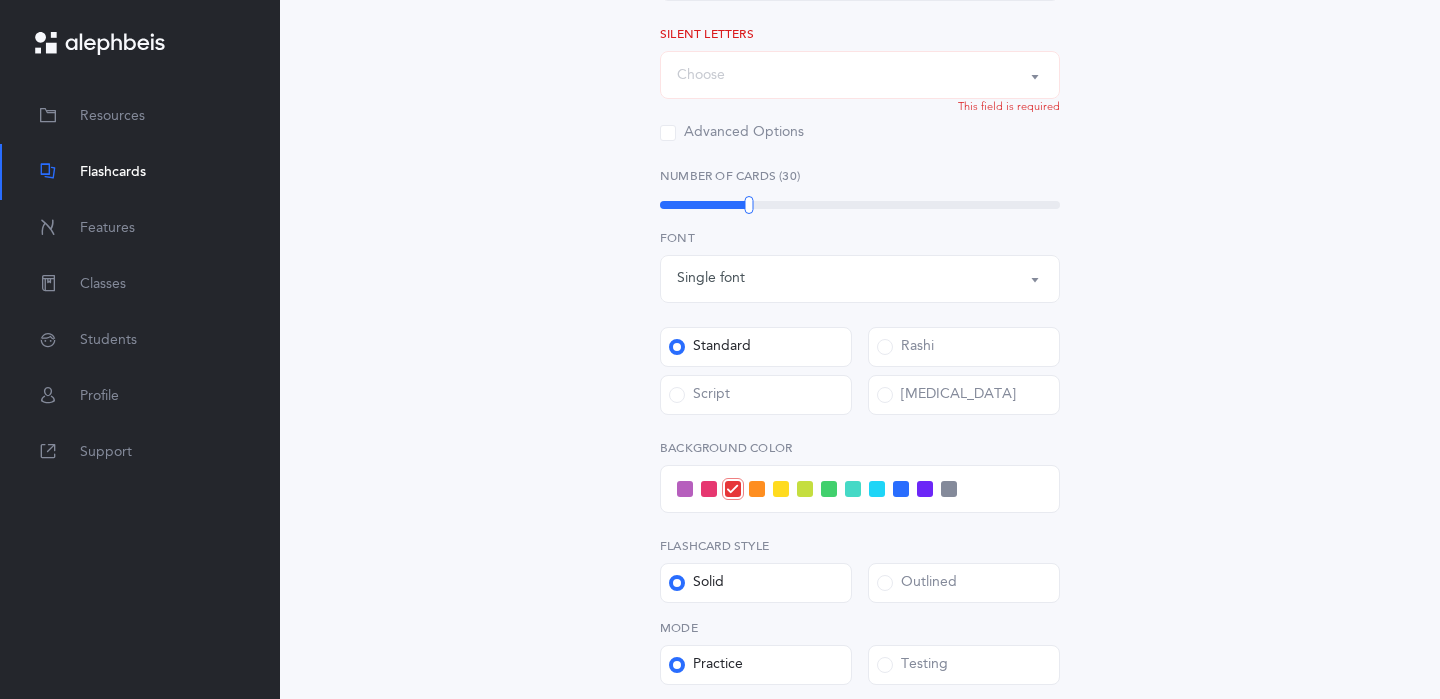 click on "Choose" at bounding box center [860, 75] 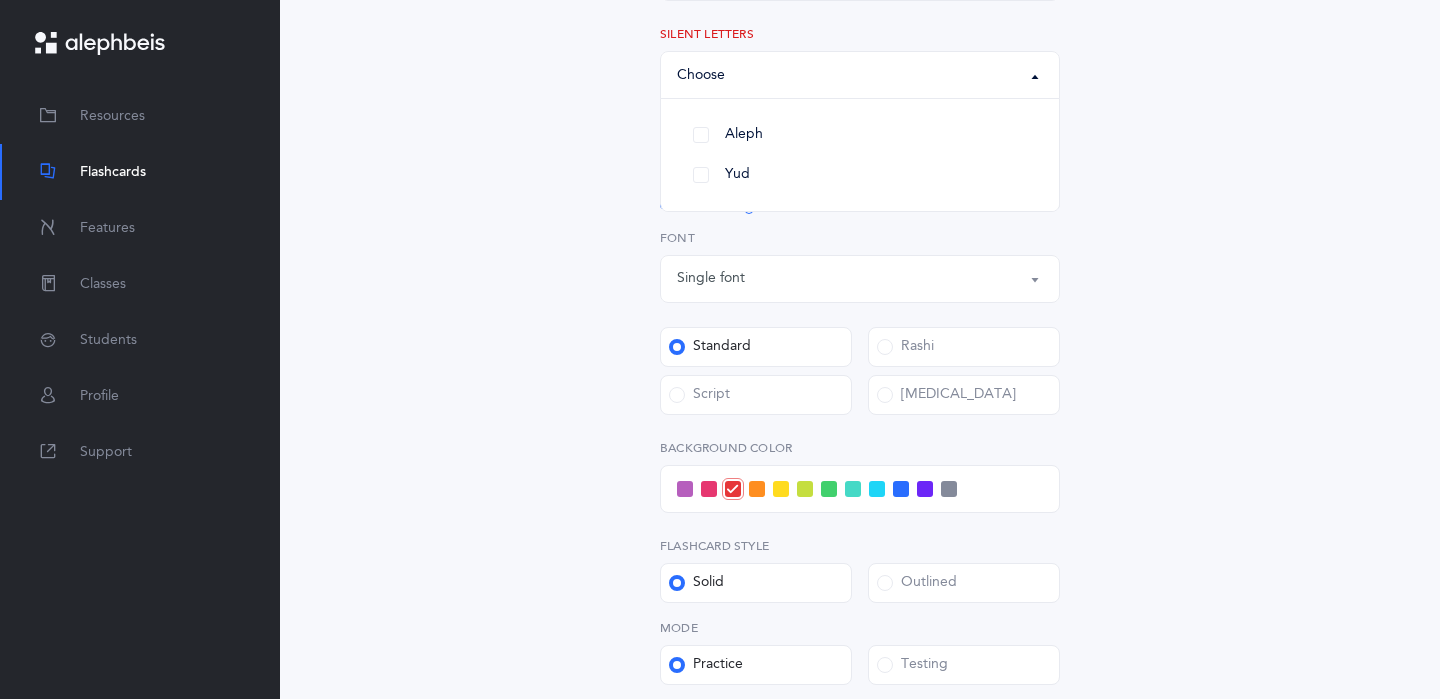 click on "General Skills   Choose your Flashcards options         Kriah Red Level
Kriah Orange Level
Kriah Yellow Level
Kriah Red Level     Kriah Red Level
Kriah Orange Level
Kriah Yellow Level
Curriculum Level
Series
A Series
S Series
Silent Letters
Vav Skills
Shin Sin Skills
Shuruk at the beginning of the word
Common Errors
Silent Letters   Silent Letters
Vav Skills
Shin Sin Skills
Shuruk at the beginning of the word
Common Errors
Skill
[PERSON_NAME]
Silent Letters
This field is required
Advanced Options
Ultimate subscription required
To use this feature, an Ultimate subscription is required. Please contact your organization administrator to upgrade.
Ok
Number of Cards (30)" at bounding box center (860, 198) 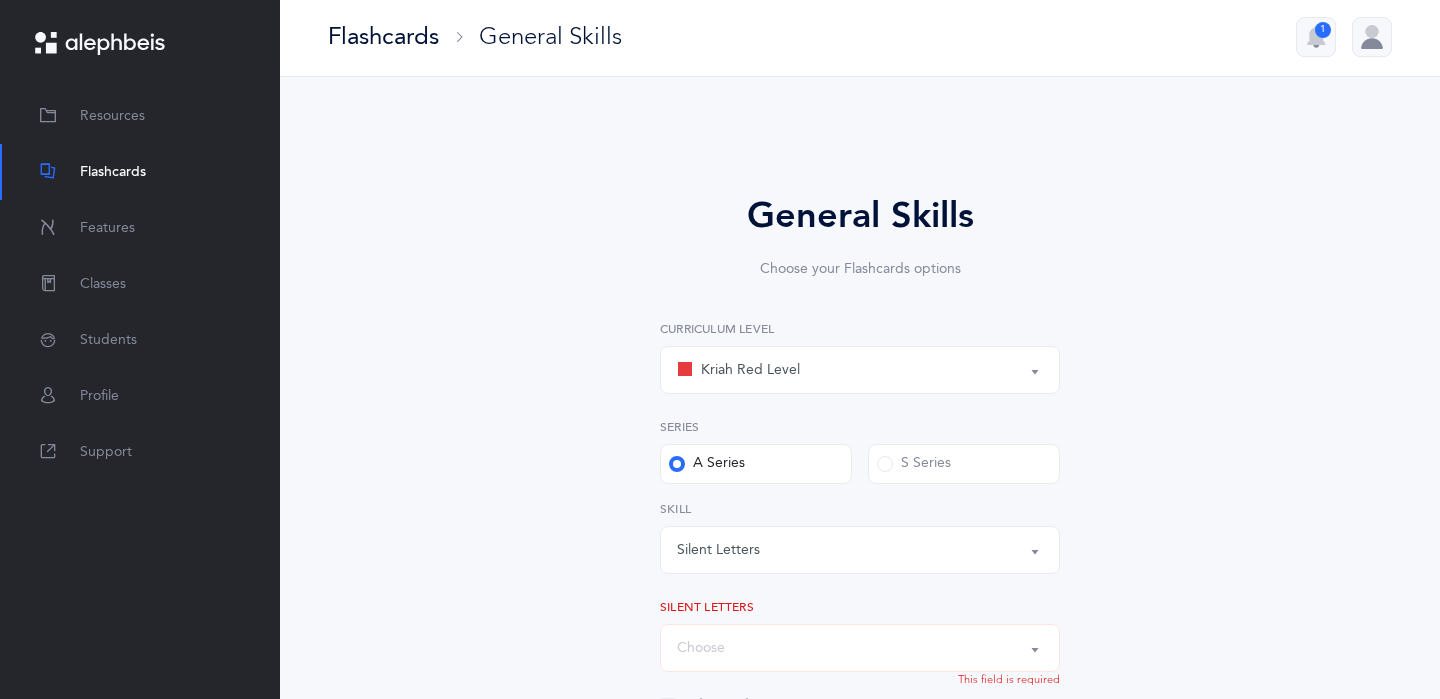scroll, scrollTop: 0, scrollLeft: 0, axis: both 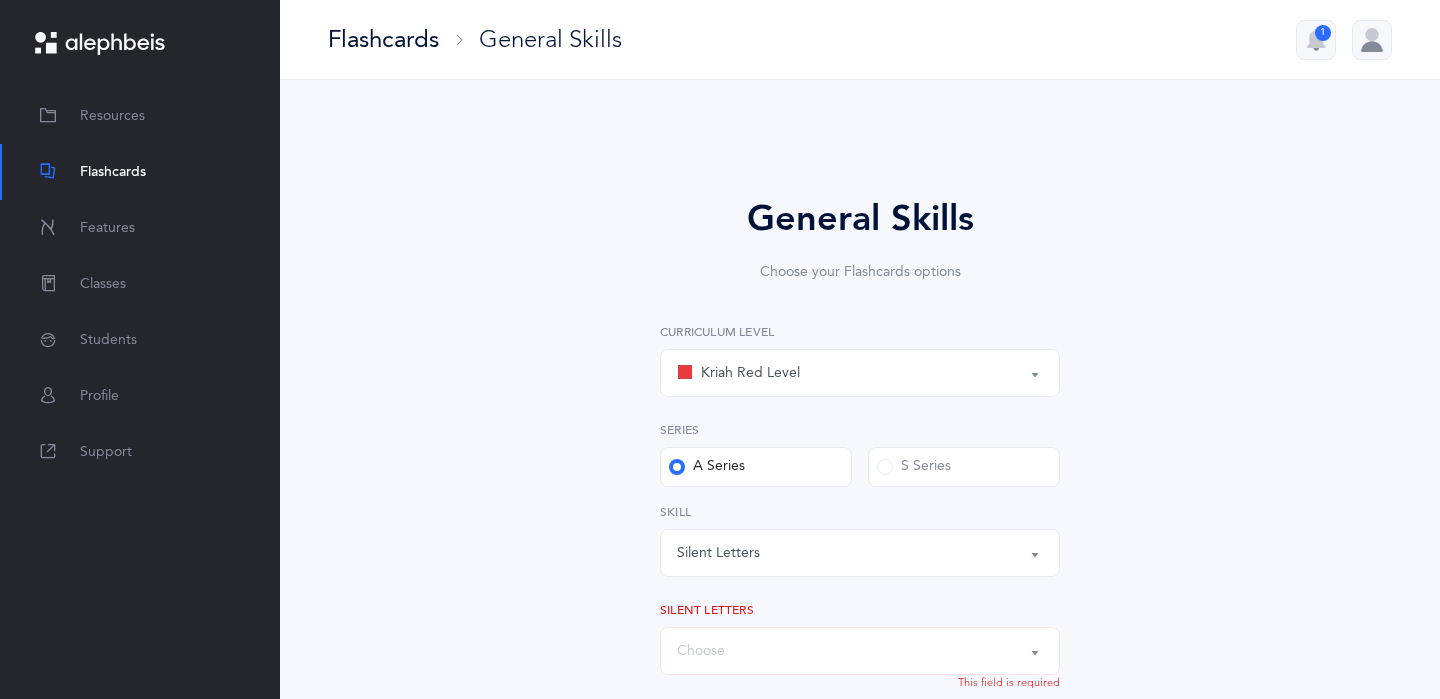 click on "Flashcards" at bounding box center [113, 172] 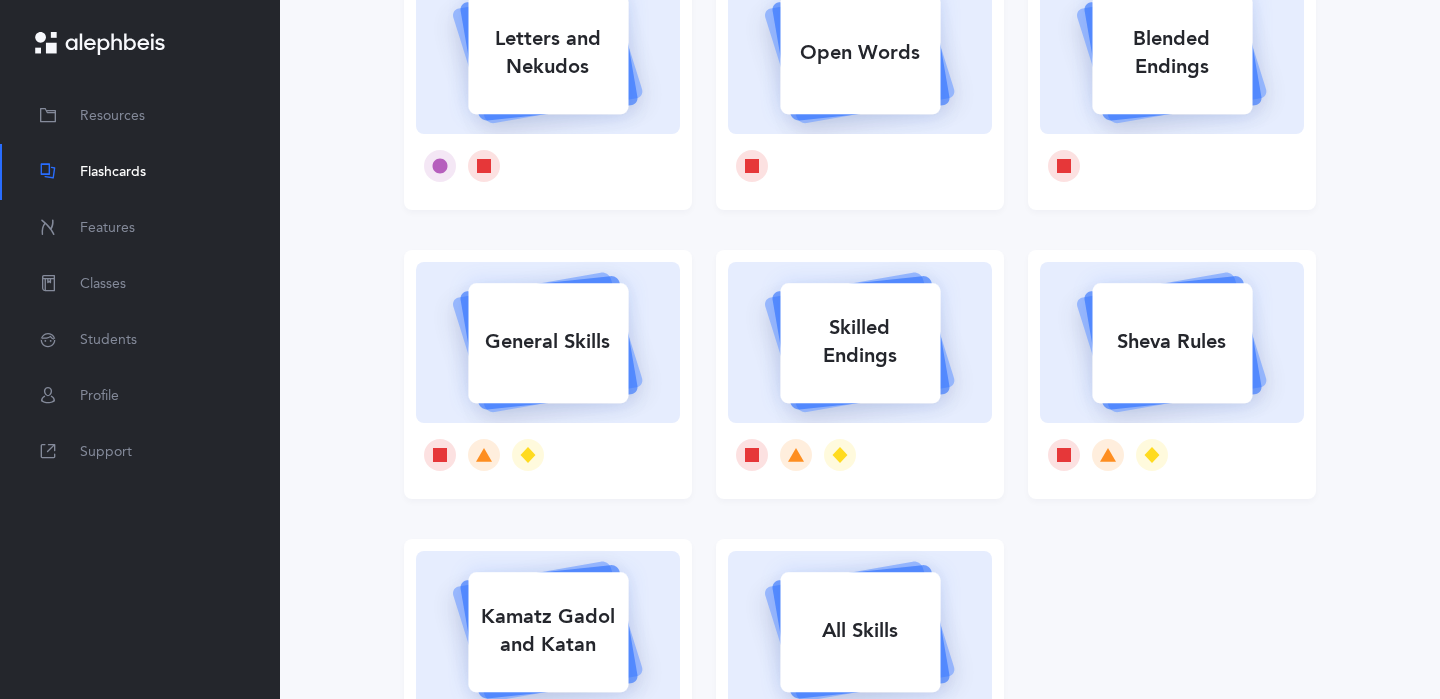 scroll, scrollTop: 252, scrollLeft: 0, axis: vertical 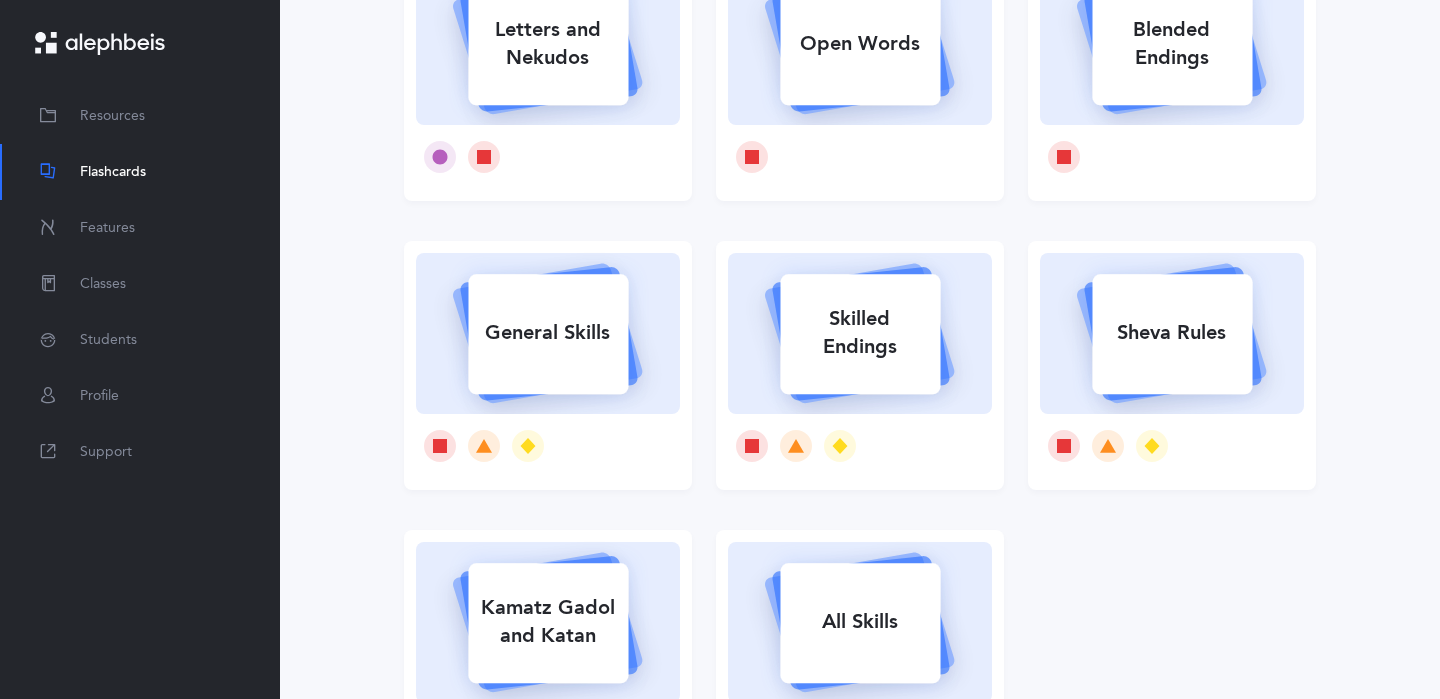 click on "Sheva Rules" at bounding box center (1172, 333) 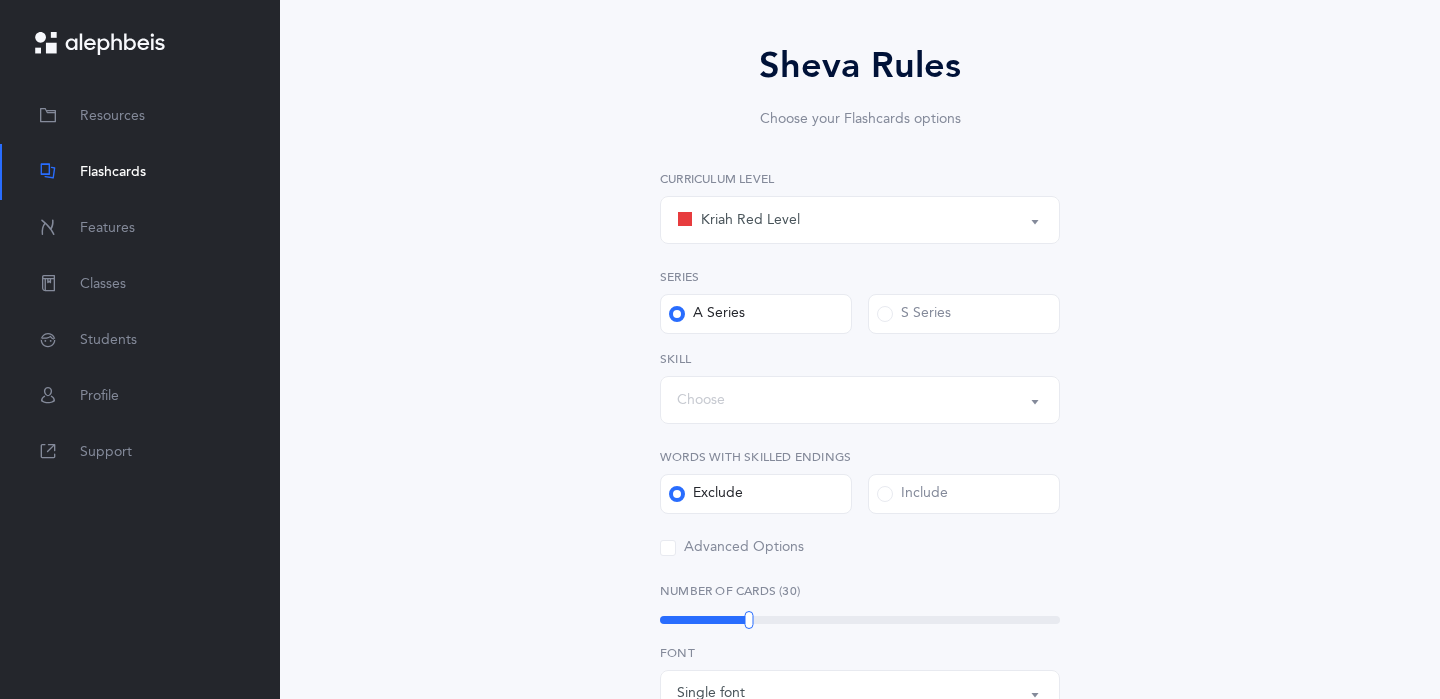 scroll, scrollTop: 157, scrollLeft: 0, axis: vertical 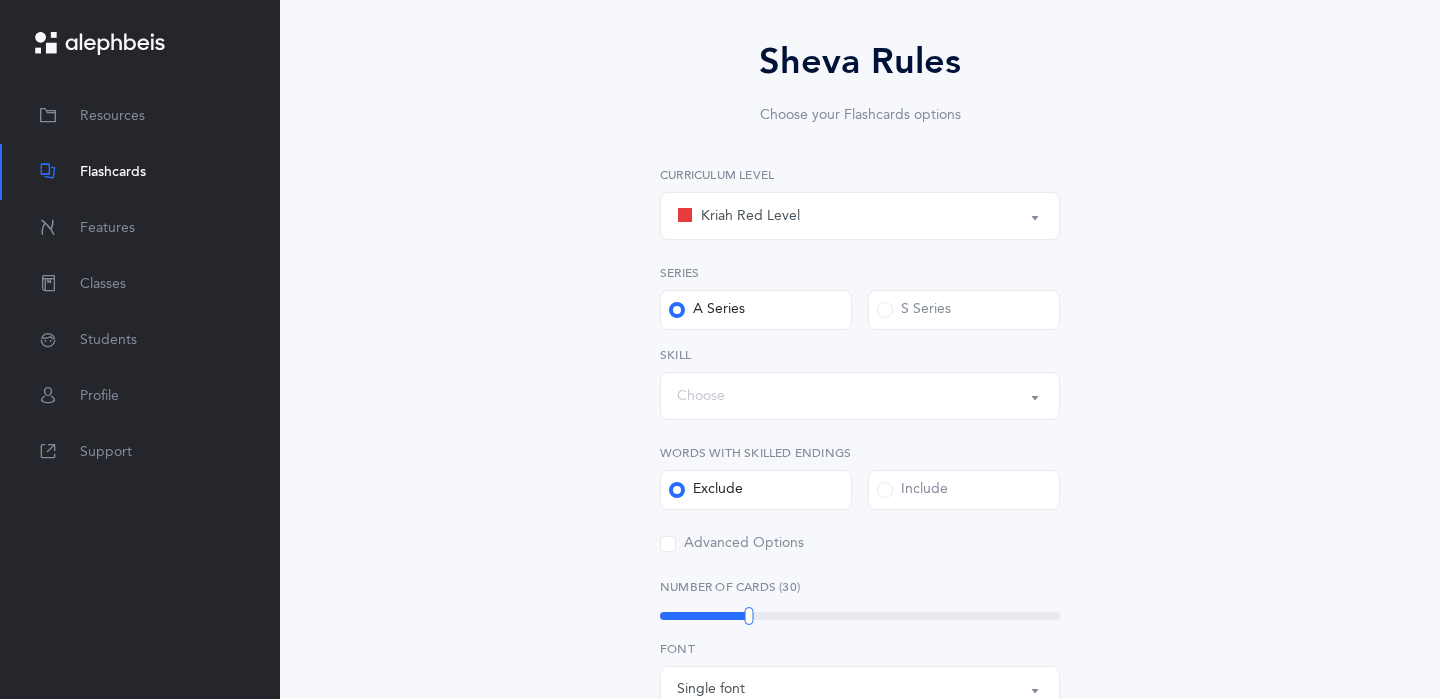 click on "Kriah Red Level" at bounding box center [738, 216] 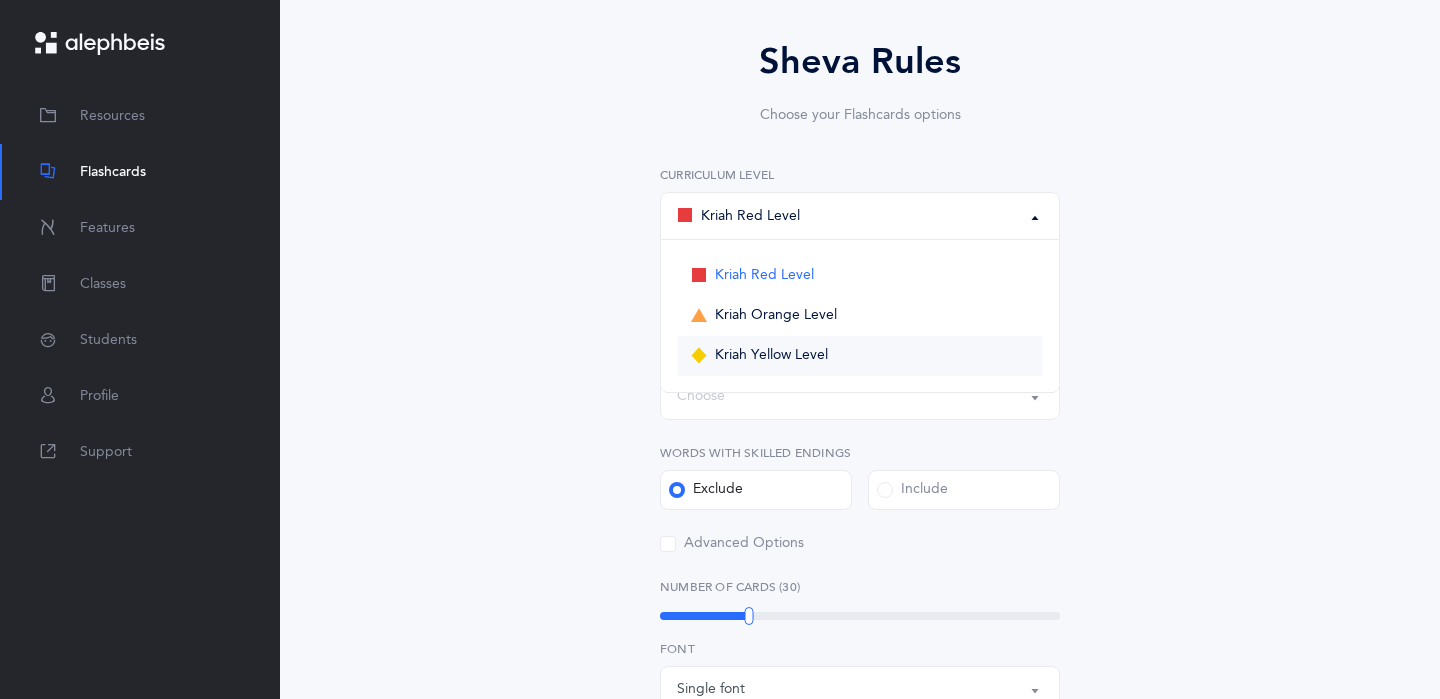 click on "Kriah Yellow Level" at bounding box center (771, 356) 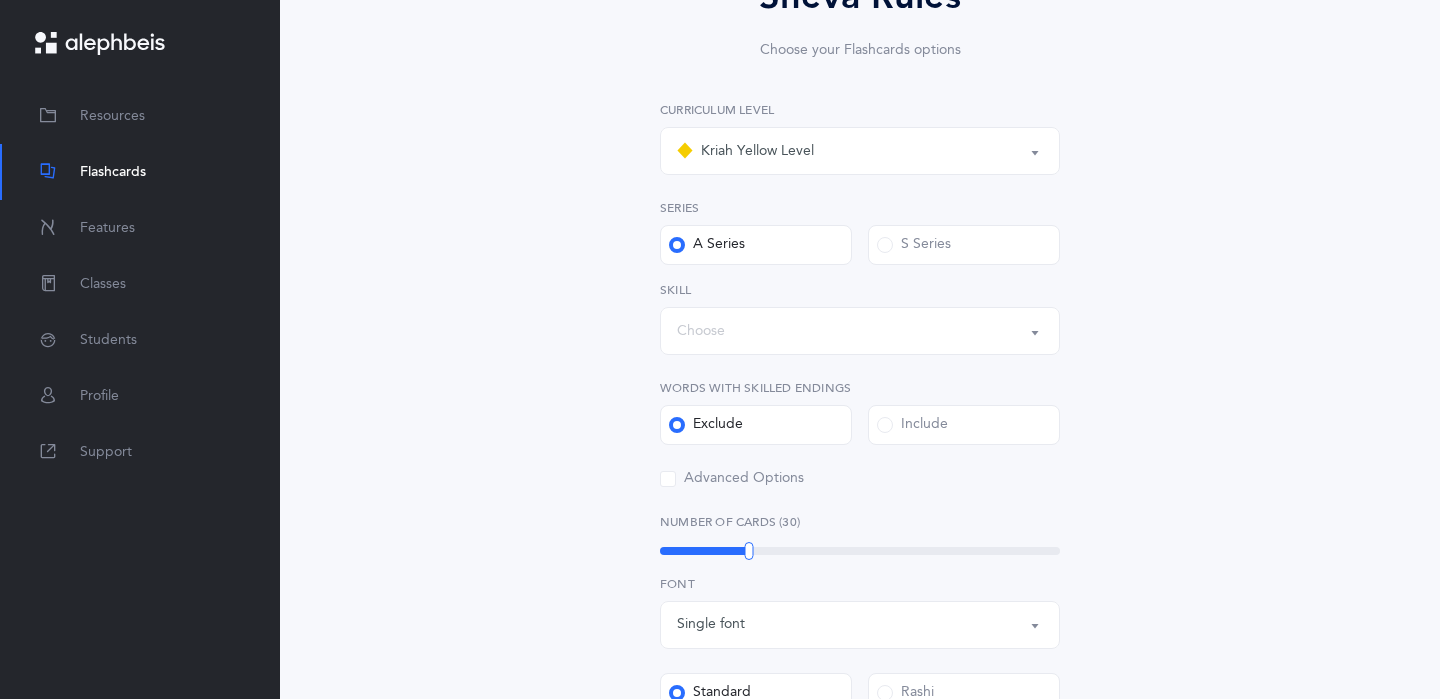 scroll, scrollTop: 225, scrollLeft: 0, axis: vertical 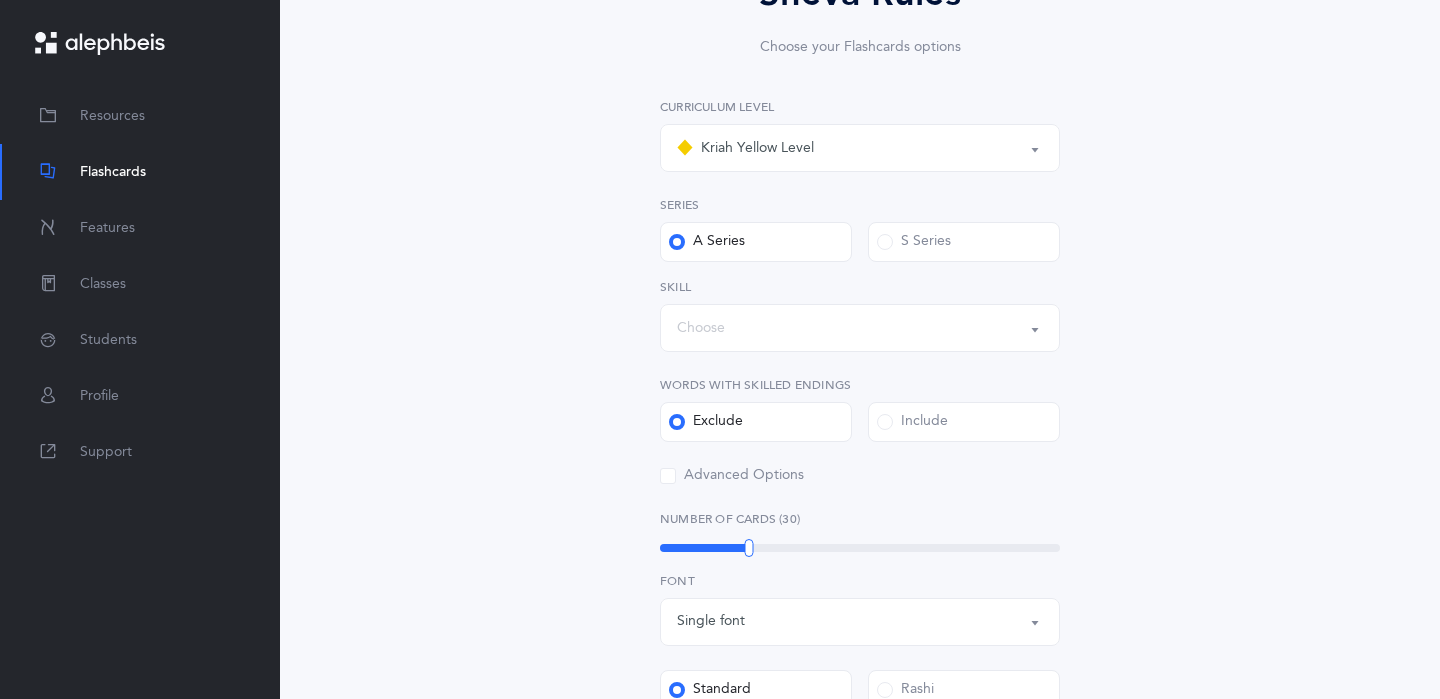 click on "Choose" at bounding box center (860, 328) 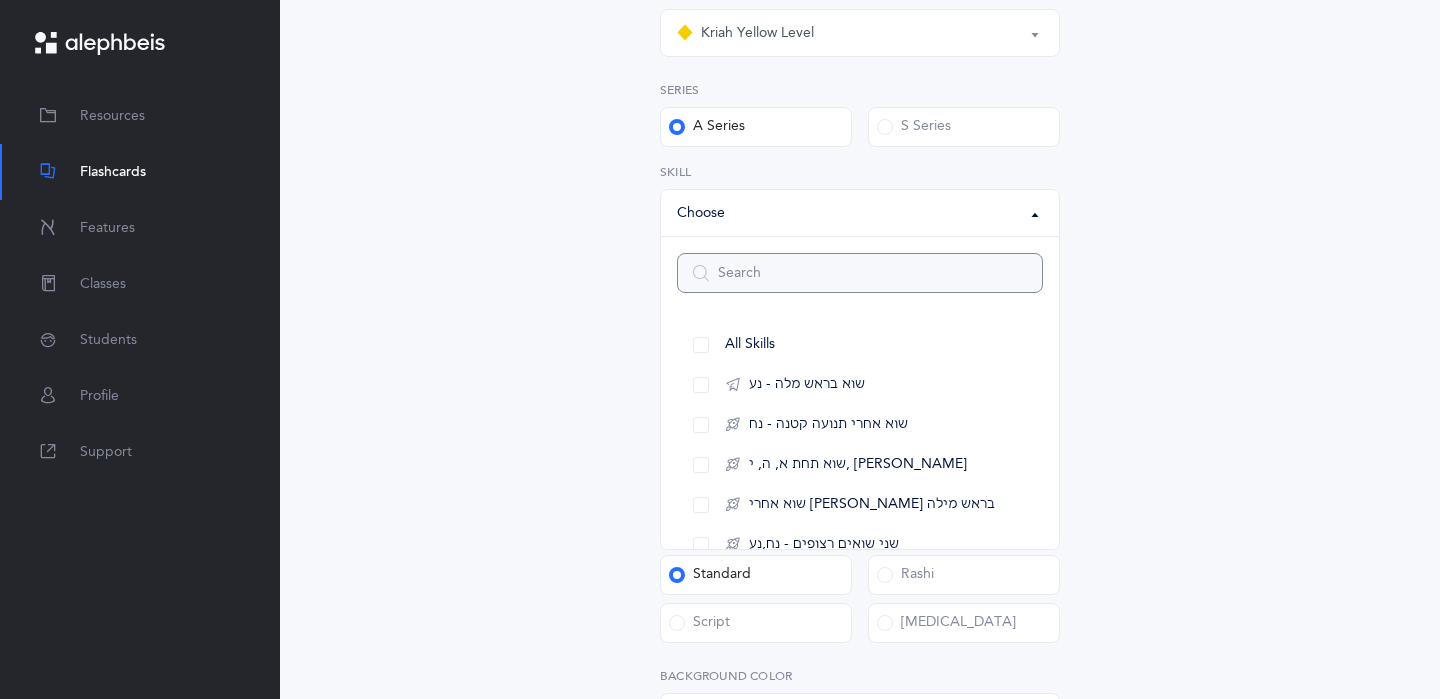scroll, scrollTop: 362, scrollLeft: 0, axis: vertical 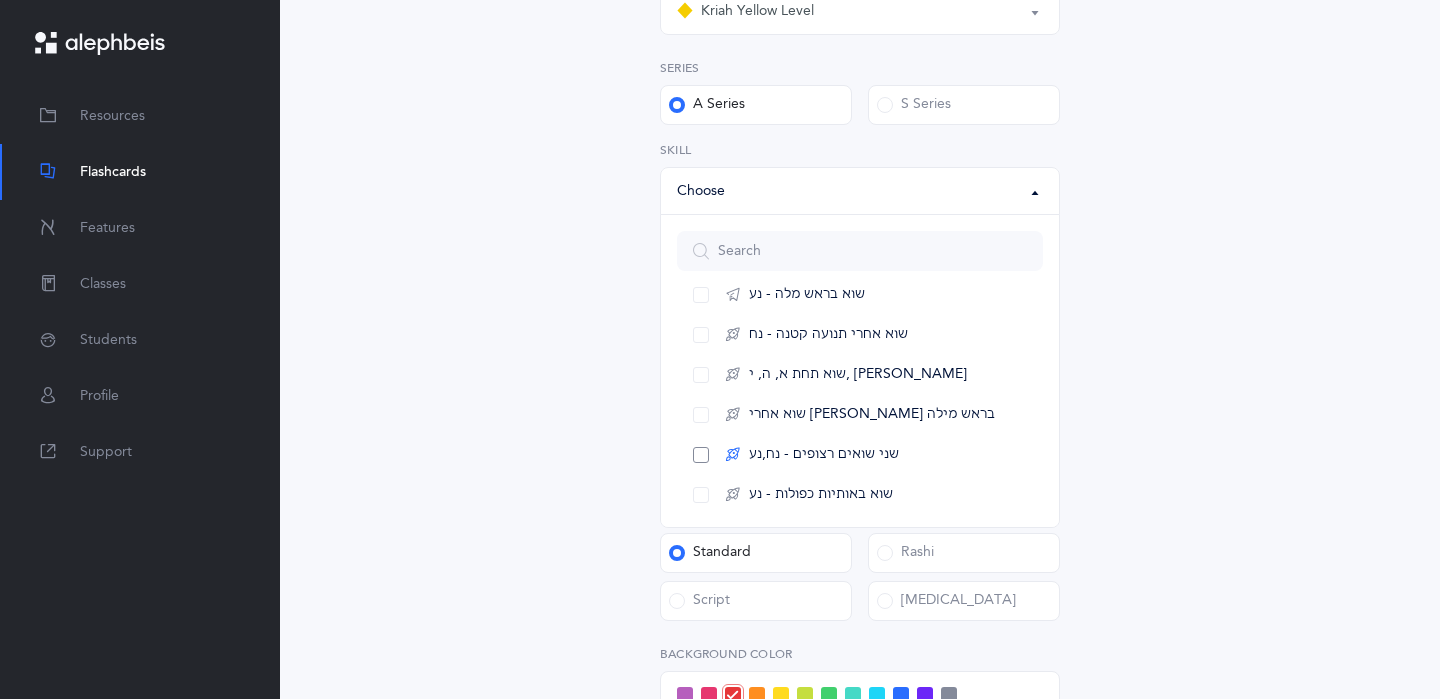 click on "שני שואים רצופים - נח,נע" at bounding box center [860, 455] 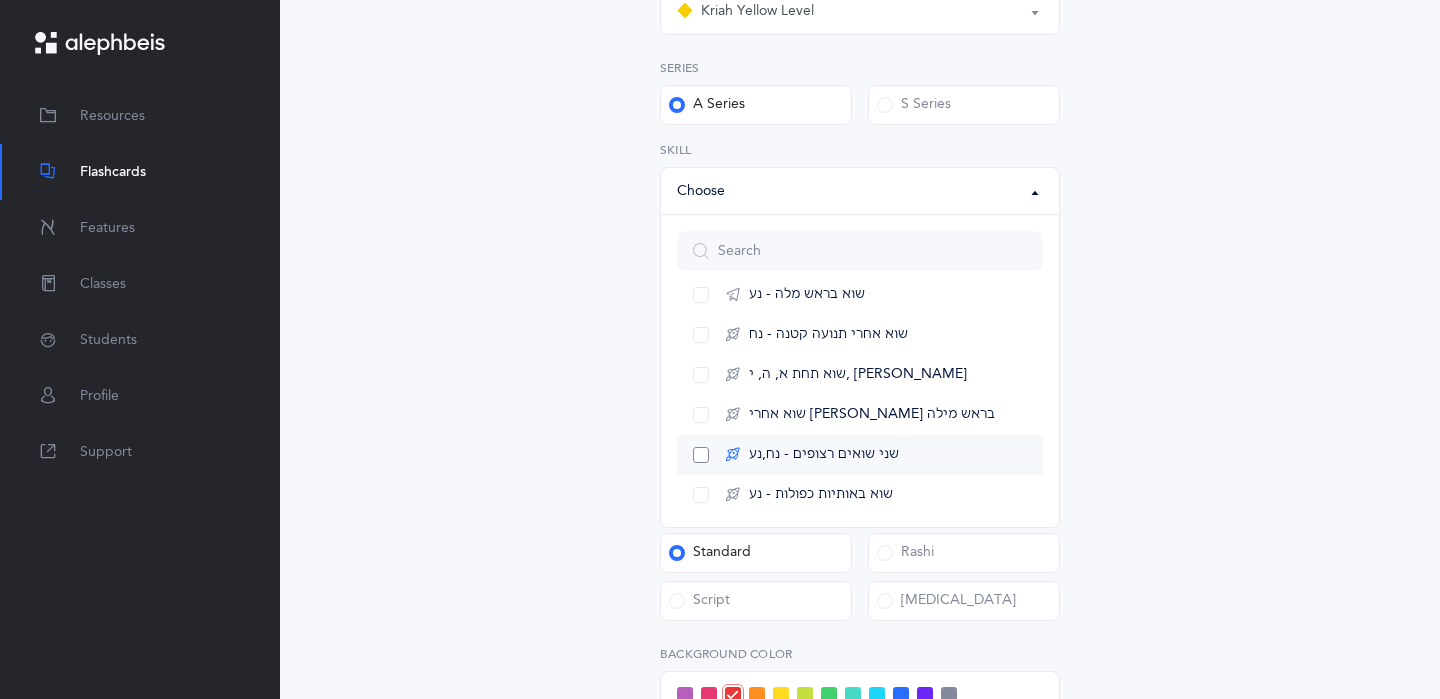 select on "14" 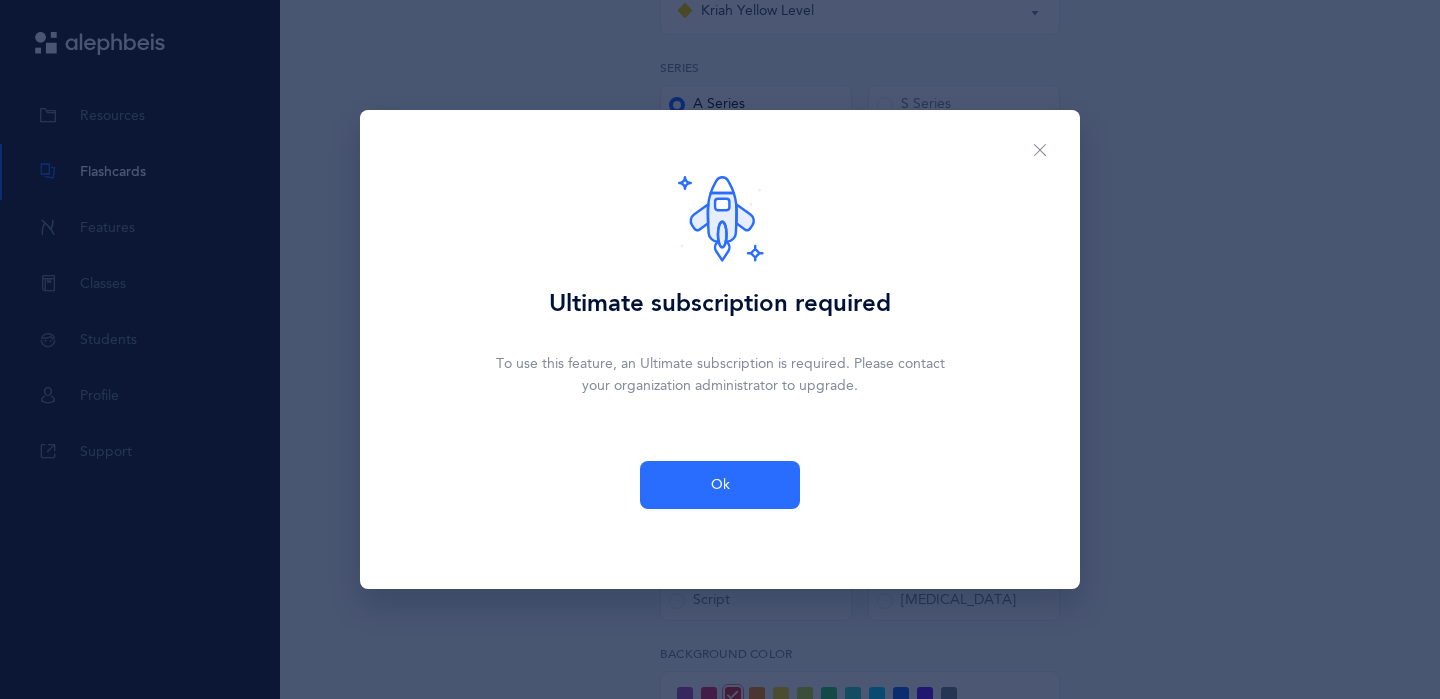 scroll, scrollTop: 54, scrollLeft: 0, axis: vertical 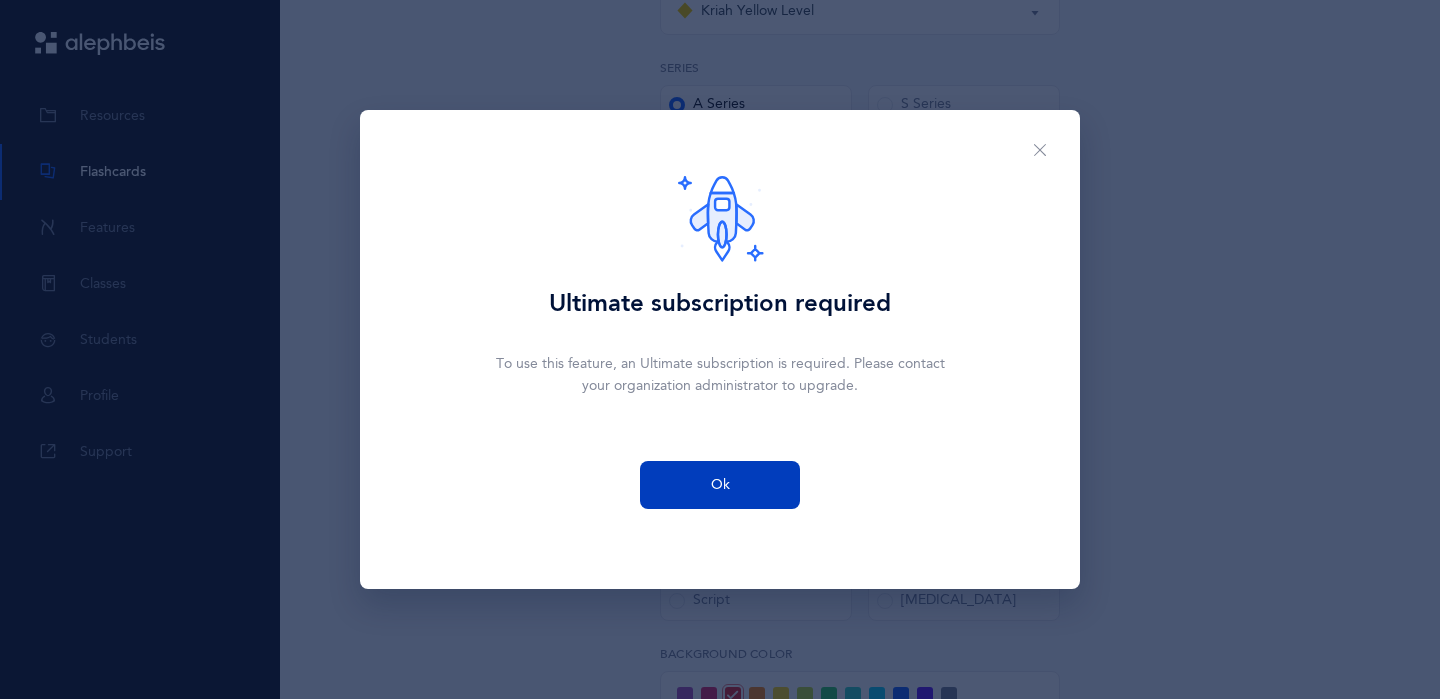 click on "Ok" at bounding box center [720, 485] 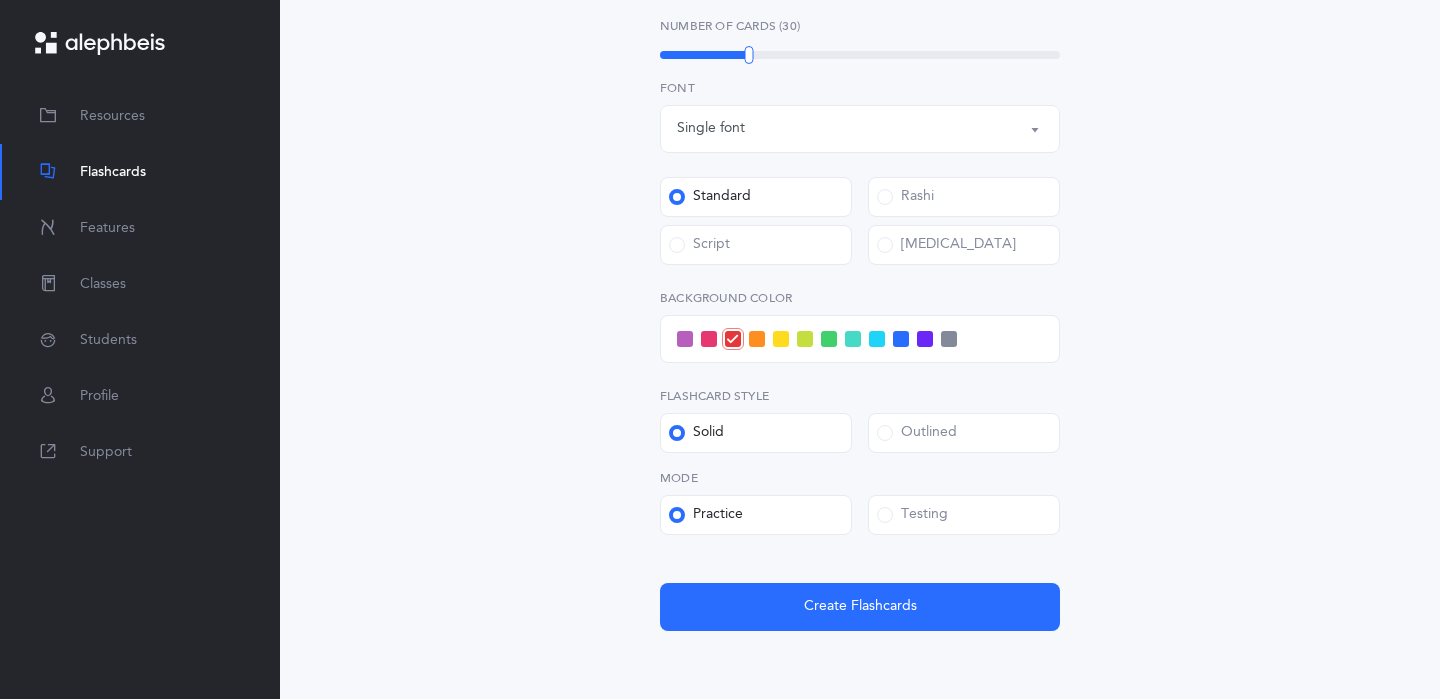 scroll, scrollTop: 719, scrollLeft: 0, axis: vertical 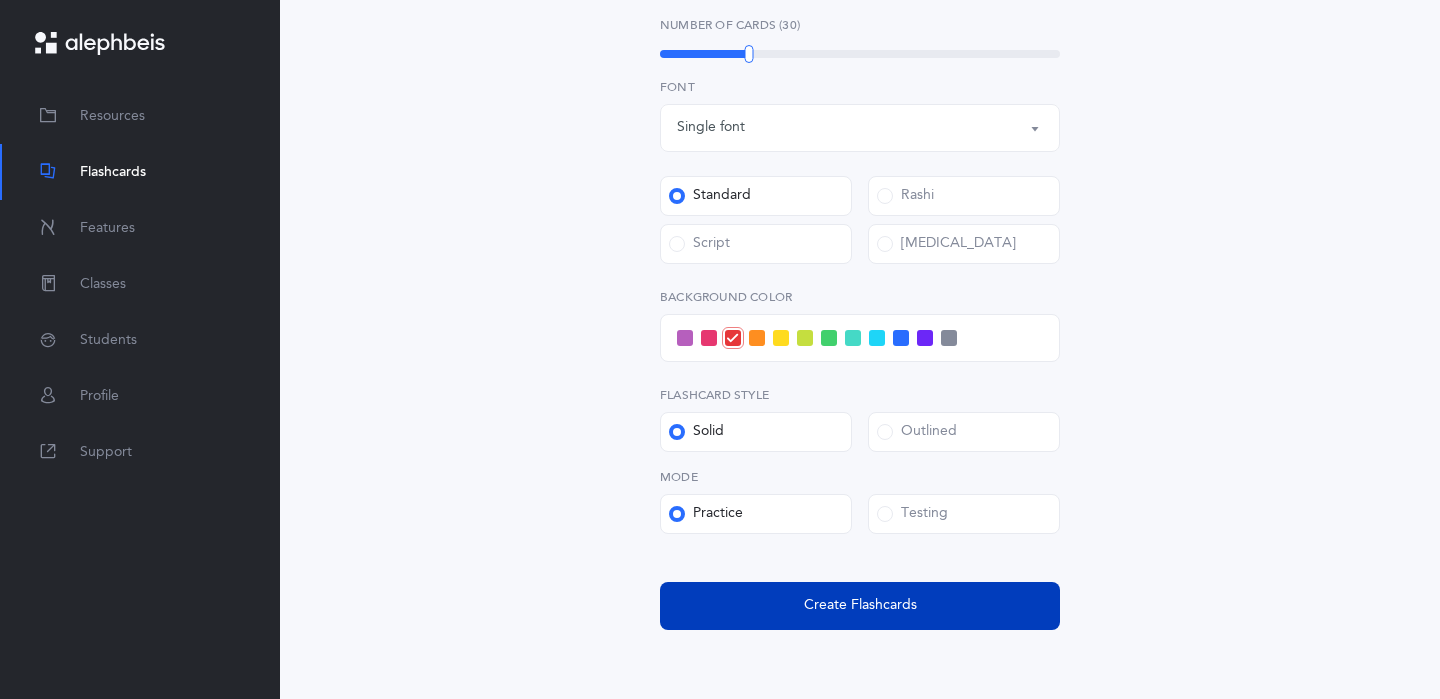 click on "Create Flashcards" at bounding box center [860, 605] 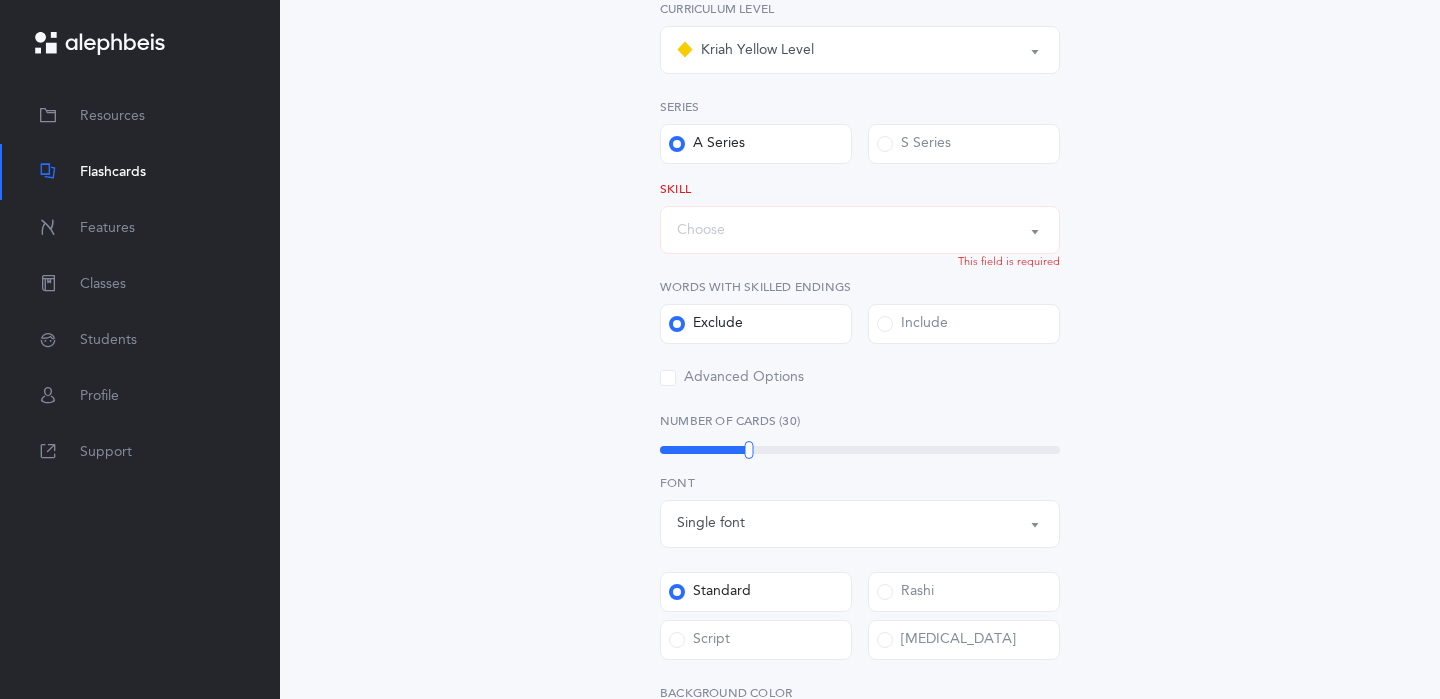 click on "Choose" at bounding box center [860, 230] 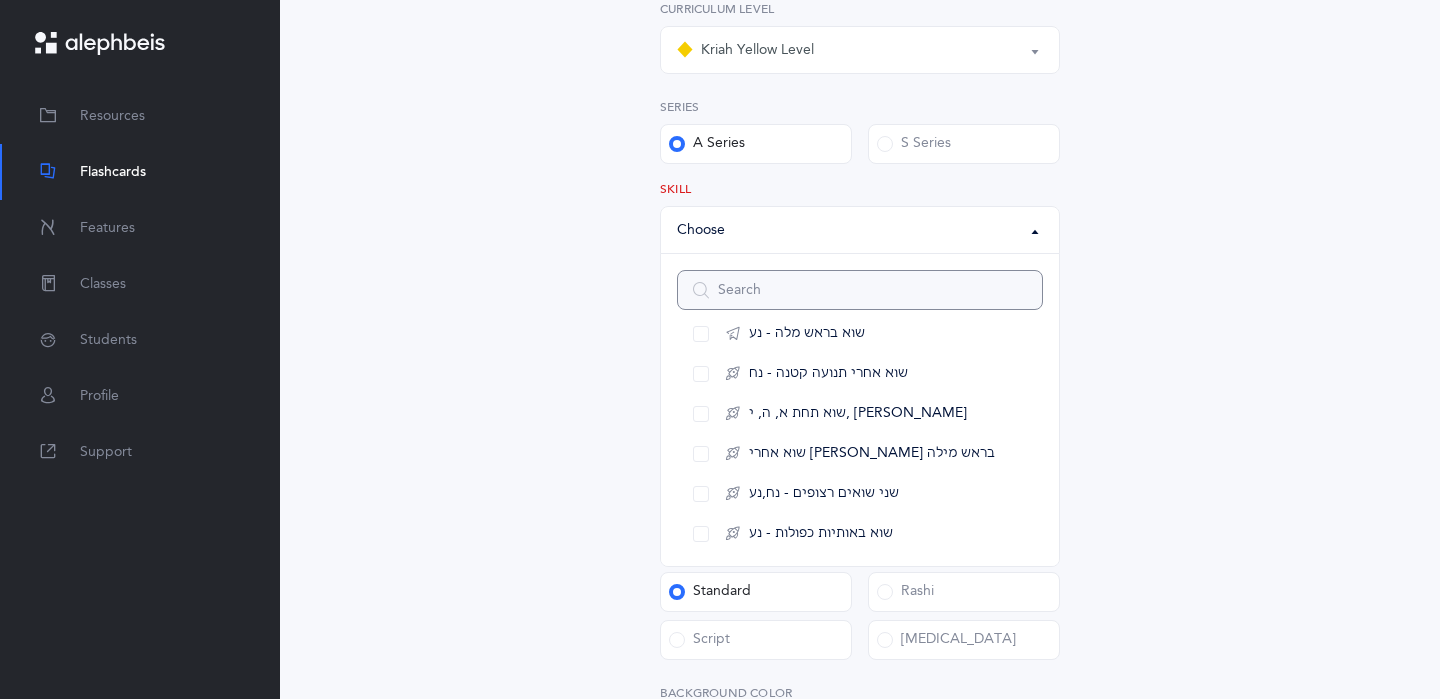 scroll, scrollTop: 0, scrollLeft: 0, axis: both 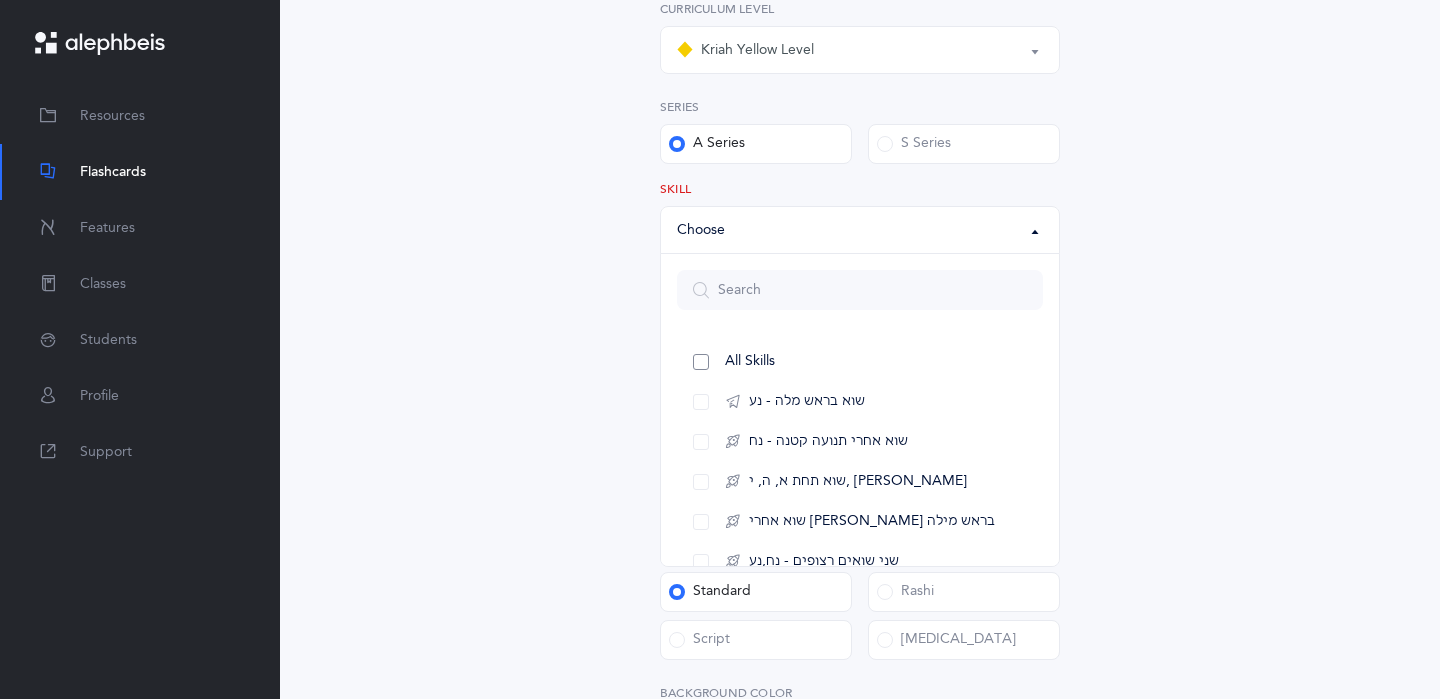 click on "All Skills" at bounding box center [860, 362] 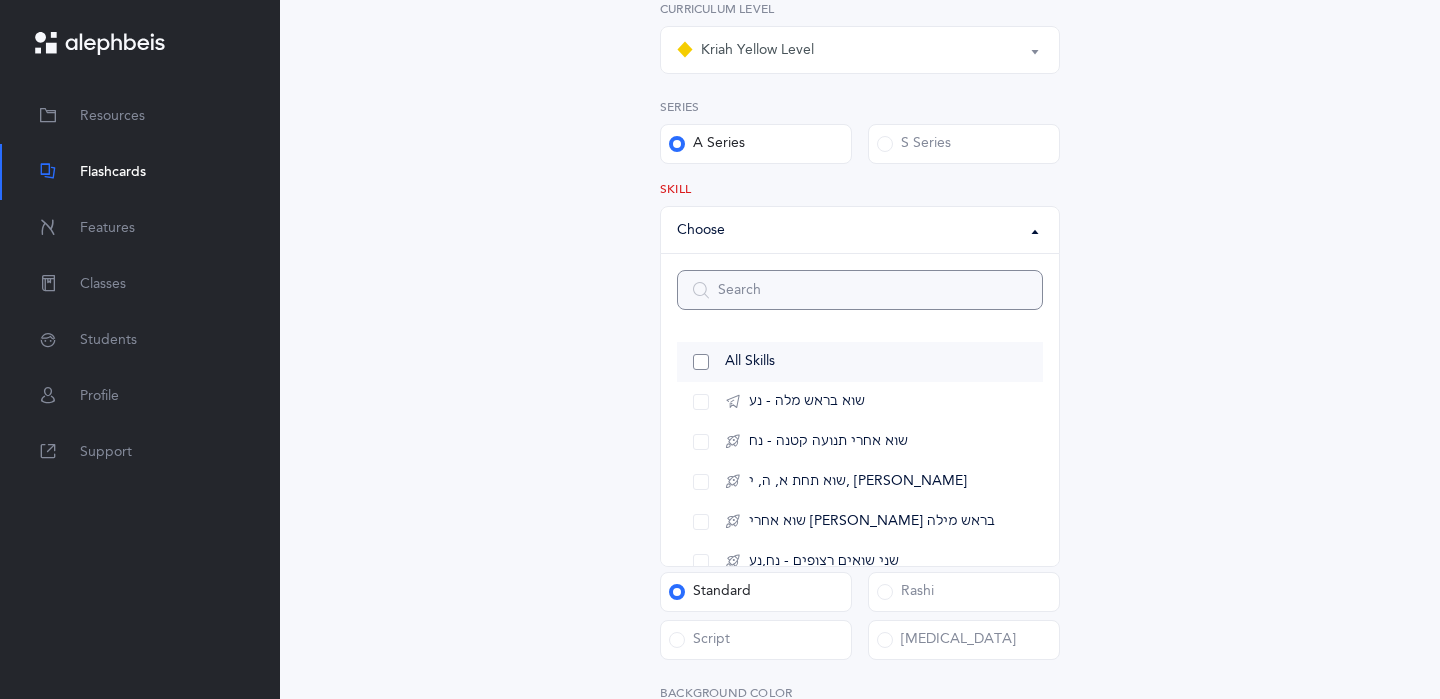 select on "all" 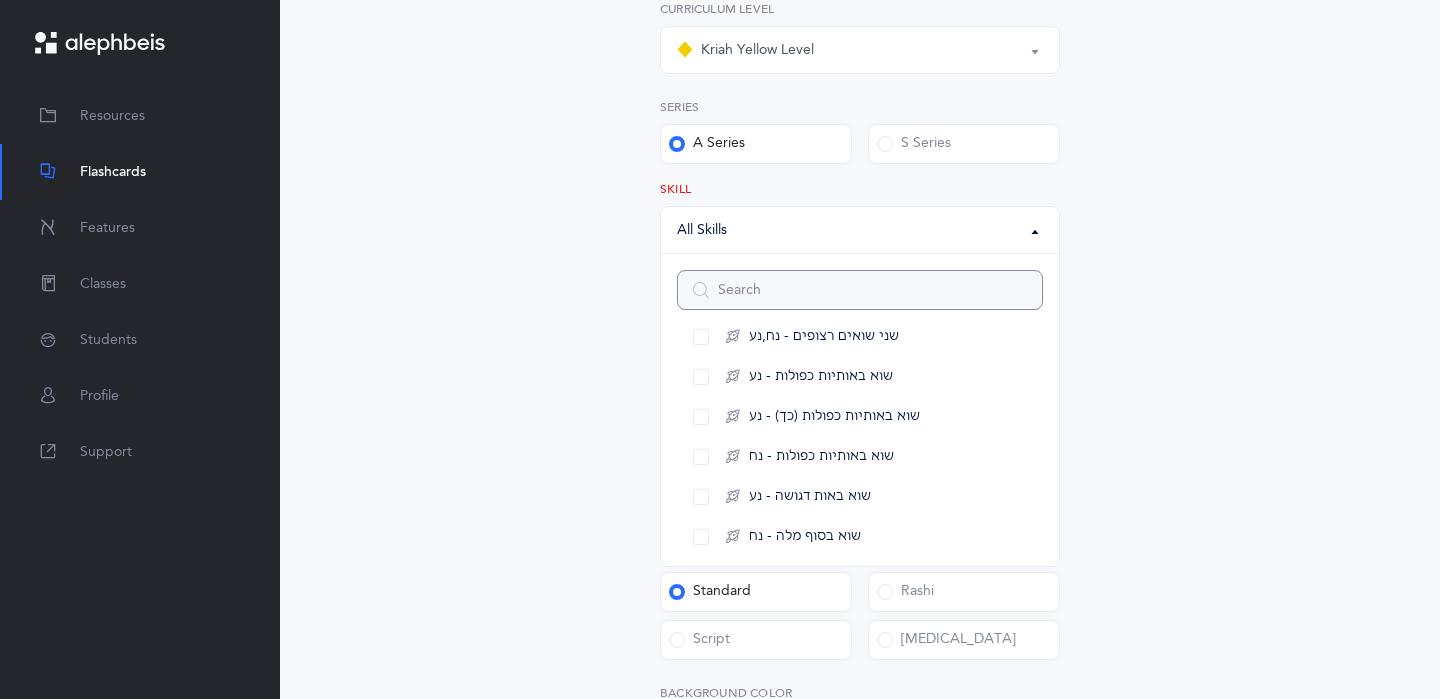 scroll, scrollTop: 272, scrollLeft: 0, axis: vertical 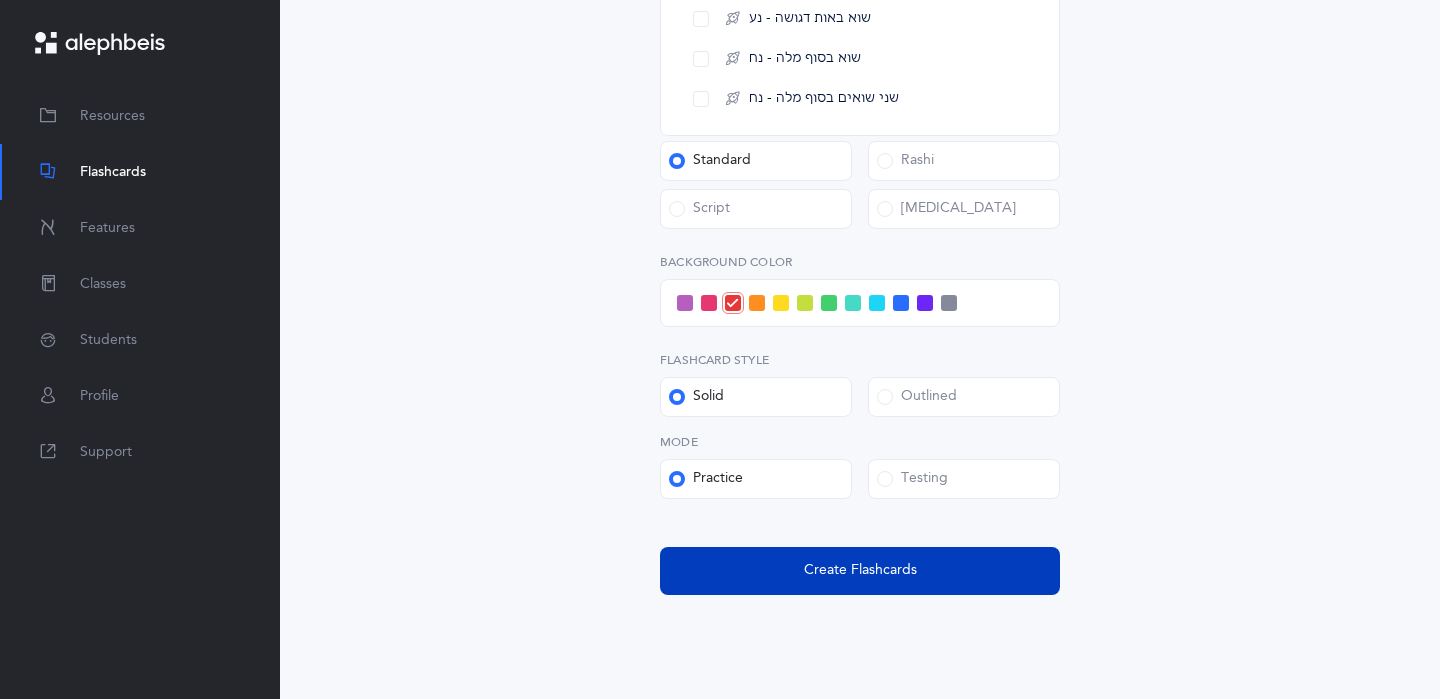 click on "Create Flashcards" at bounding box center (860, 570) 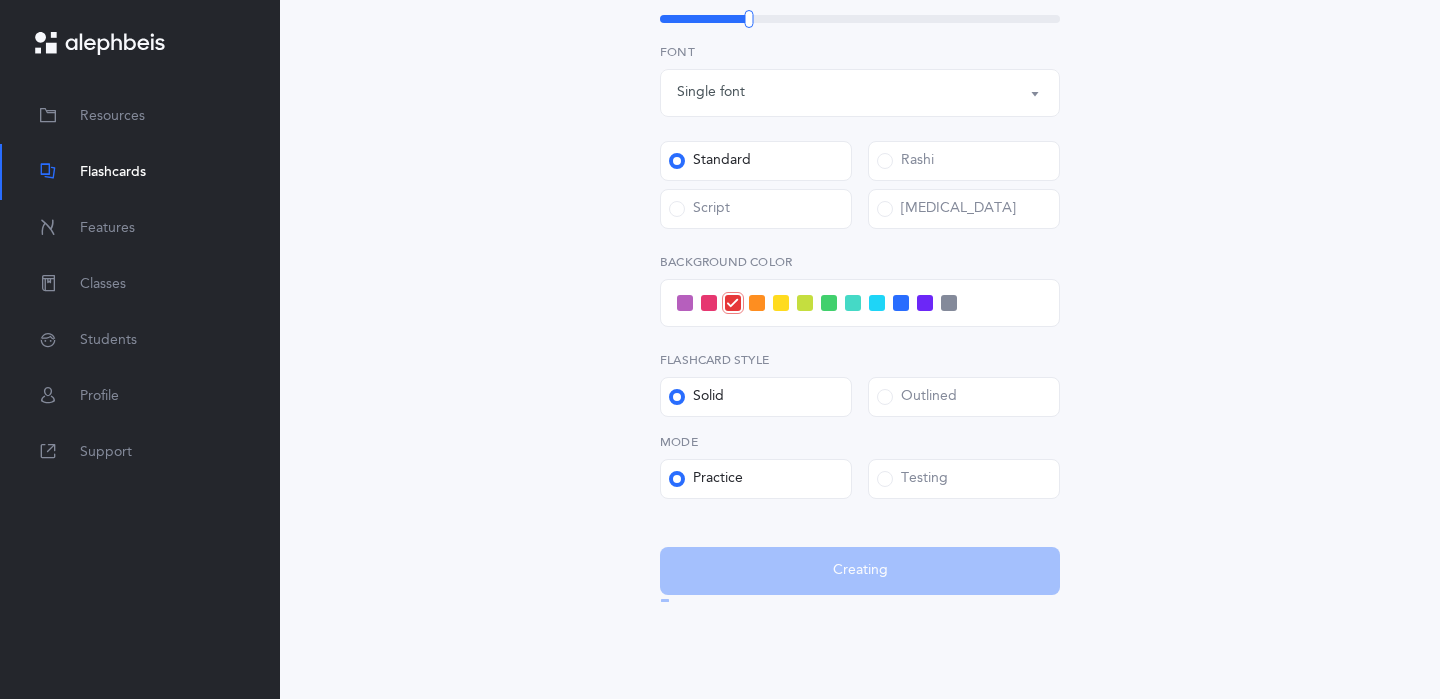 scroll, scrollTop: 0, scrollLeft: 0, axis: both 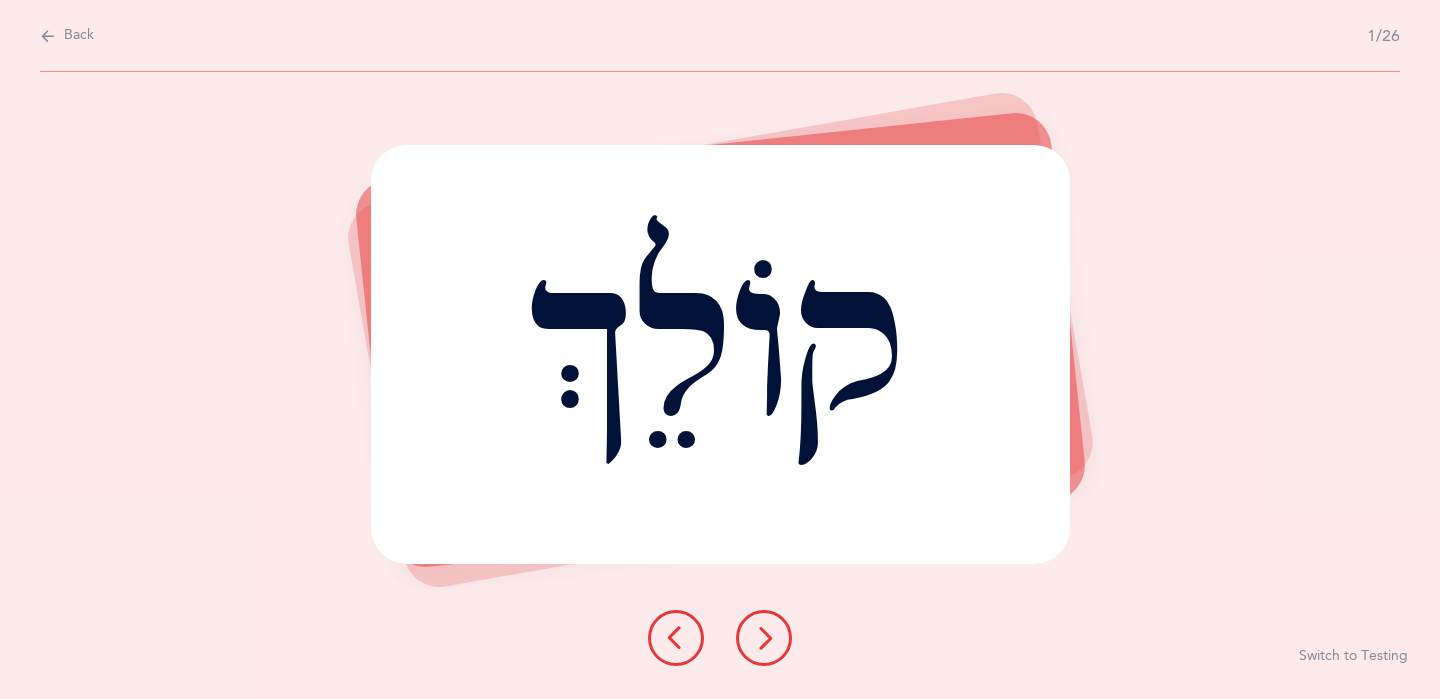 click at bounding box center (764, 638) 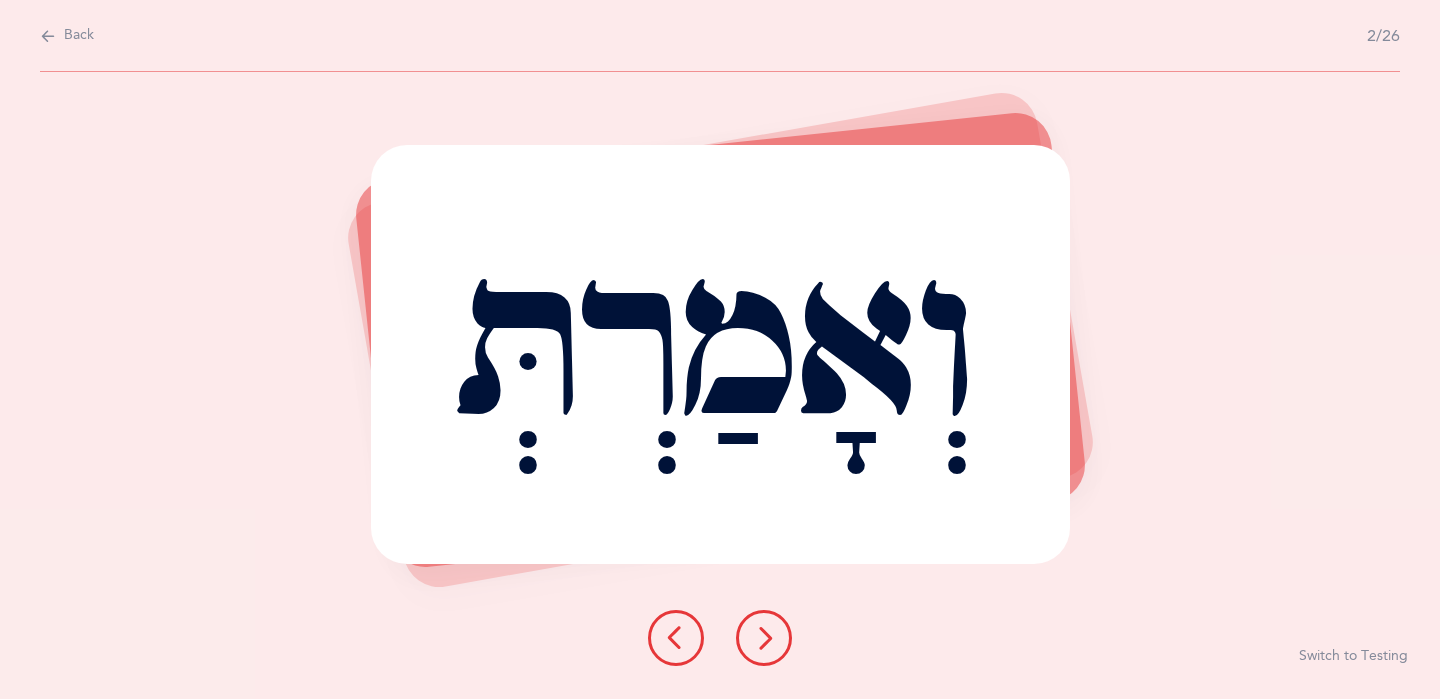 click at bounding box center [764, 638] 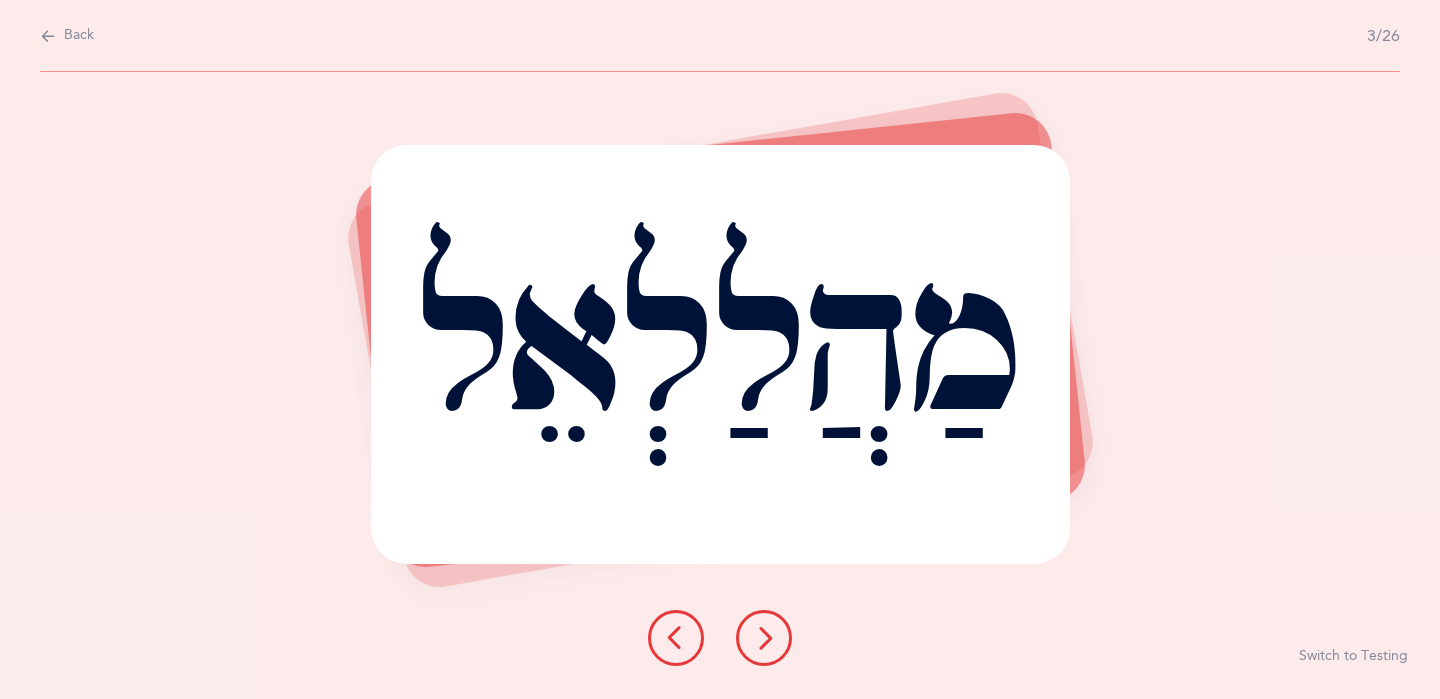 click at bounding box center [764, 638] 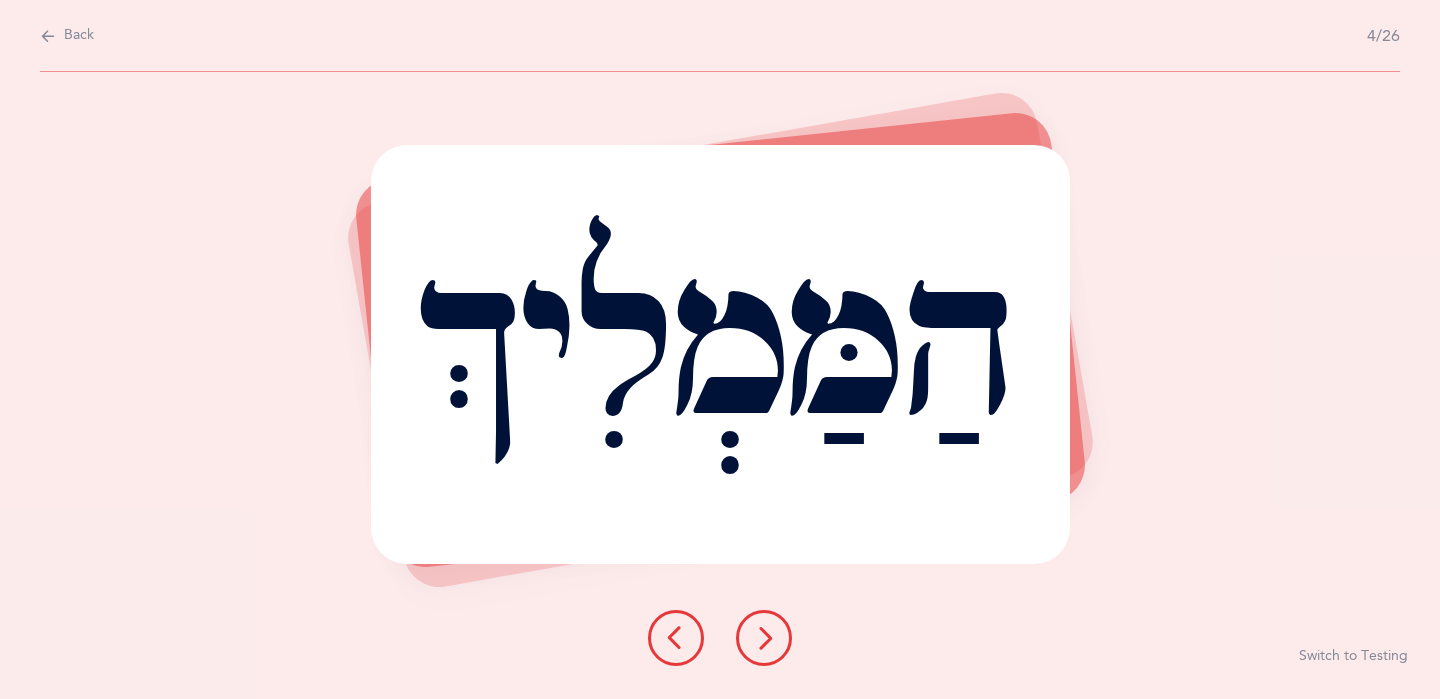 click at bounding box center [764, 638] 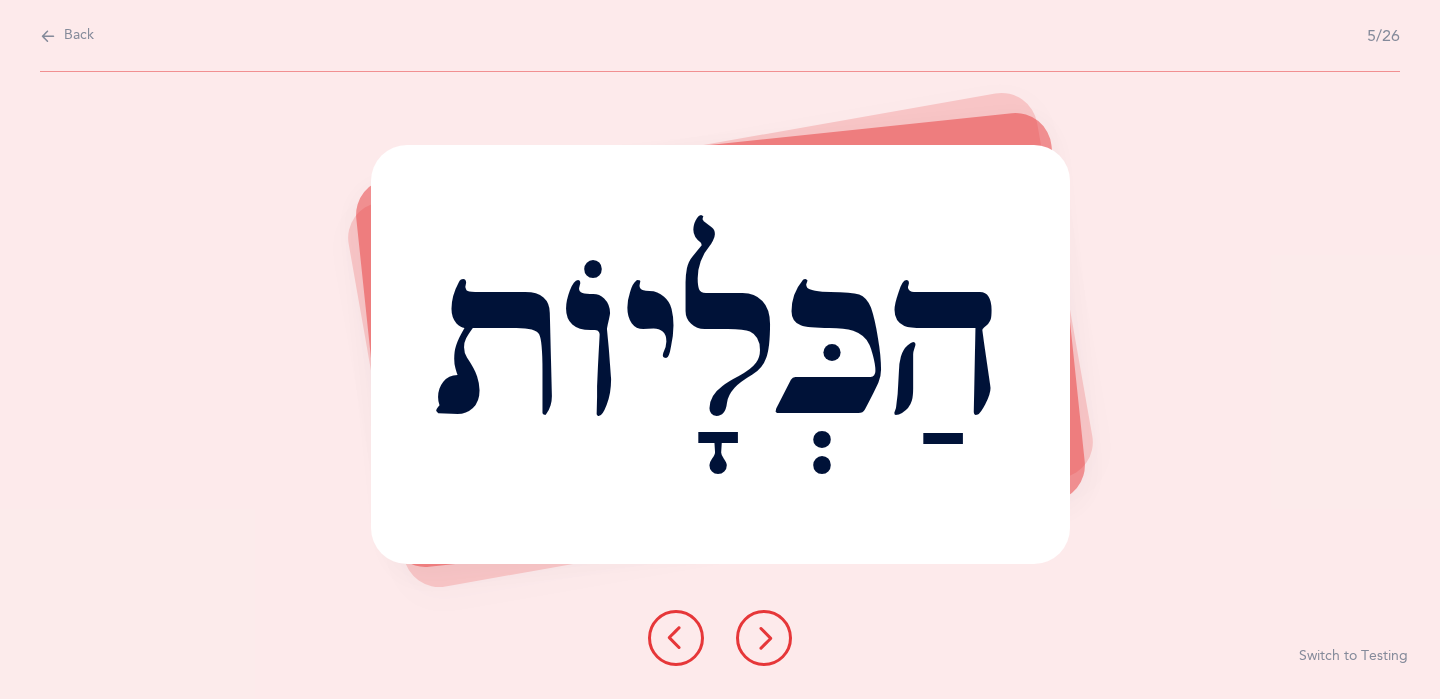 click at bounding box center [764, 638] 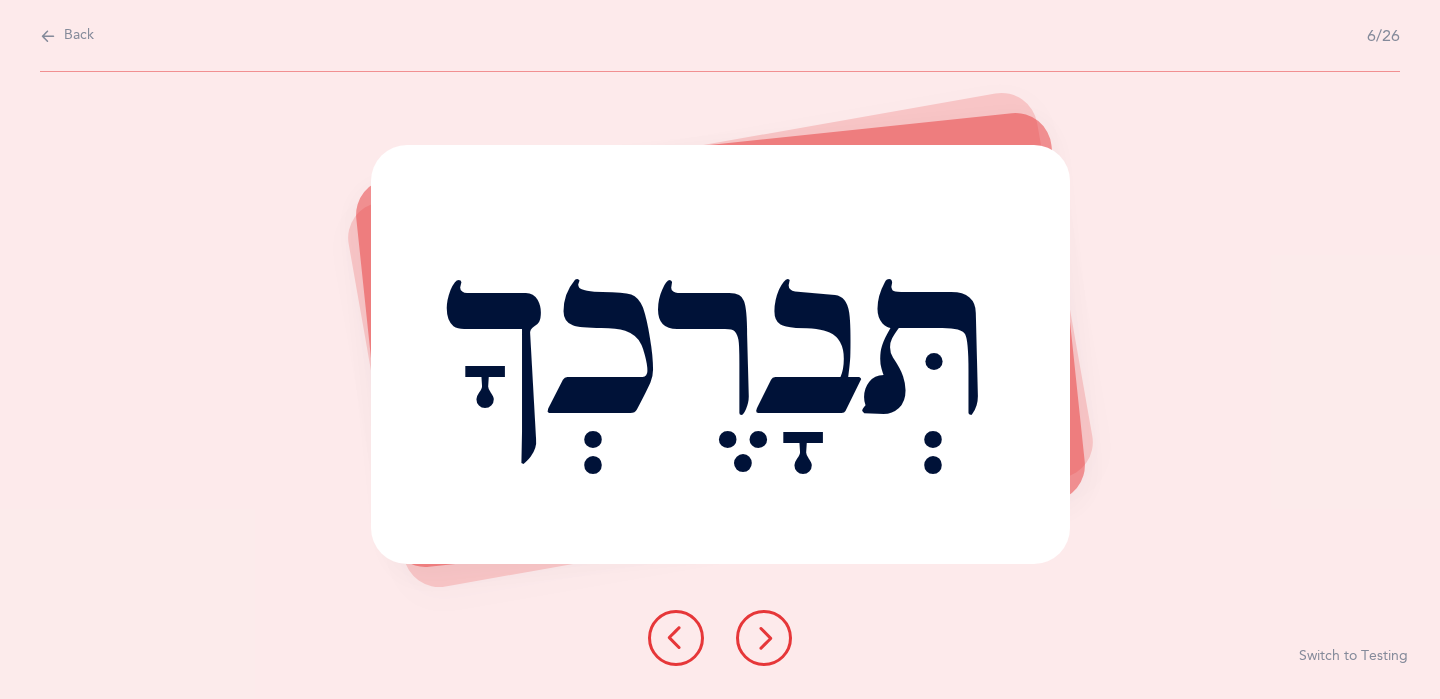 click at bounding box center [764, 638] 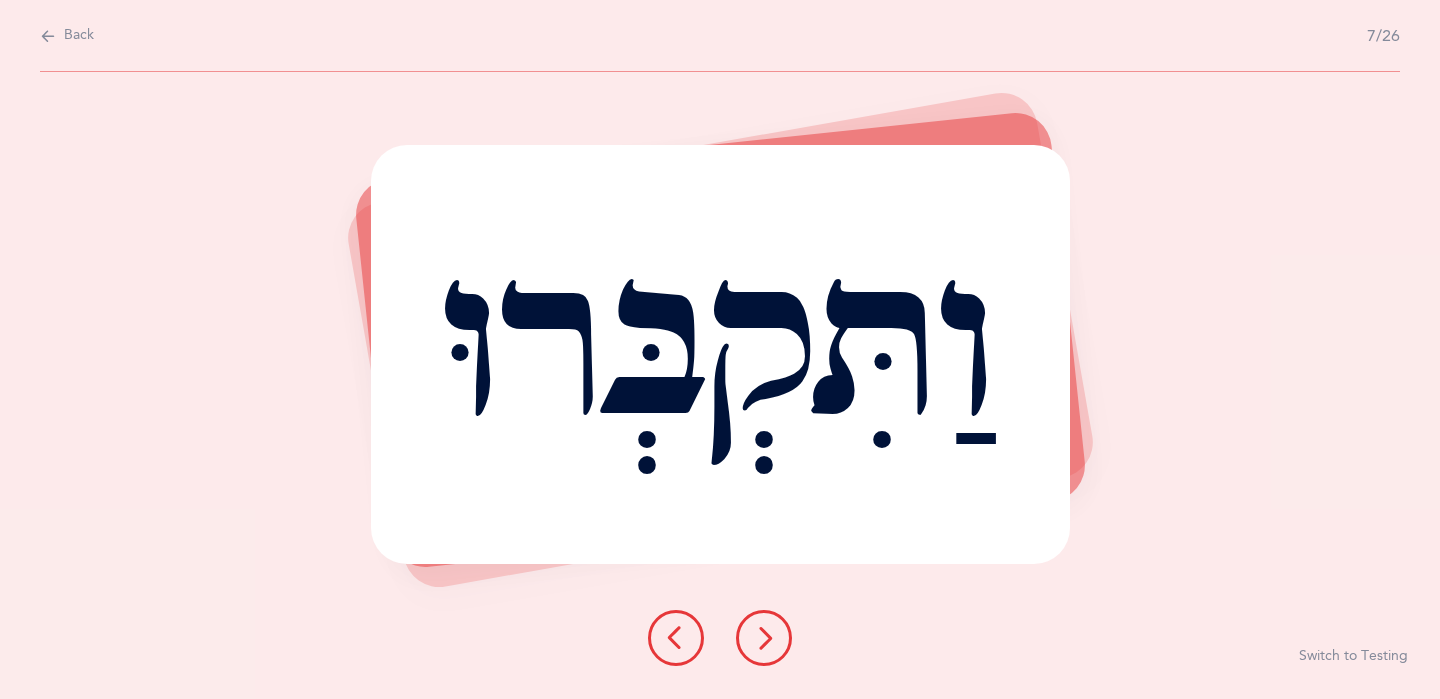 click at bounding box center (764, 638) 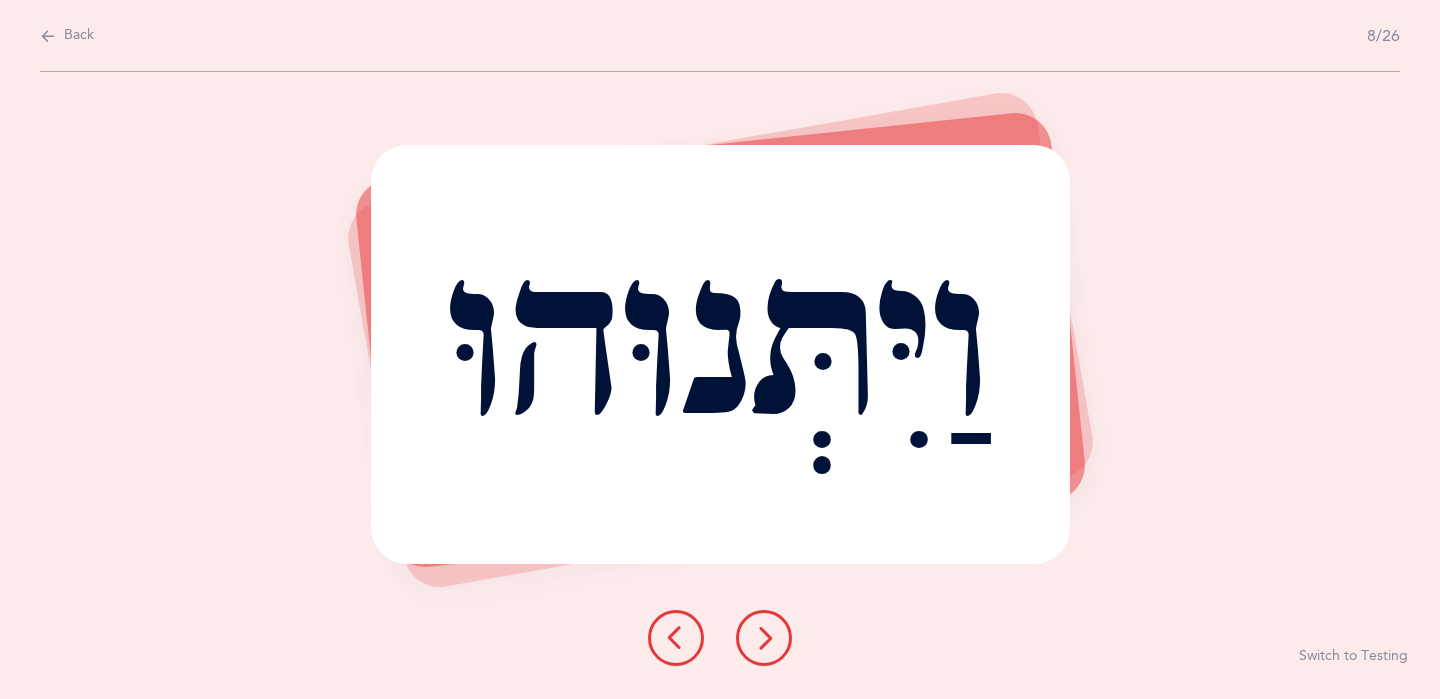click at bounding box center (764, 638) 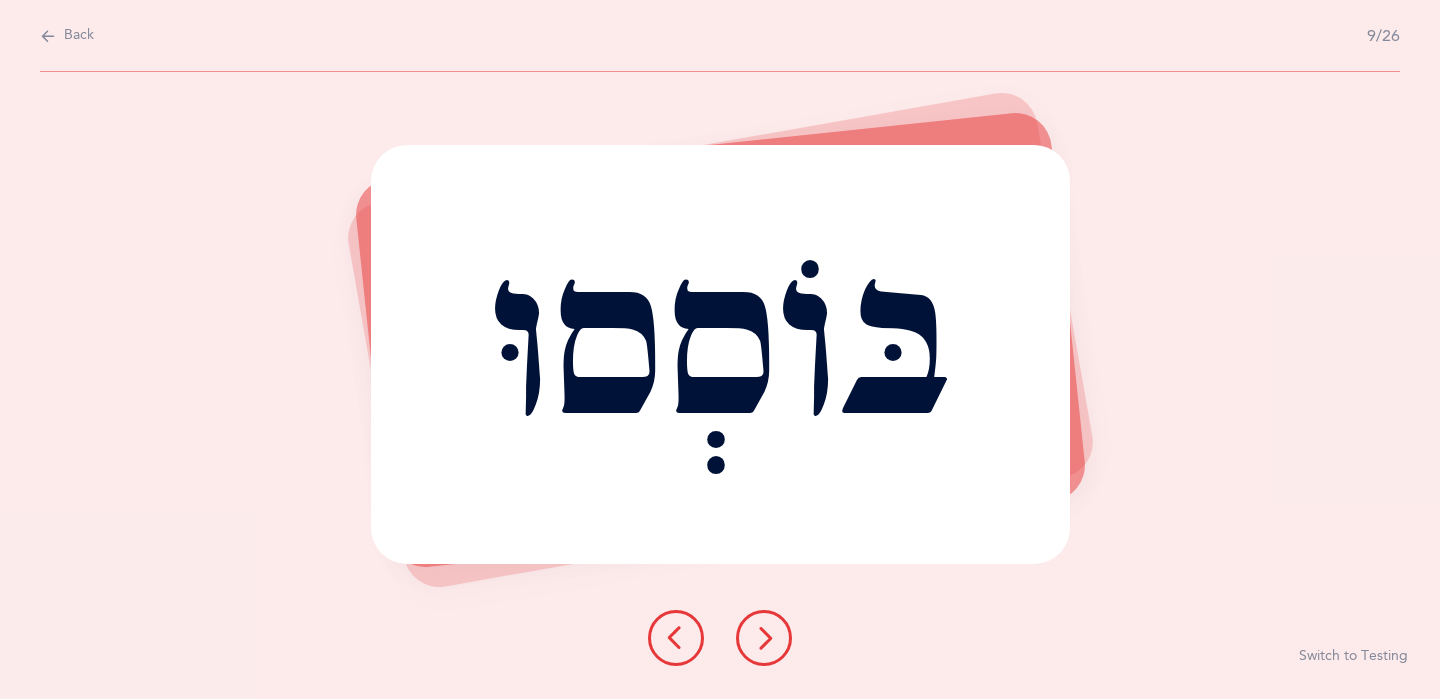 click on "Back" at bounding box center [79, 36] 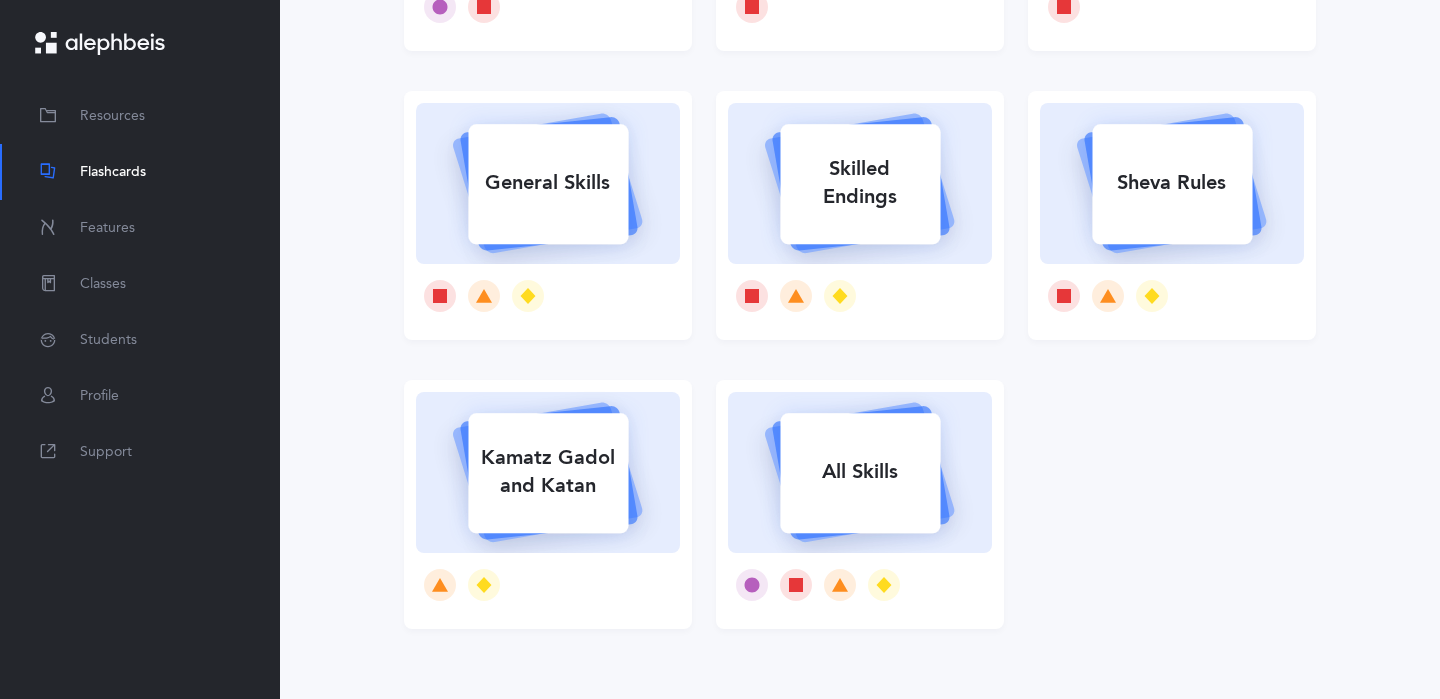 scroll, scrollTop: 404, scrollLeft: 0, axis: vertical 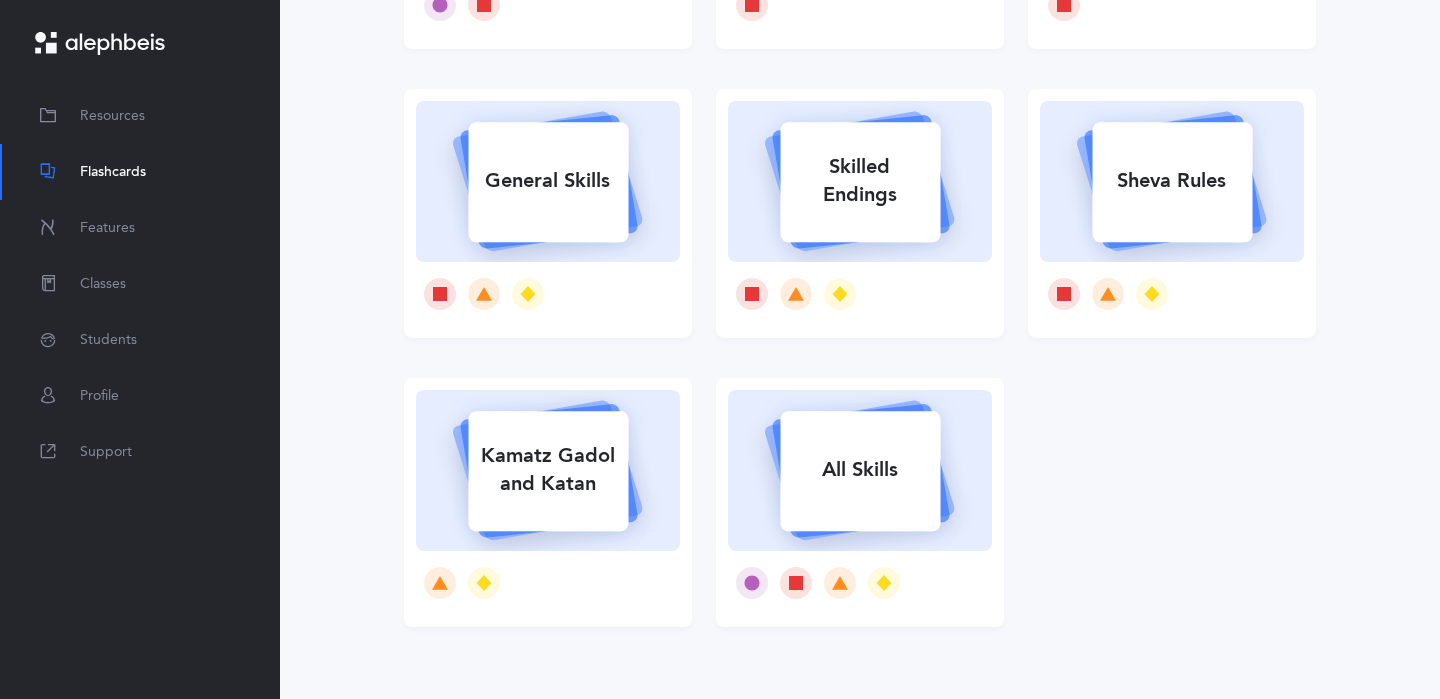 click on "Sheva Rules" at bounding box center (1172, 181) 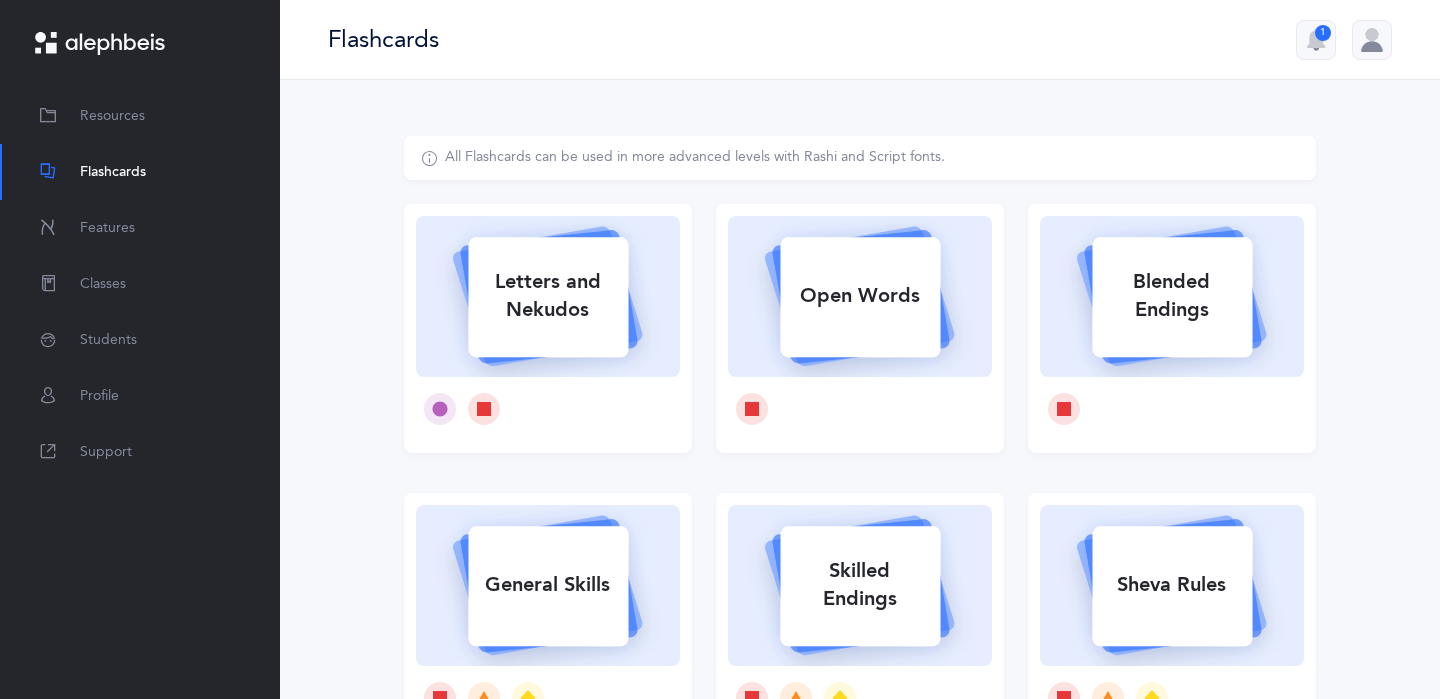 select on "3" 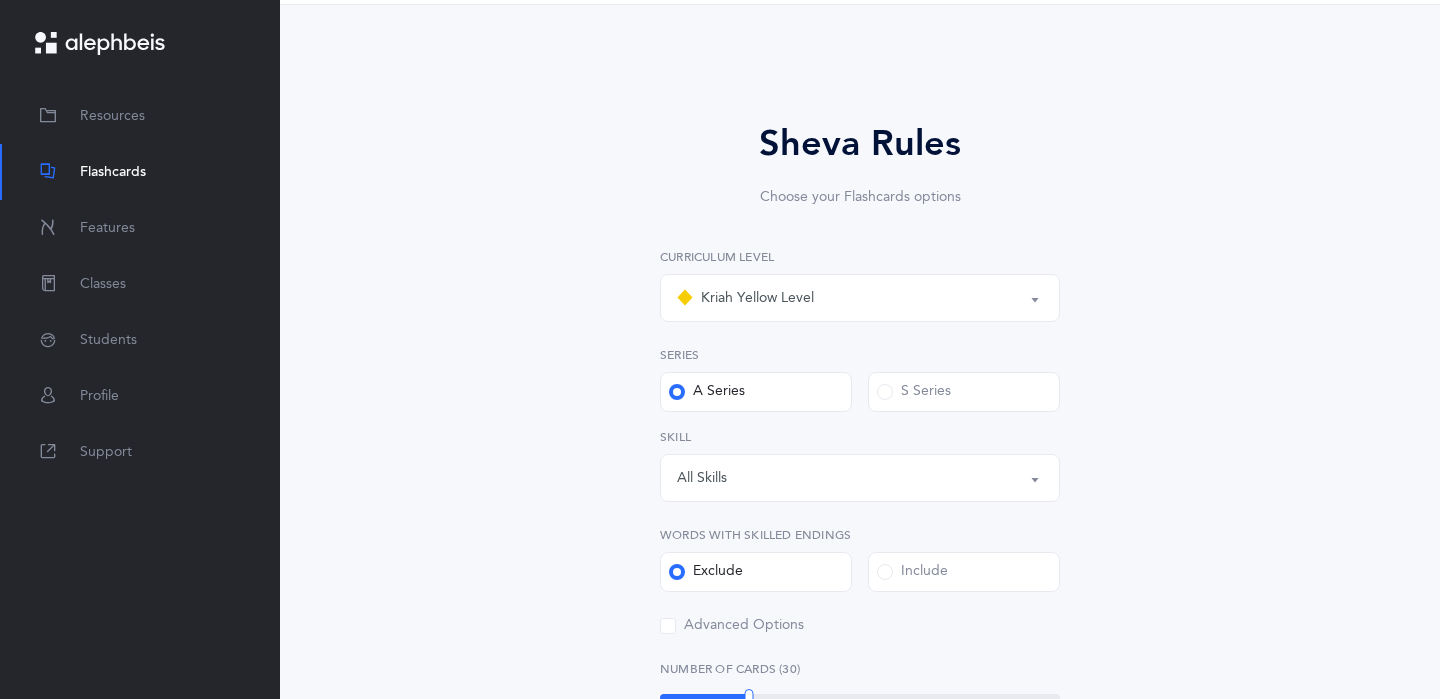scroll, scrollTop: 114, scrollLeft: 0, axis: vertical 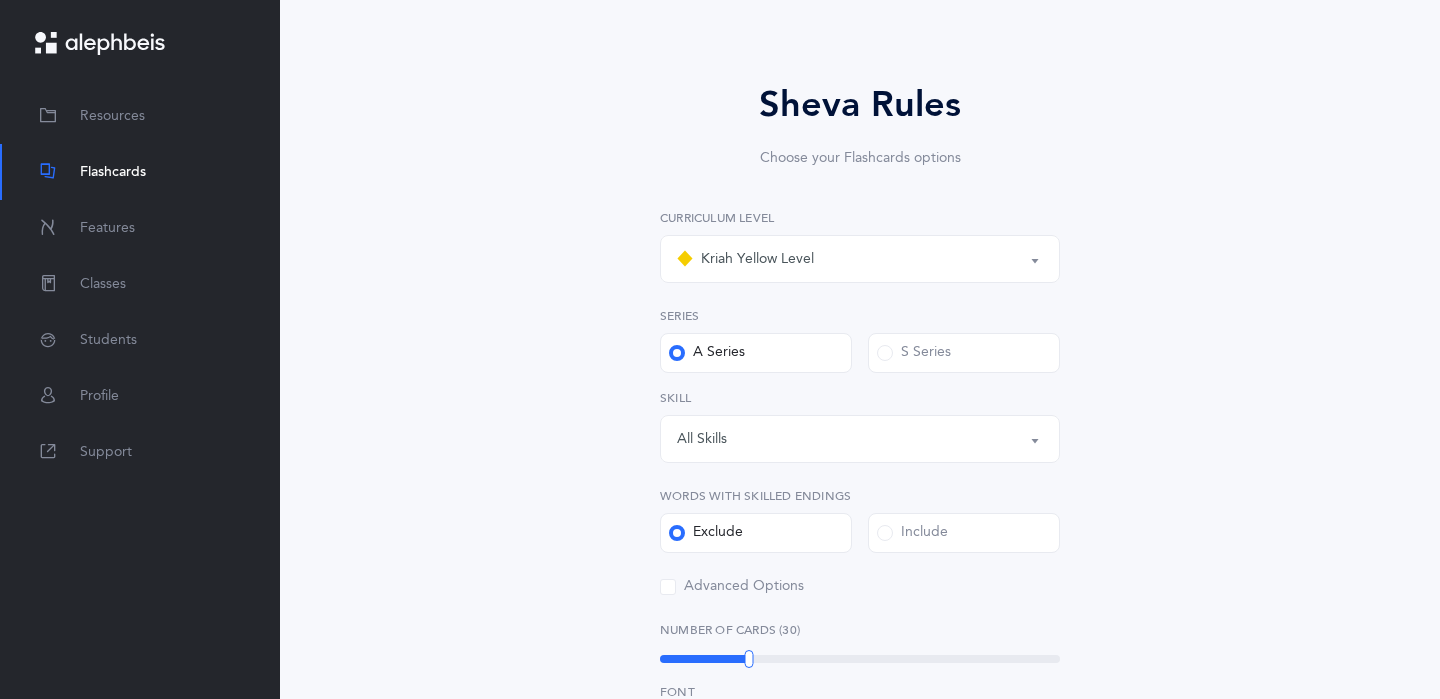 click on "Kriah Yellow Level" at bounding box center [860, 259] 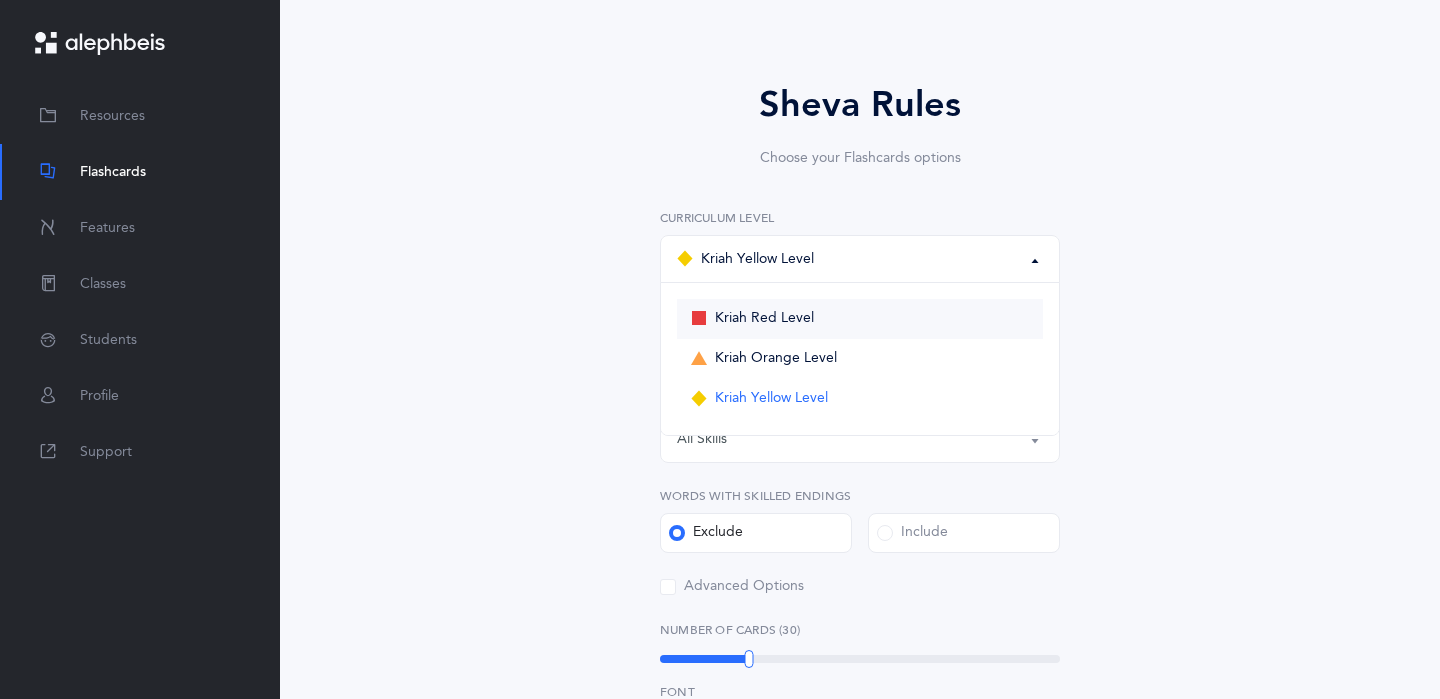 click on "Kriah Red Level" at bounding box center [764, 319] 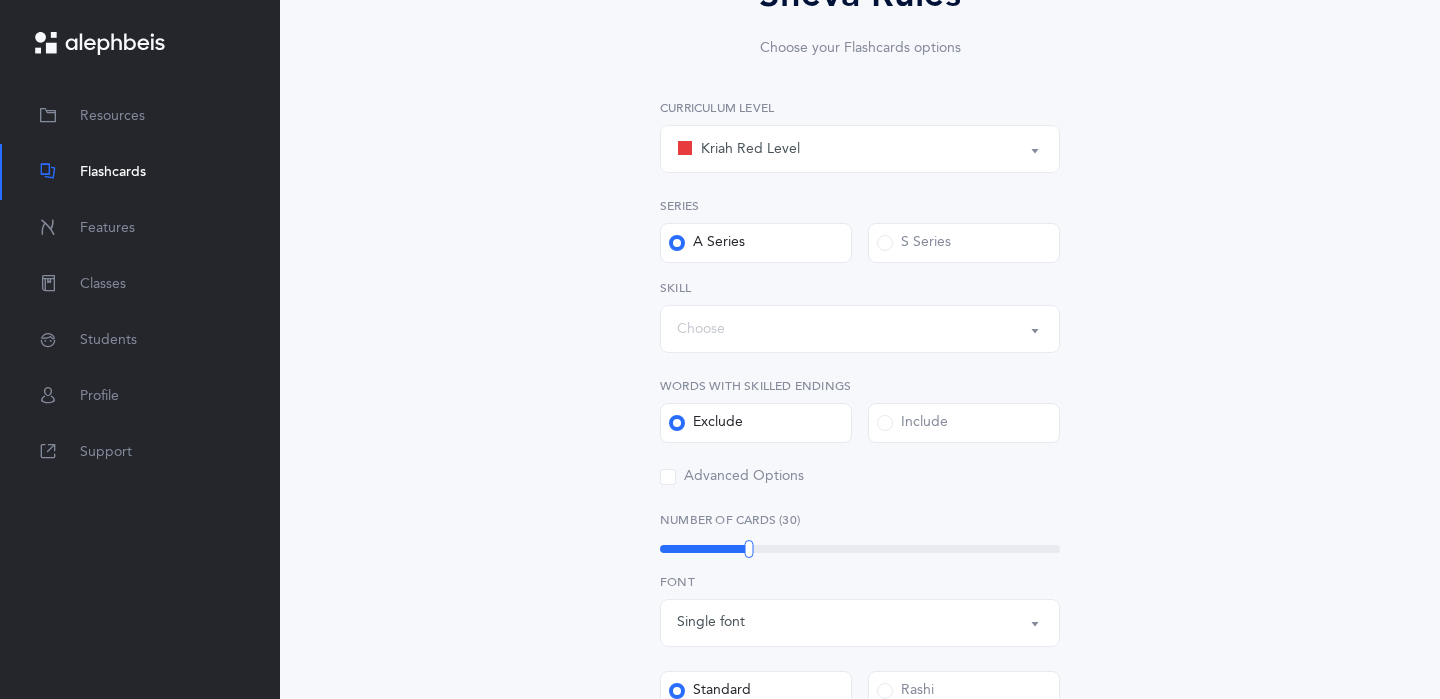 scroll, scrollTop: 230, scrollLeft: 0, axis: vertical 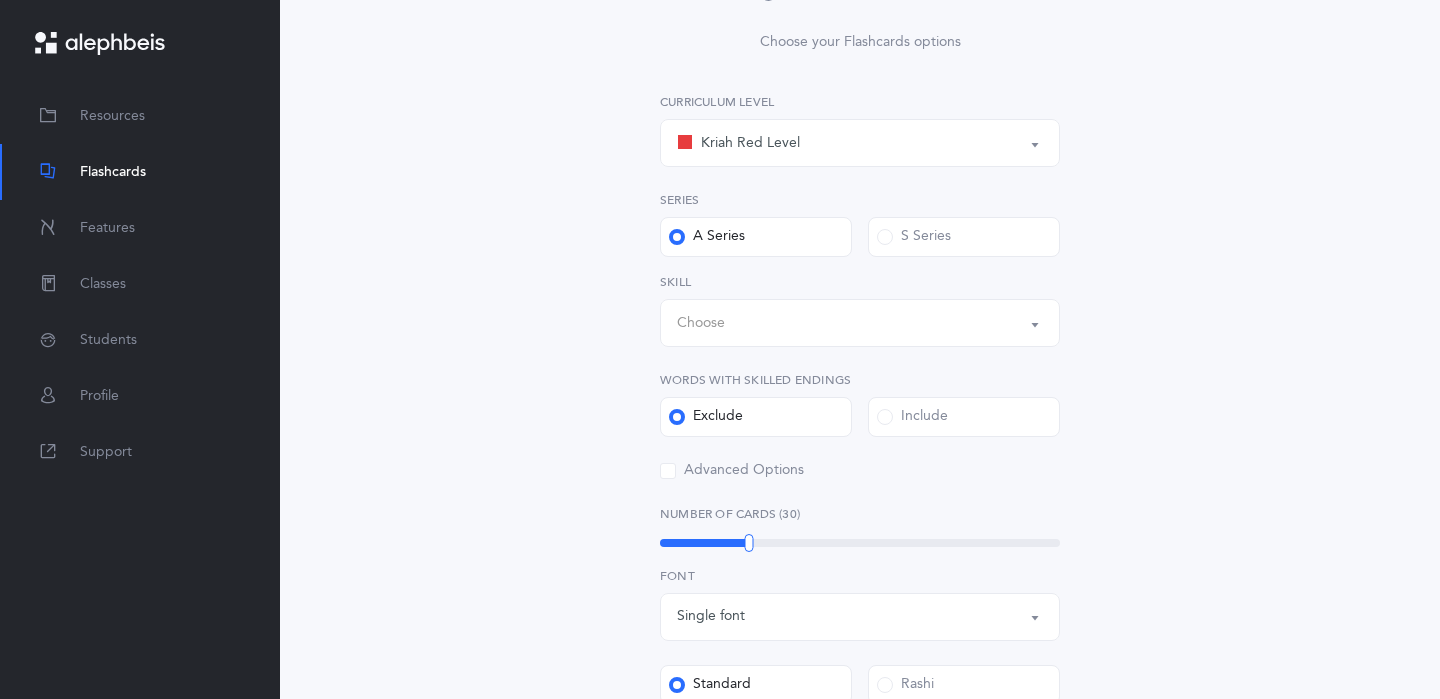 click on "Choose" at bounding box center (860, 323) 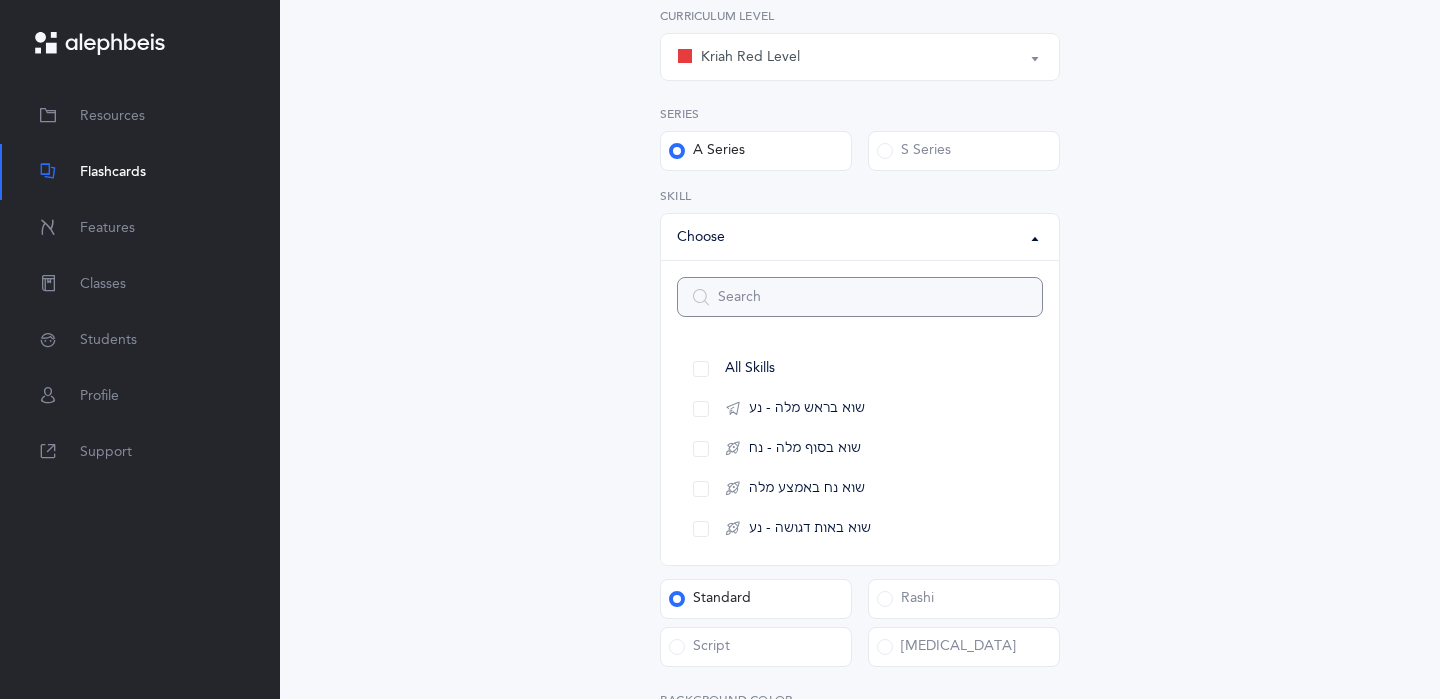 scroll, scrollTop: 331, scrollLeft: 0, axis: vertical 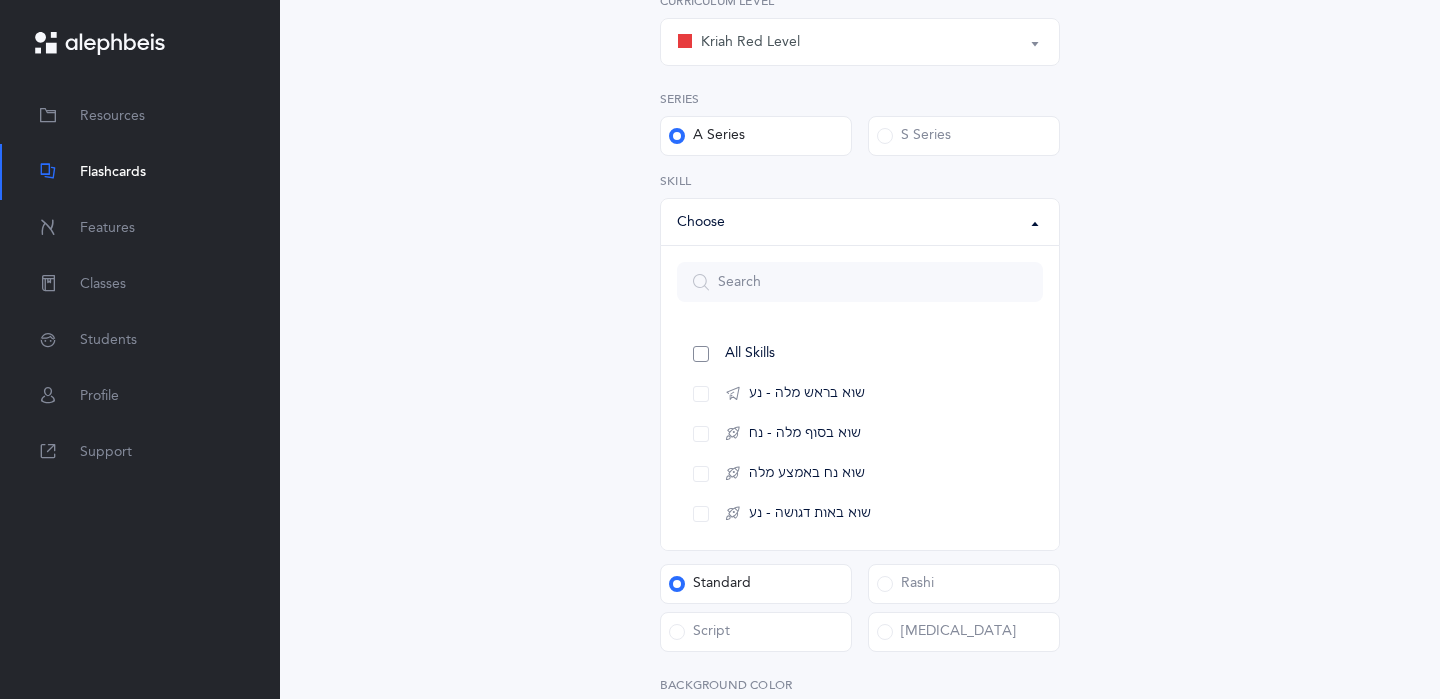 click on "All Skills" at bounding box center (860, 354) 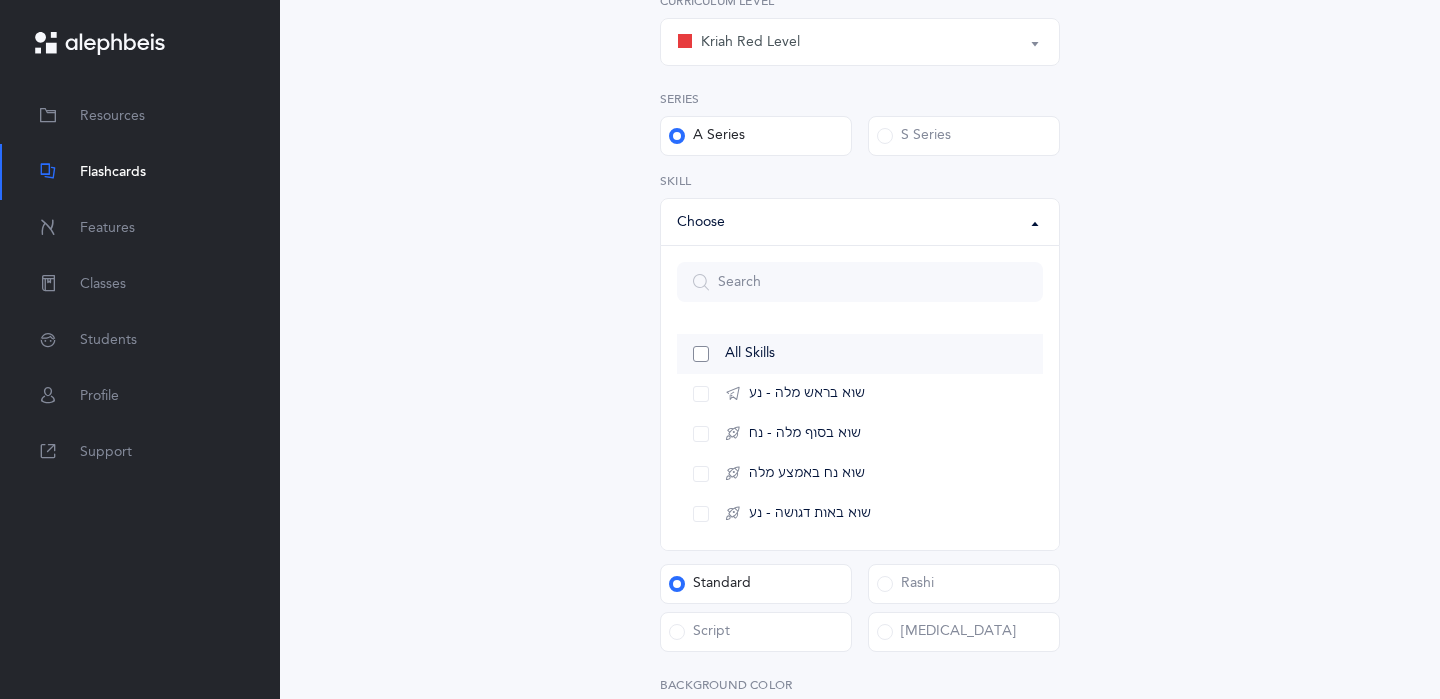 select on "all" 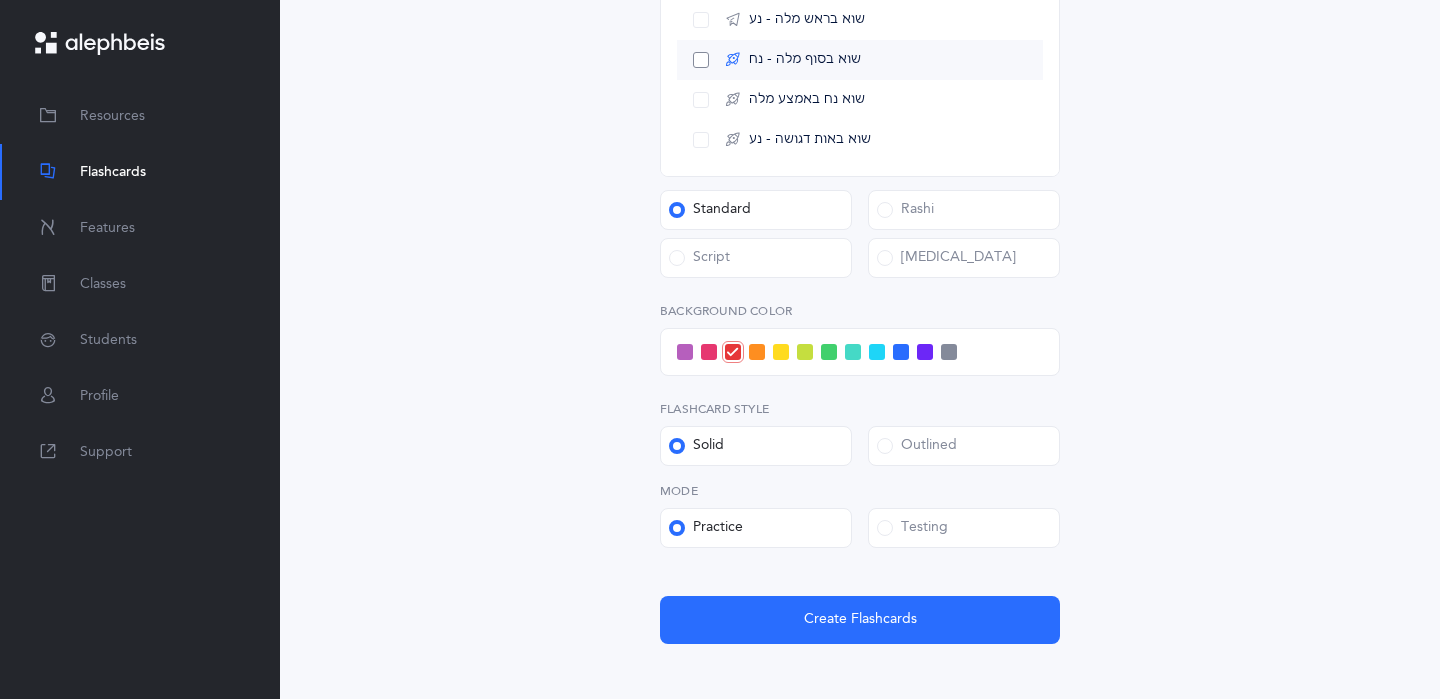 scroll, scrollTop: 710, scrollLeft: 0, axis: vertical 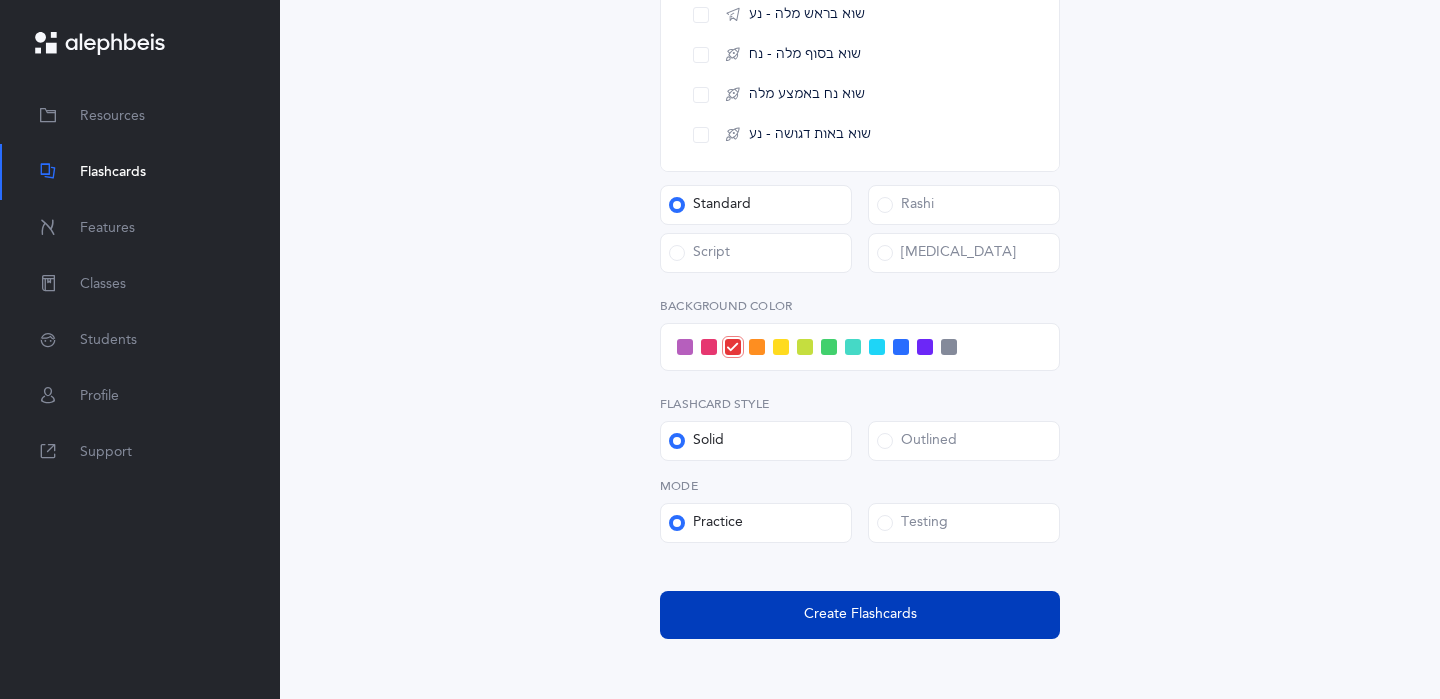 click on "Create Flashcards" at bounding box center [860, 614] 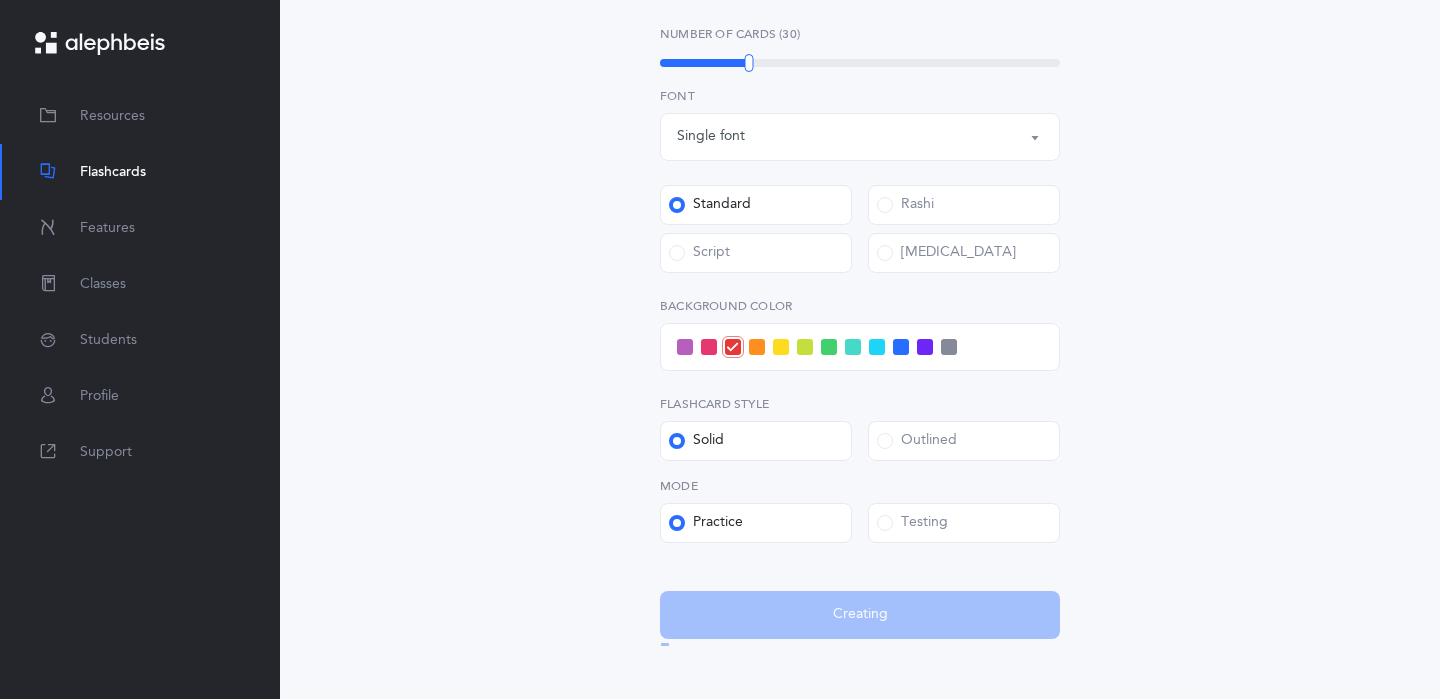 scroll, scrollTop: 0, scrollLeft: 0, axis: both 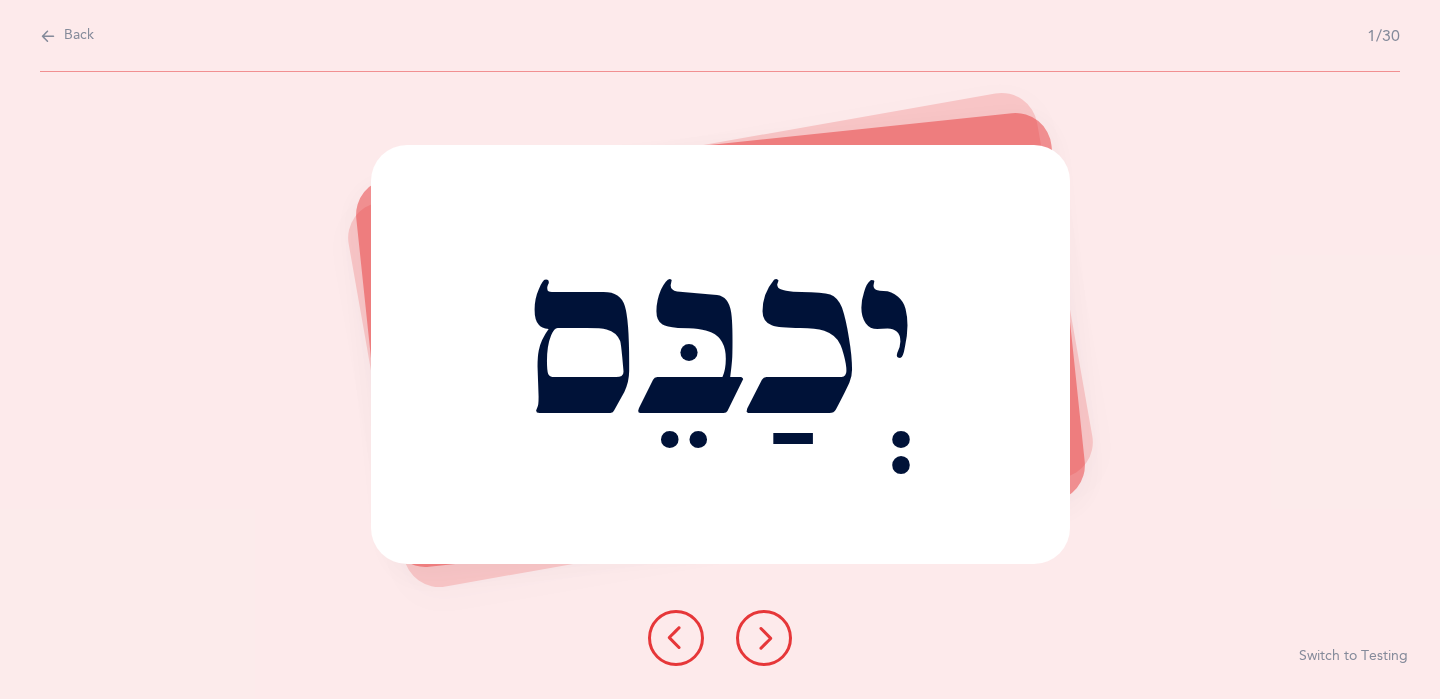 click at bounding box center [764, 638] 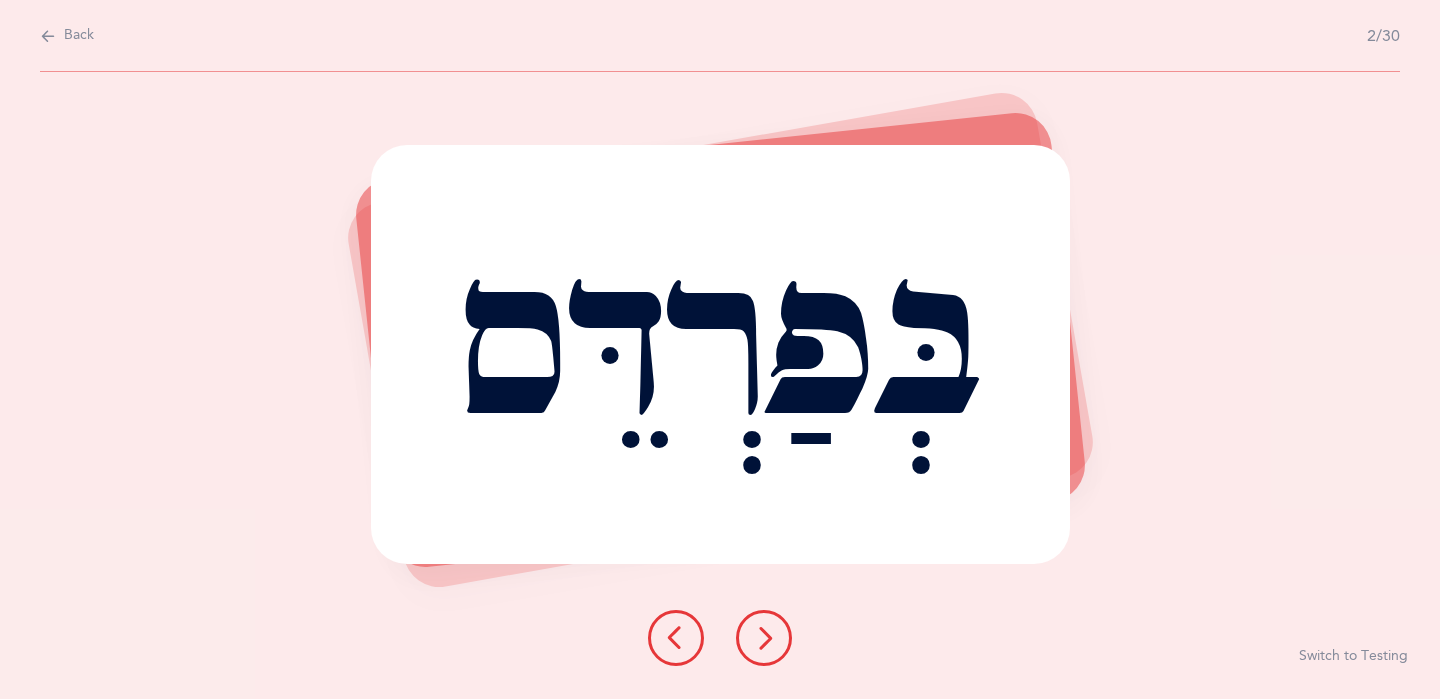 click at bounding box center [764, 638] 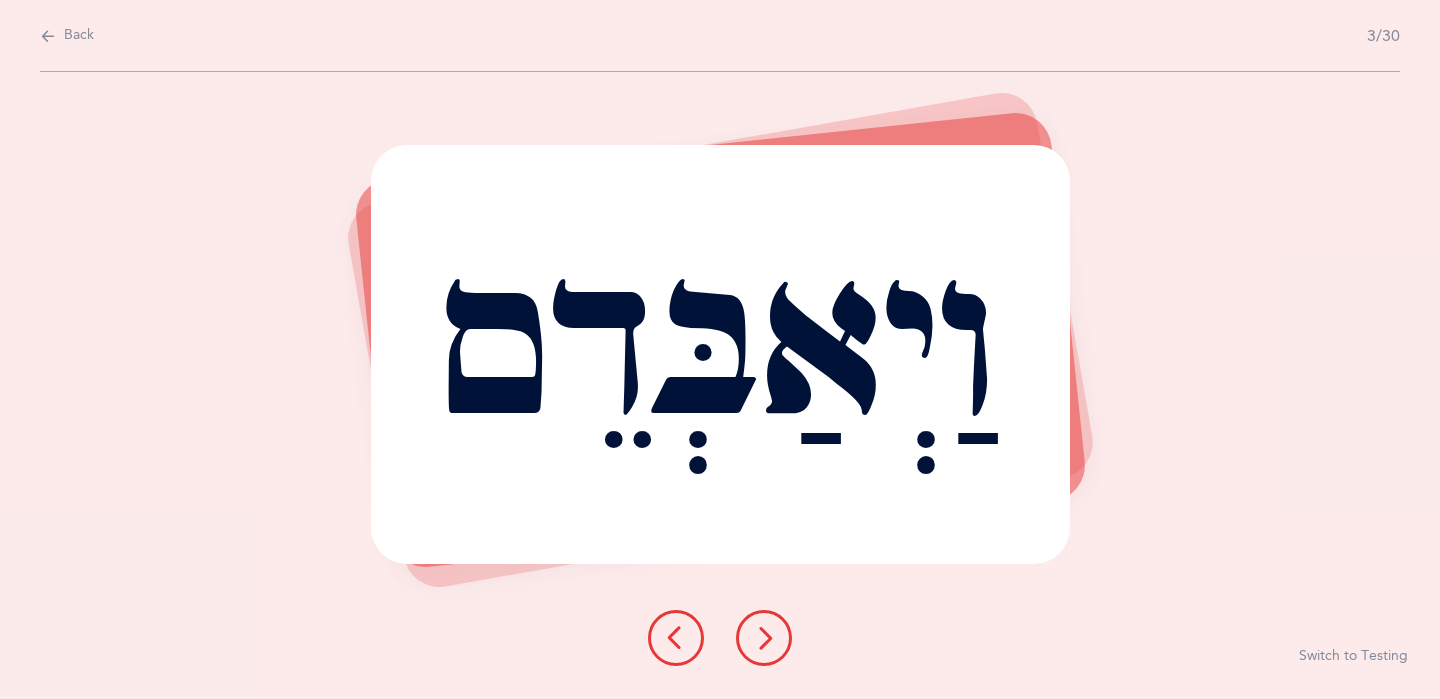 click at bounding box center [764, 638] 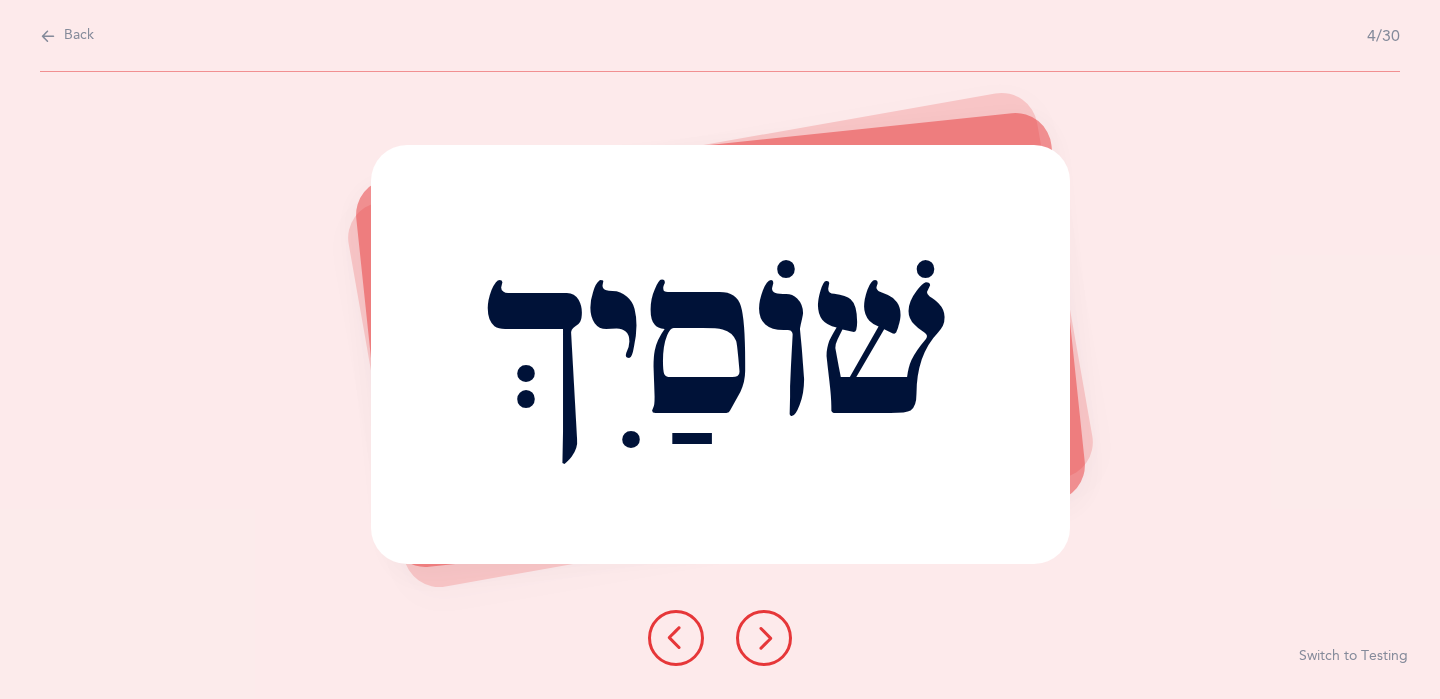 click at bounding box center (764, 638) 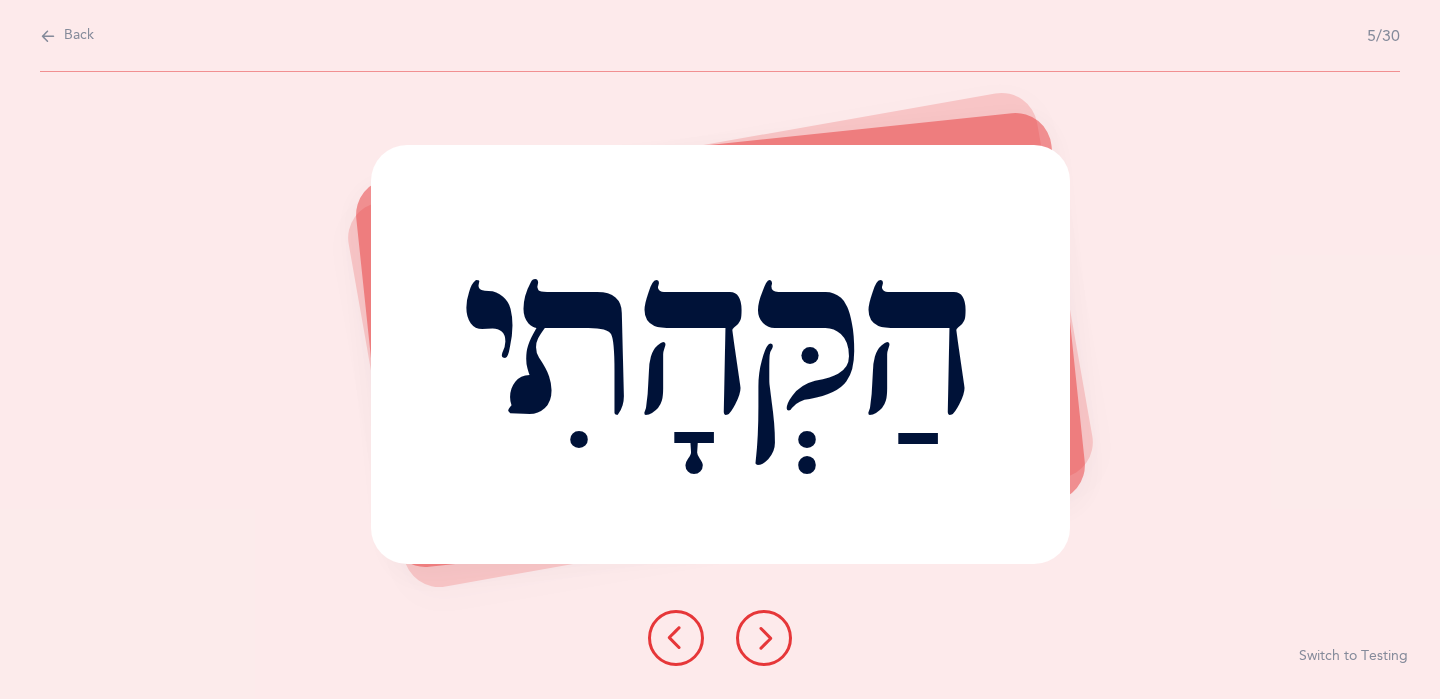click at bounding box center (764, 638) 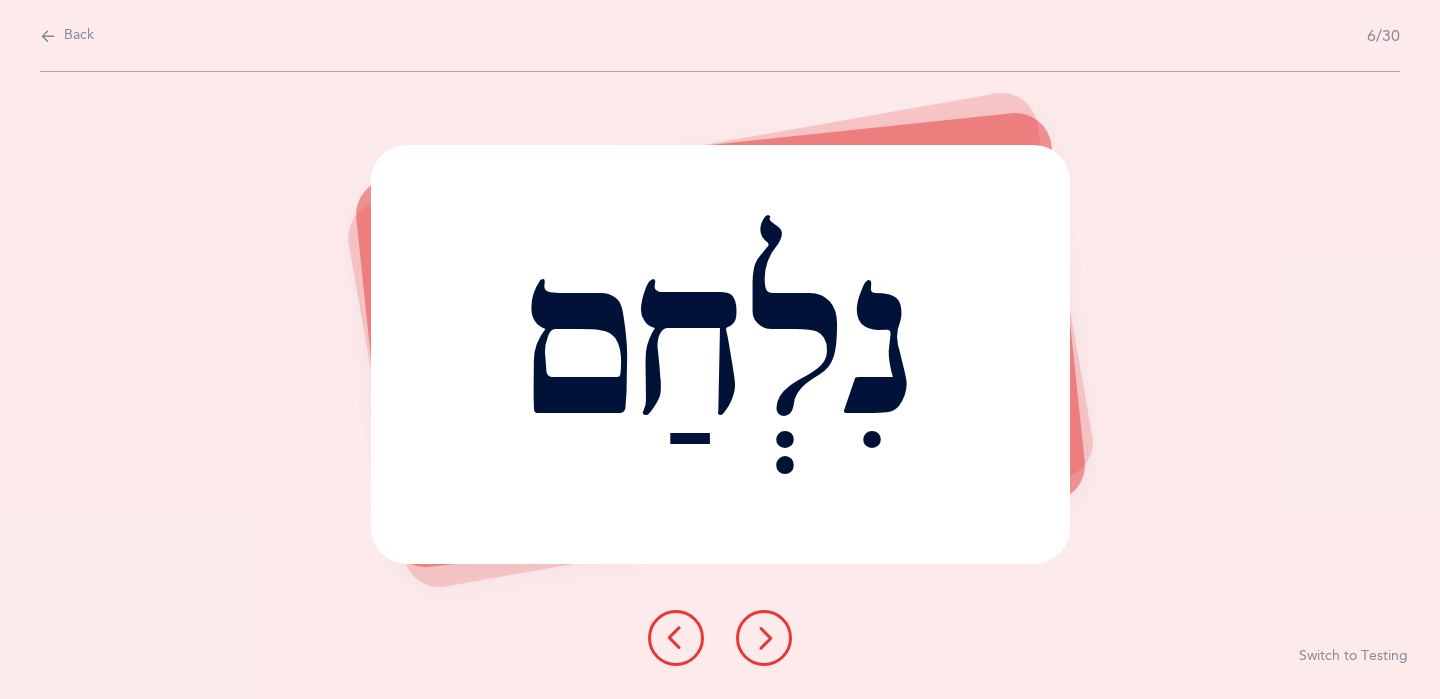 click at bounding box center [764, 638] 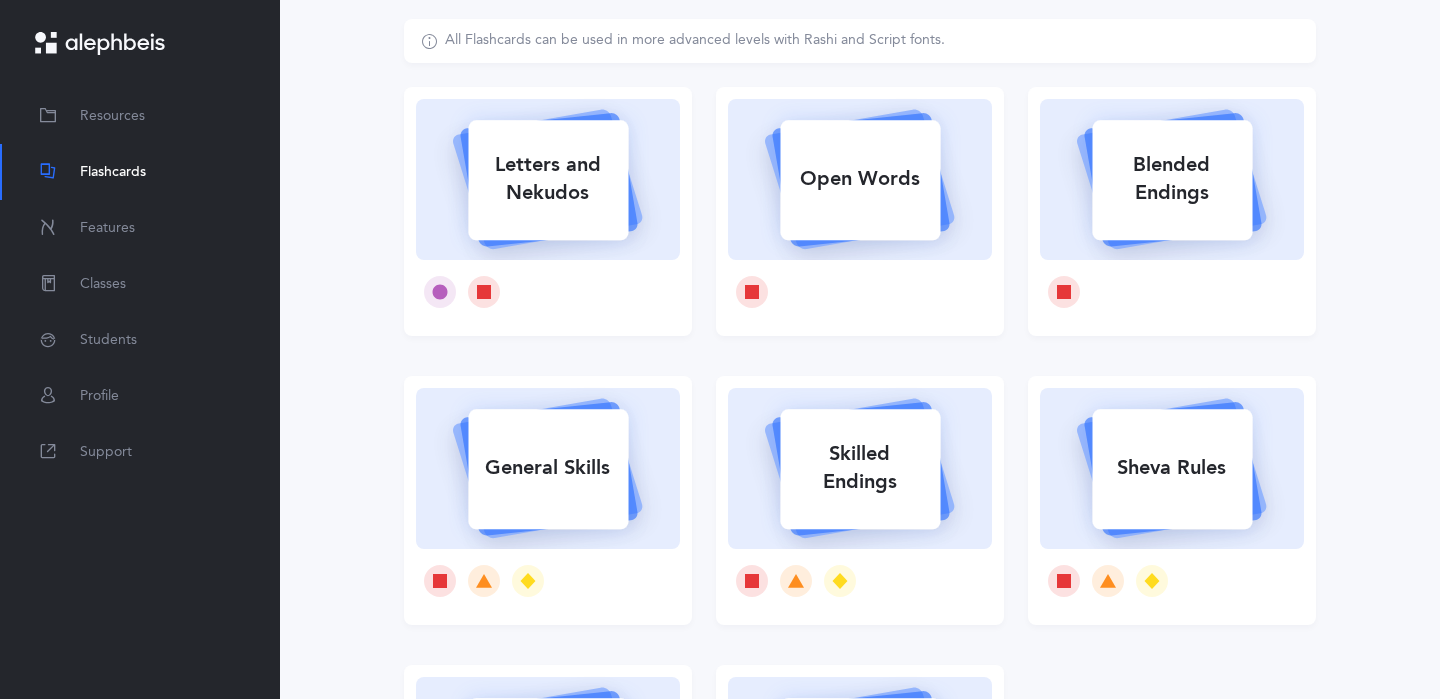 scroll, scrollTop: 121, scrollLeft: 0, axis: vertical 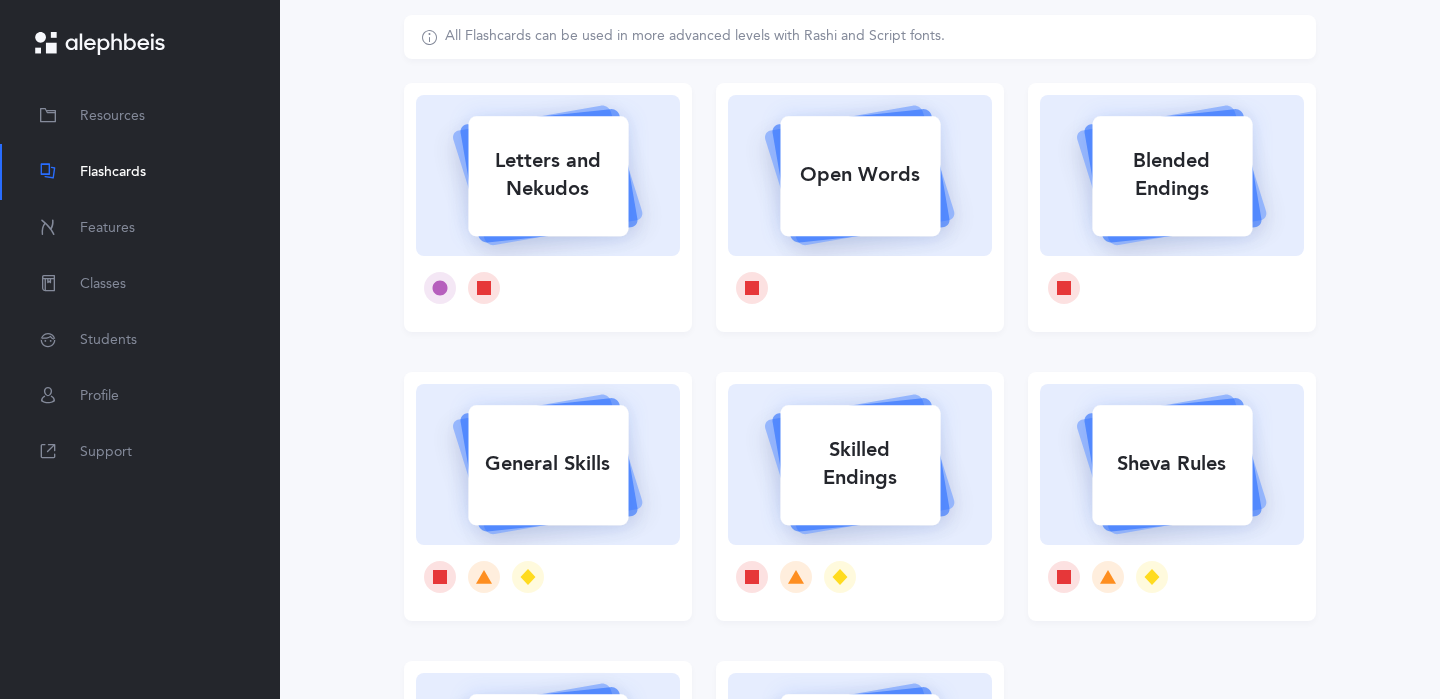 click on "Sheva Rules" at bounding box center [1172, 464] 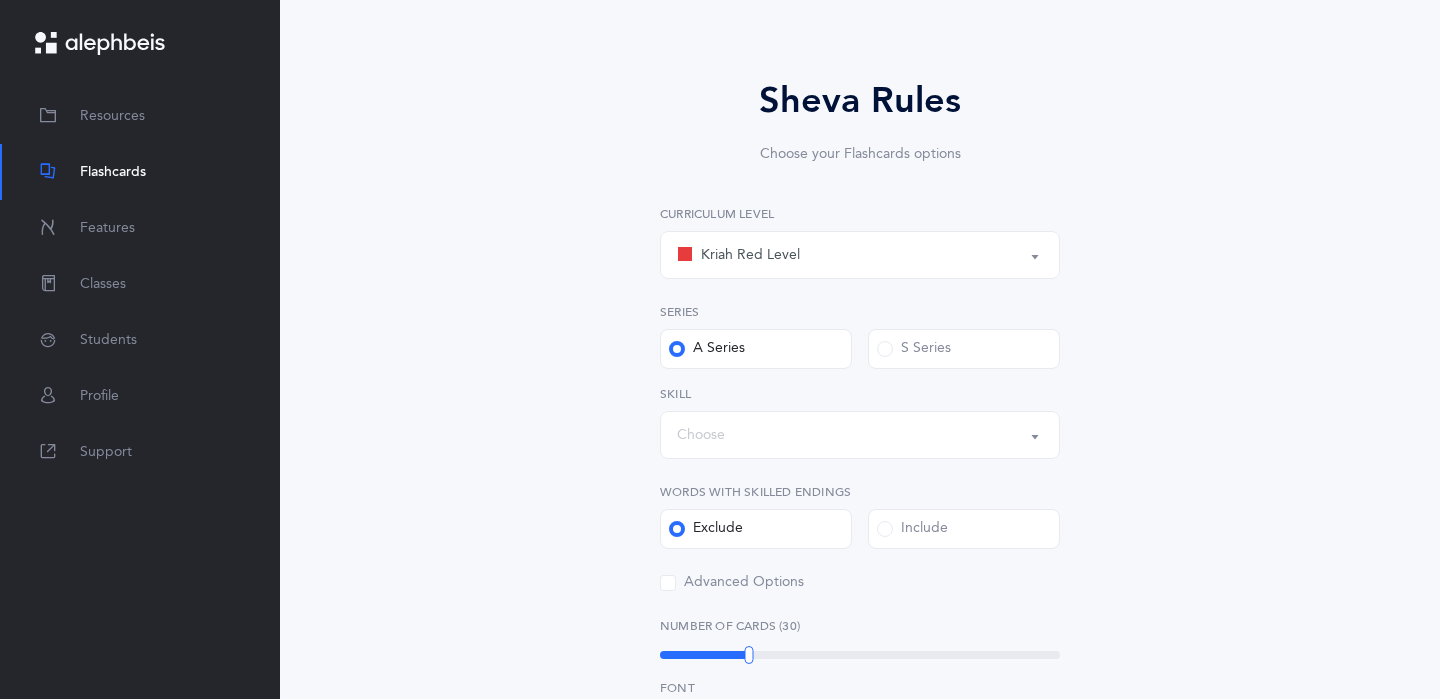 scroll, scrollTop: 123, scrollLeft: 0, axis: vertical 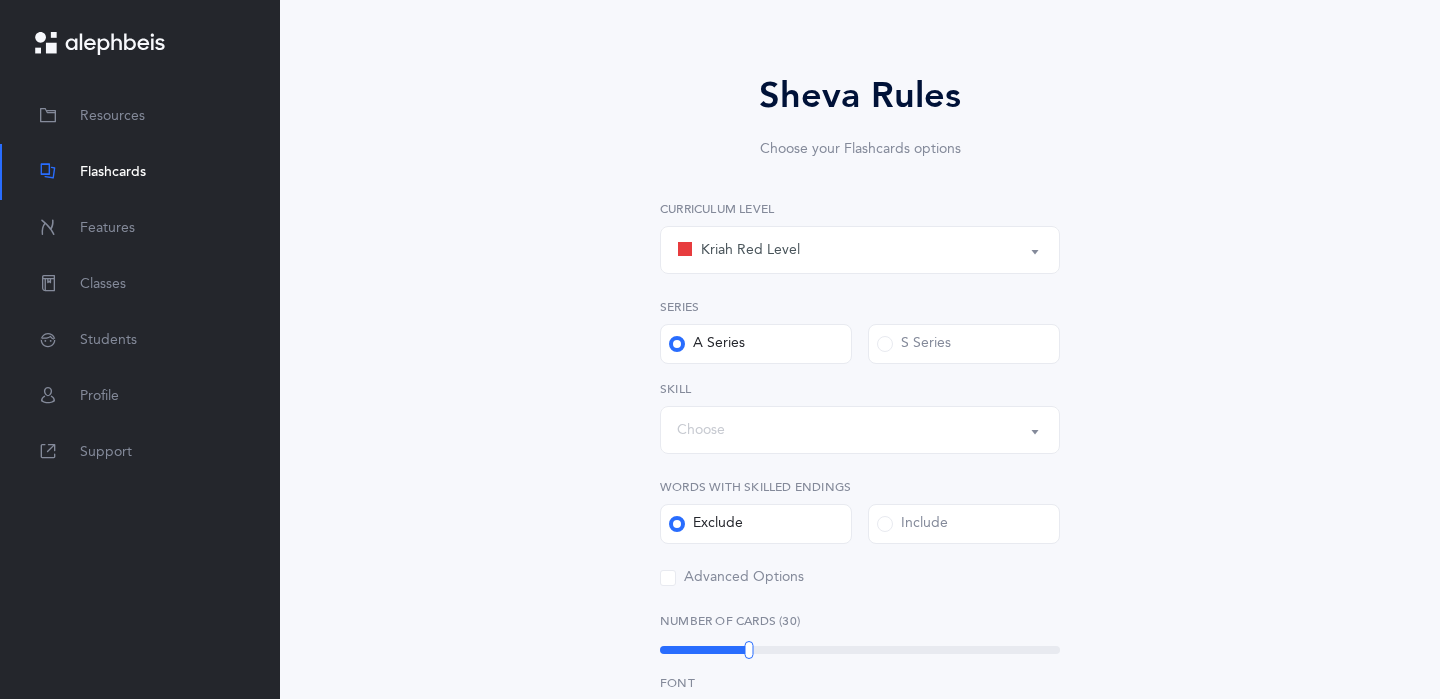 click on "A Series" at bounding box center [756, 344] 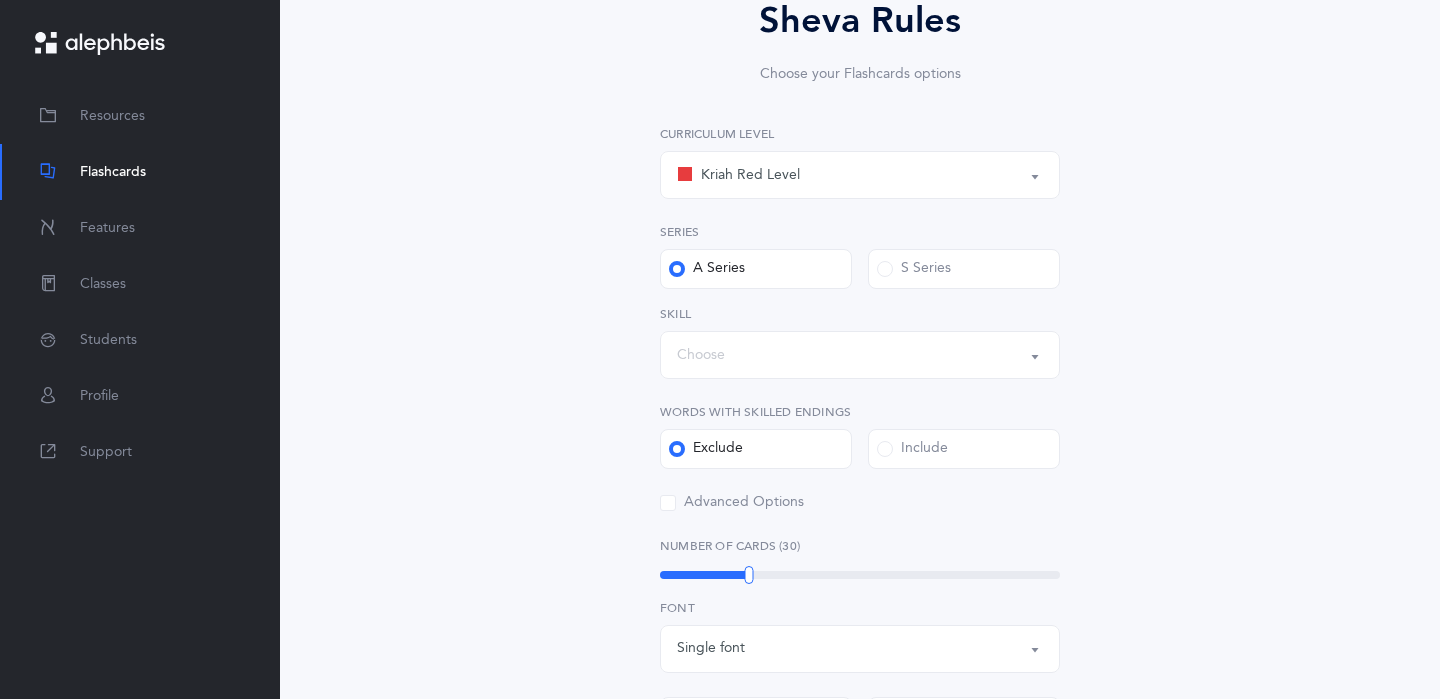 scroll, scrollTop: 199, scrollLeft: 0, axis: vertical 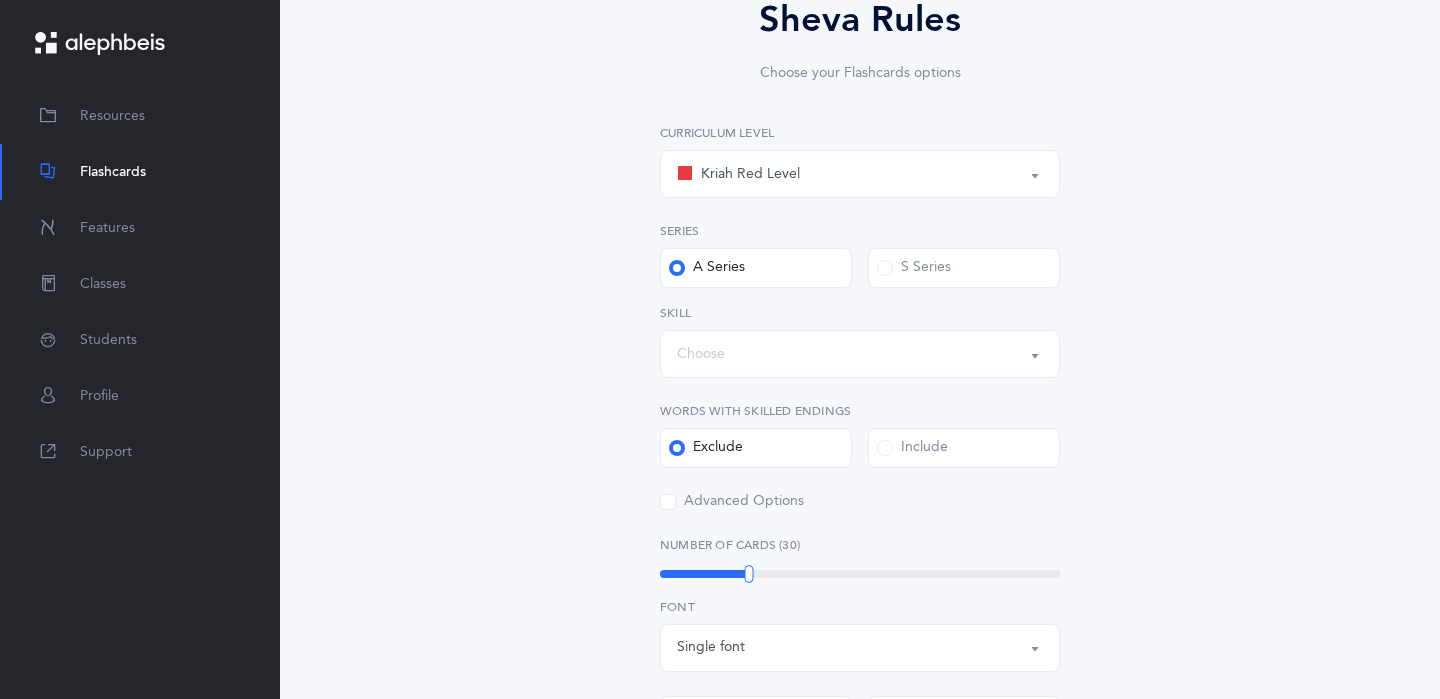click on "Flashcards" at bounding box center (113, 172) 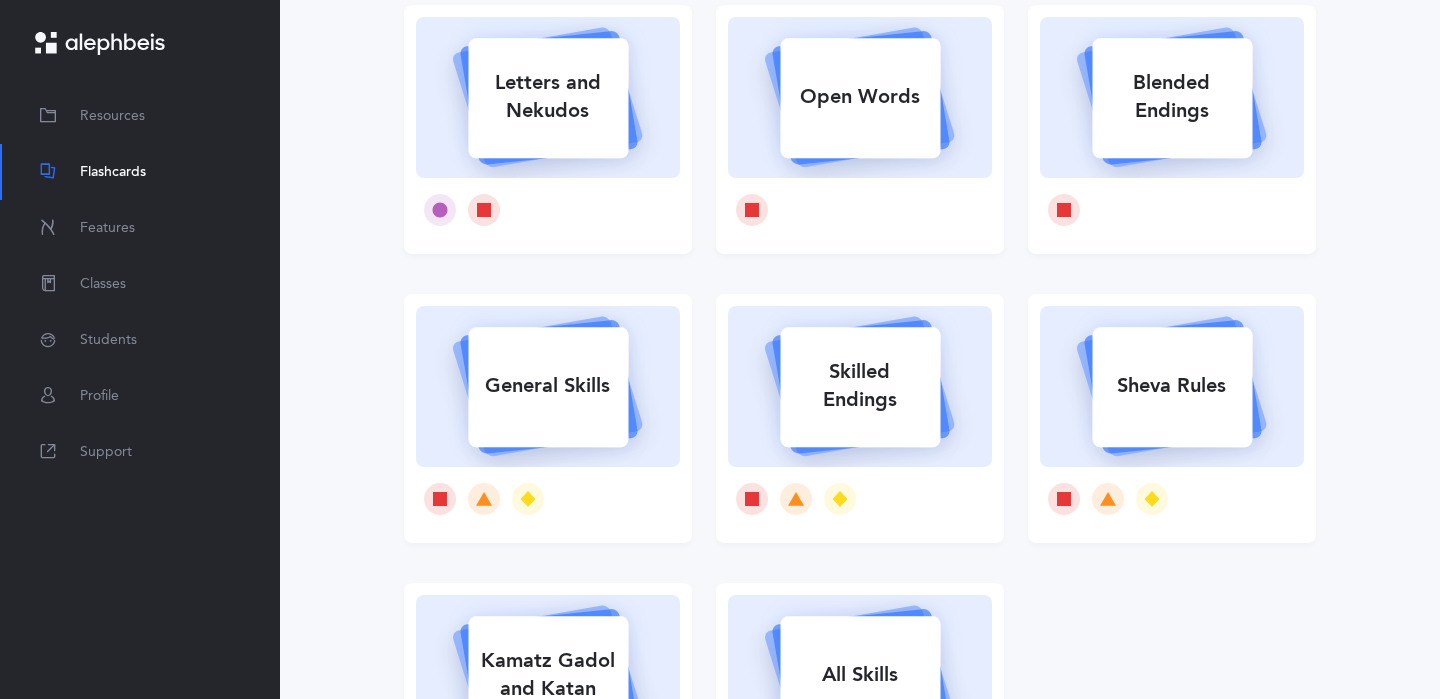 click on "Letters and Nekudos" at bounding box center (548, 97) 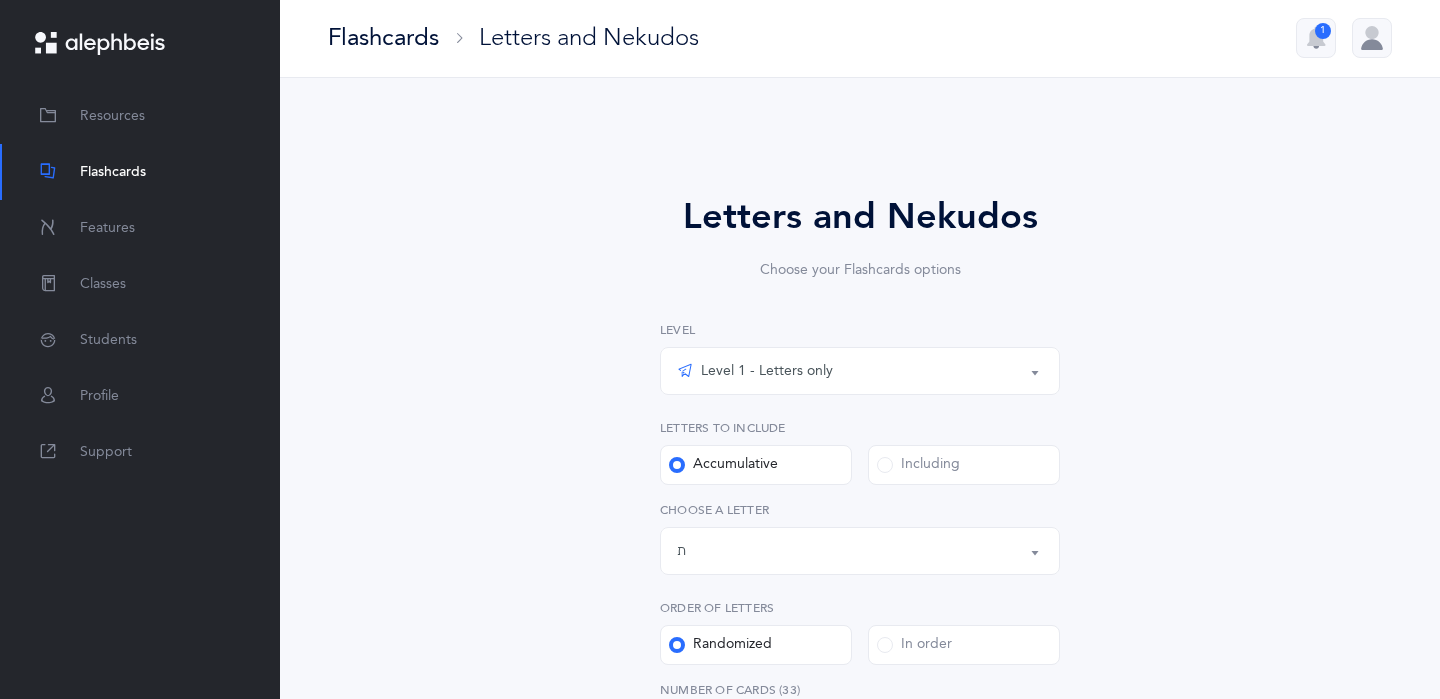 scroll, scrollTop: 0, scrollLeft: 0, axis: both 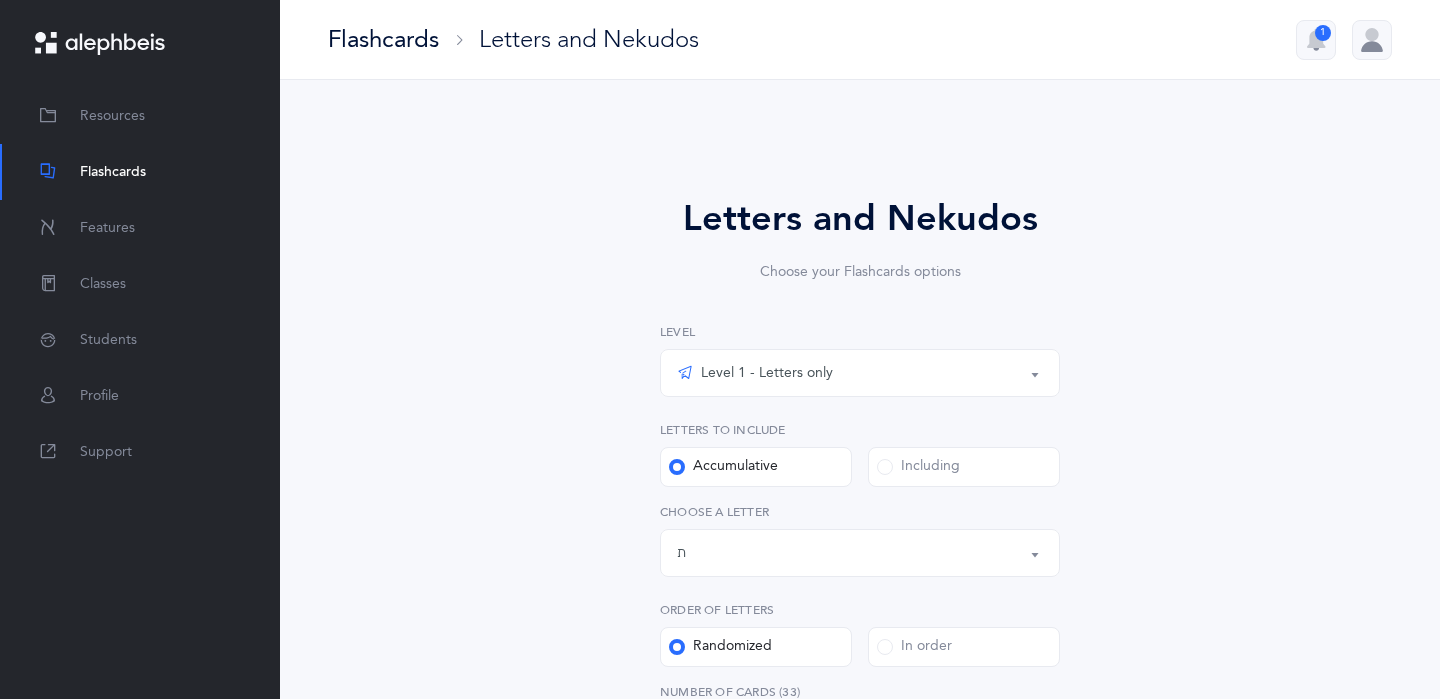 click on "Flashcards" at bounding box center (383, 39) 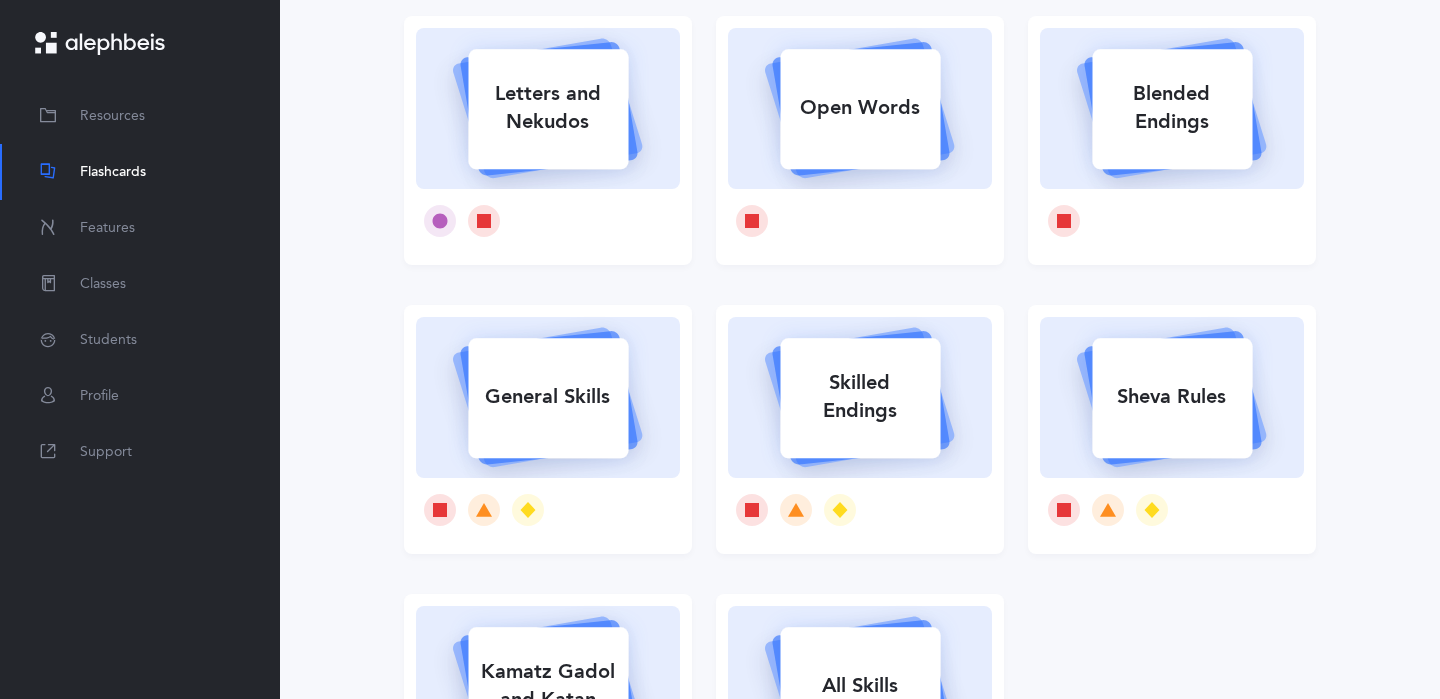 scroll, scrollTop: 198, scrollLeft: 0, axis: vertical 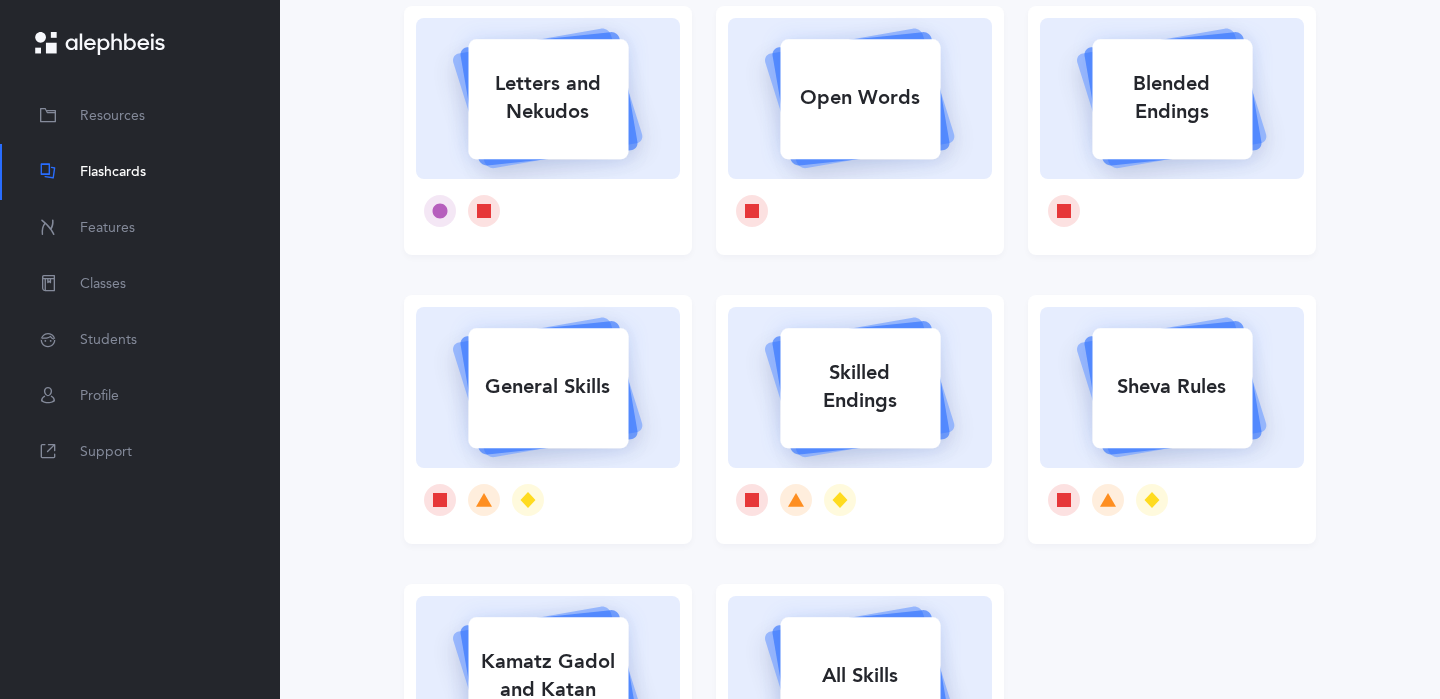 click on "Sheva Rules" at bounding box center [1172, 387] 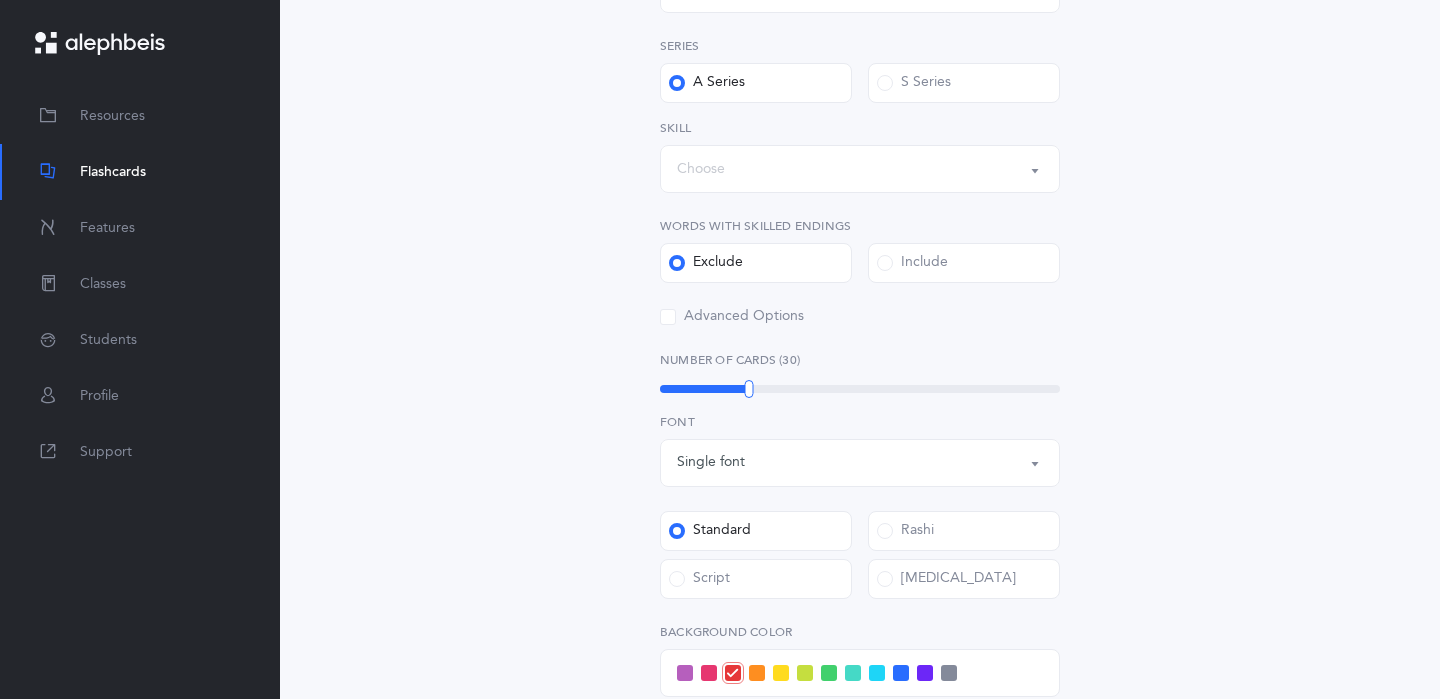 scroll, scrollTop: 381, scrollLeft: 0, axis: vertical 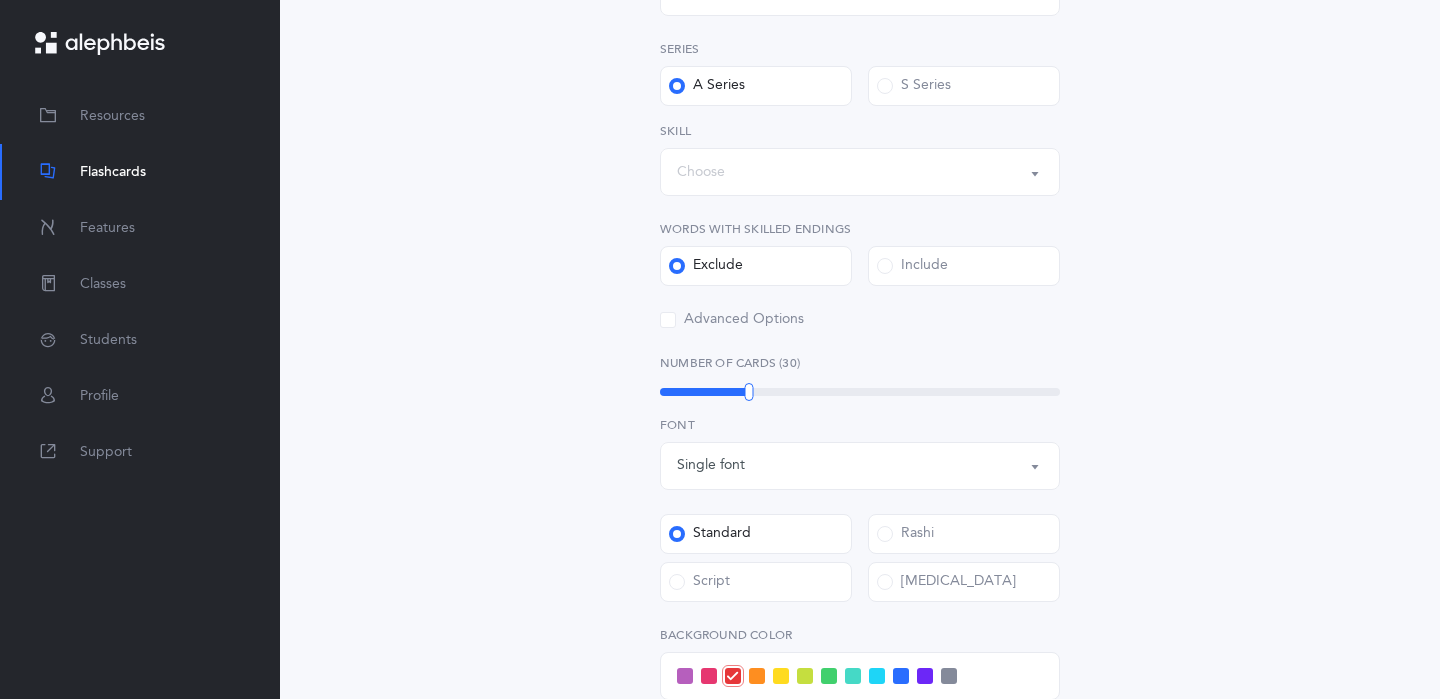 click at bounding box center [885, 582] 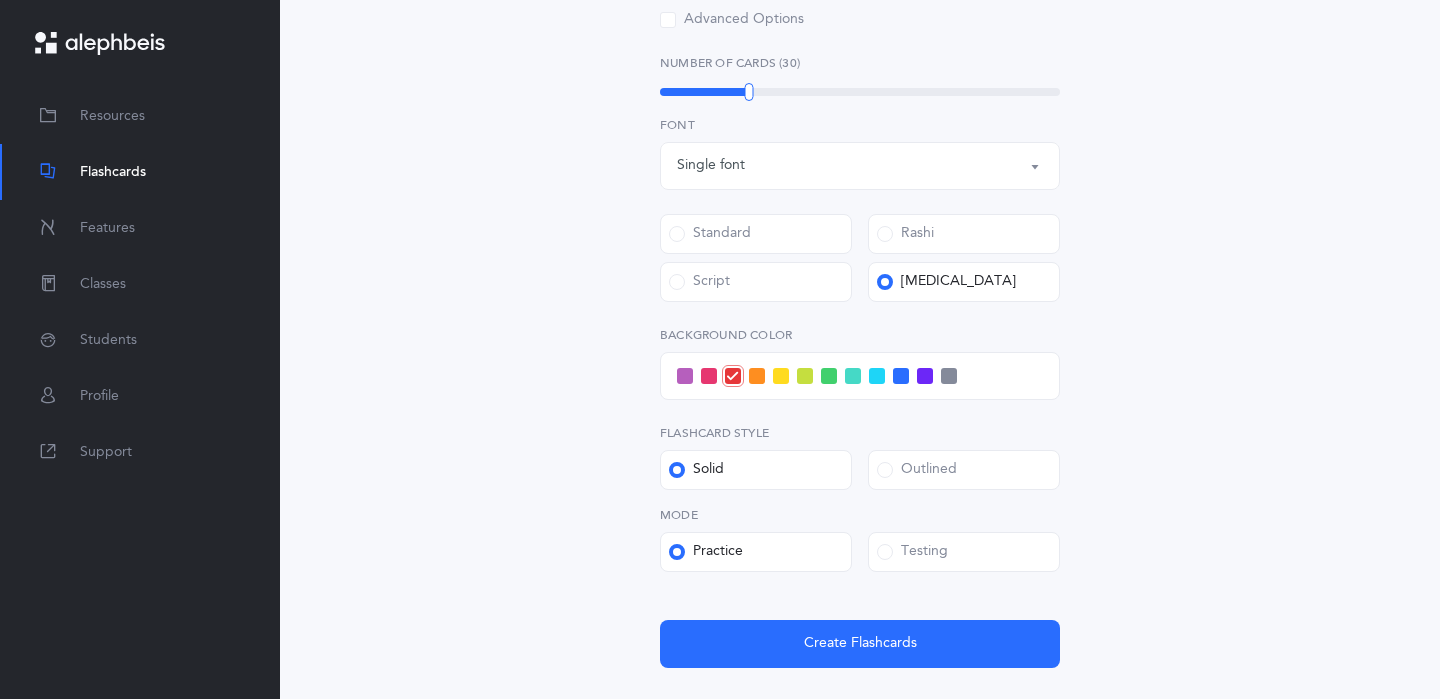 scroll, scrollTop: 684, scrollLeft: 0, axis: vertical 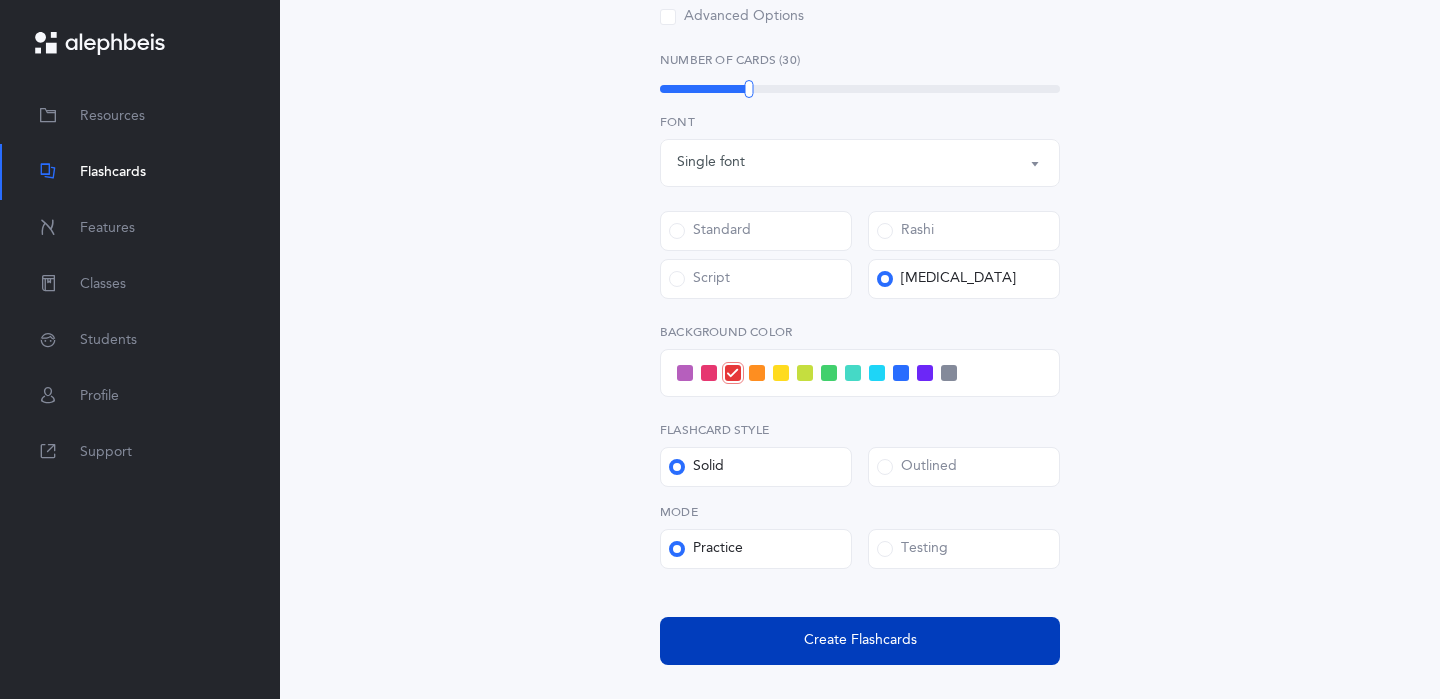 click on "Create Flashcards" at bounding box center [860, 640] 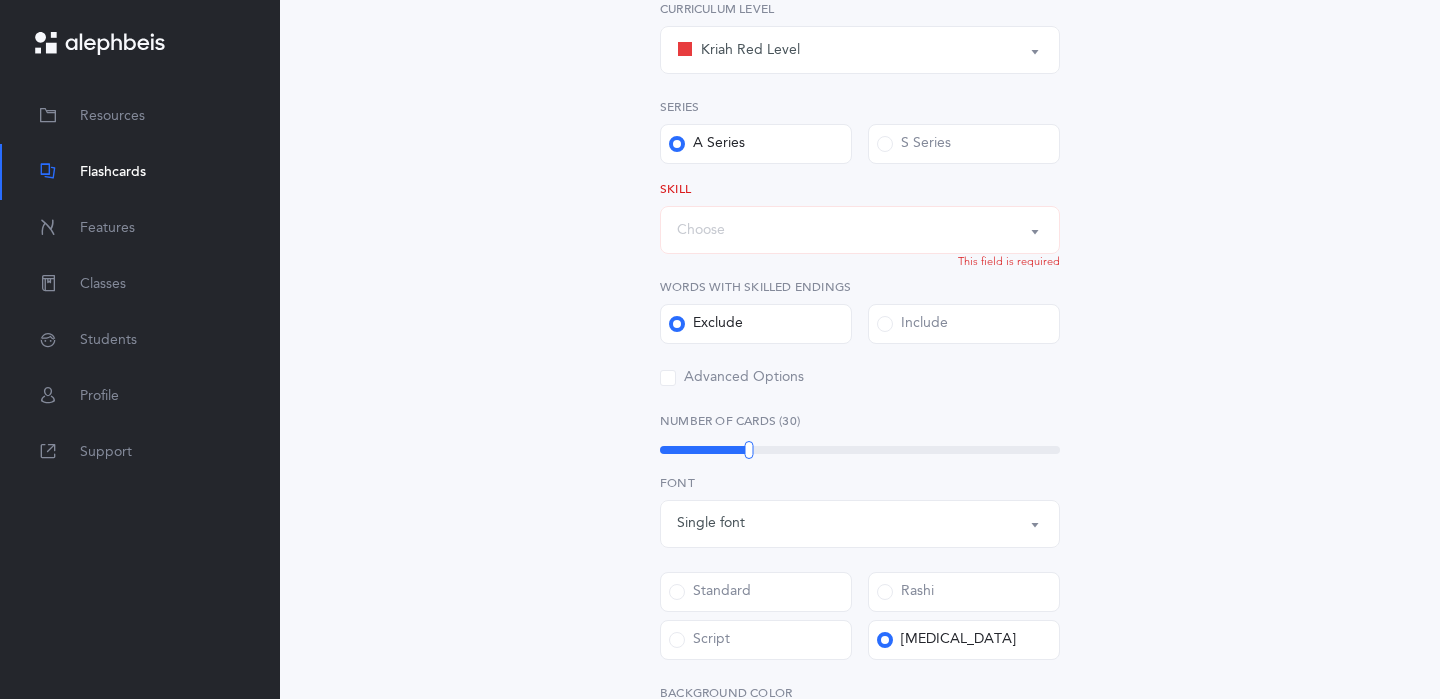 click on "Choose" at bounding box center [860, 230] 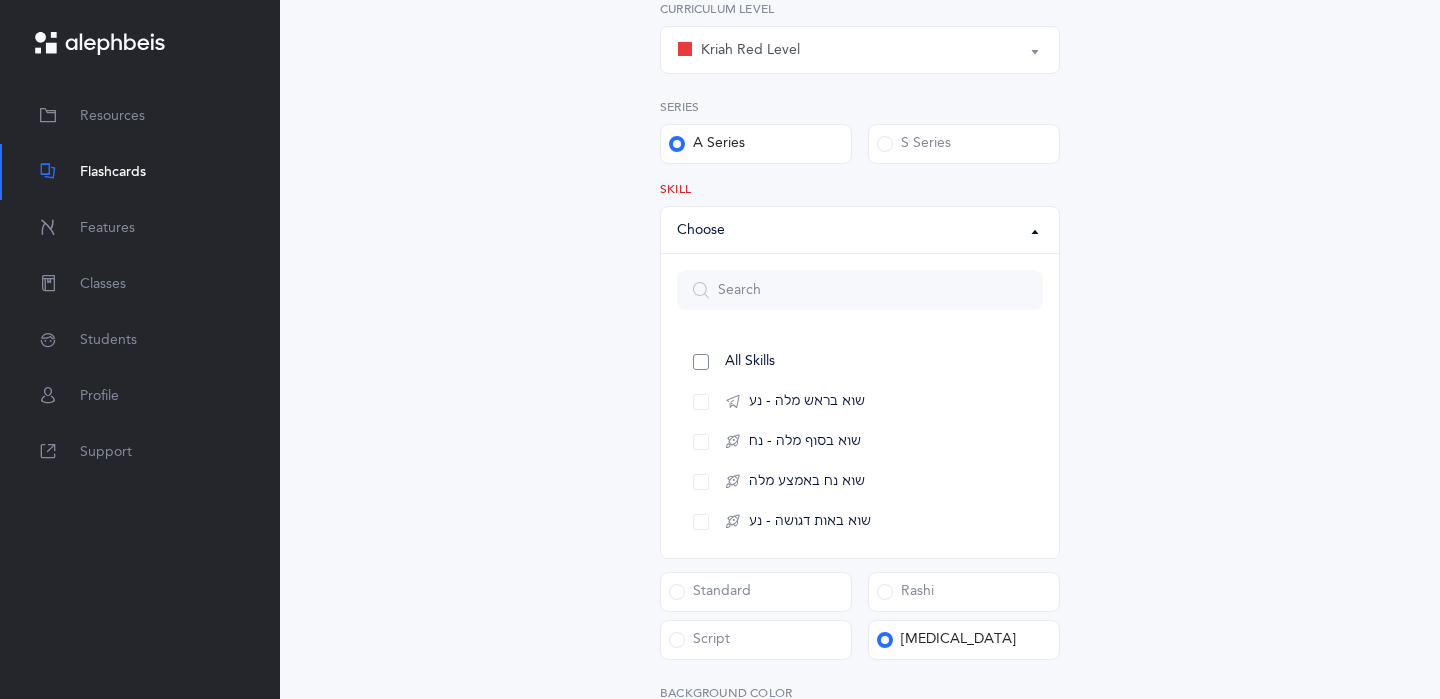 click on "All Skills" at bounding box center (860, 362) 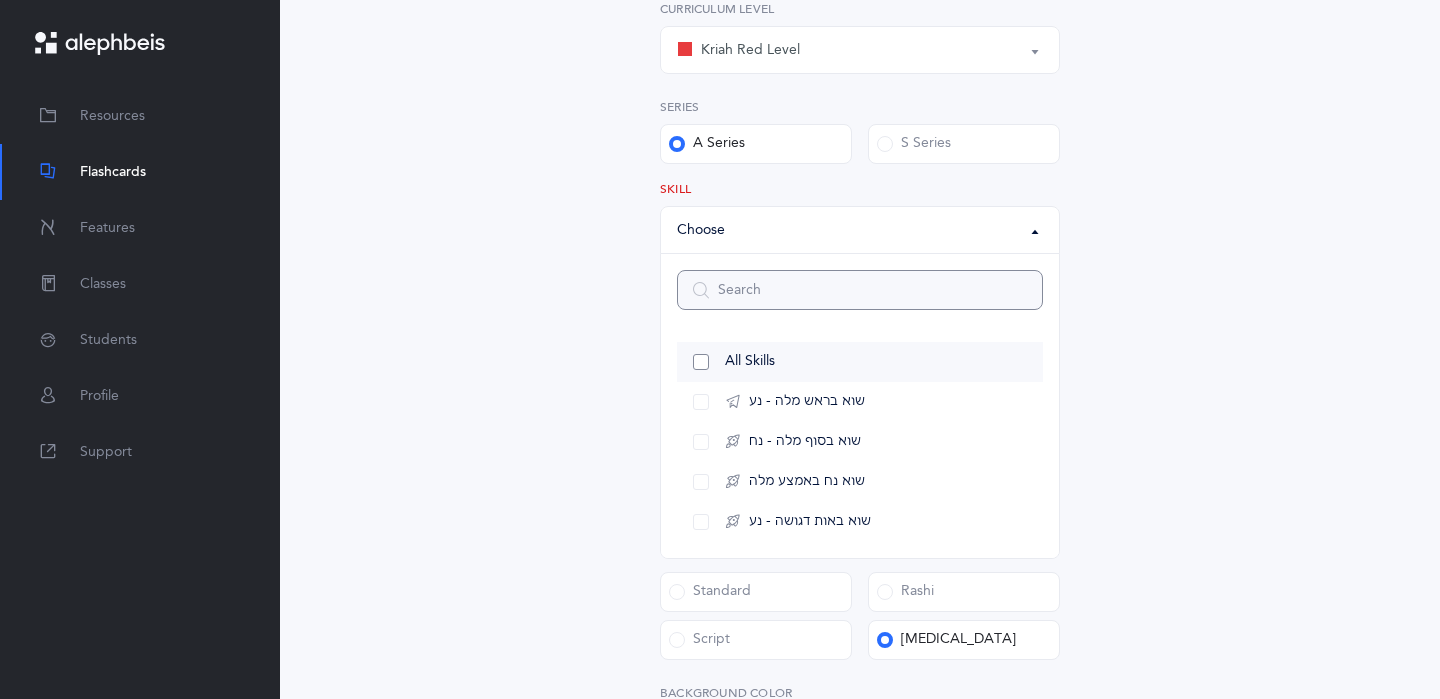 select on "all" 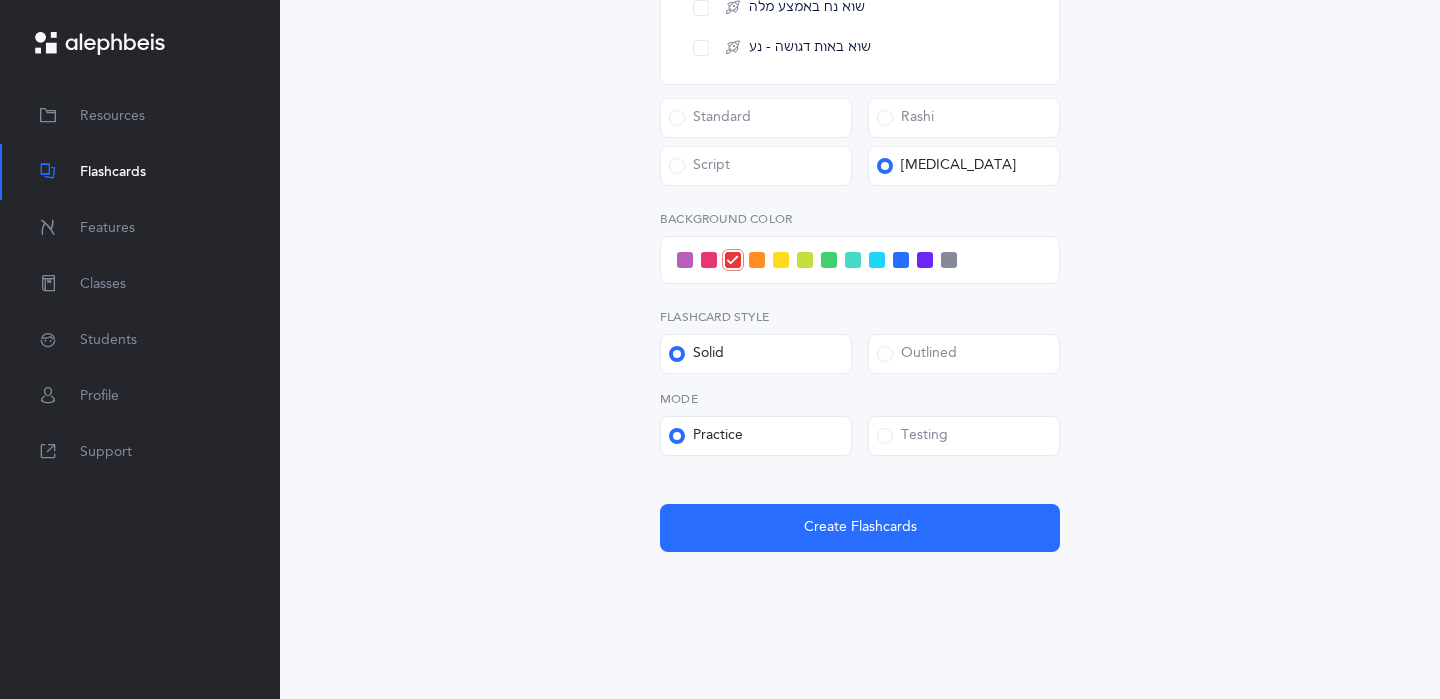 scroll, scrollTop: 803, scrollLeft: 0, axis: vertical 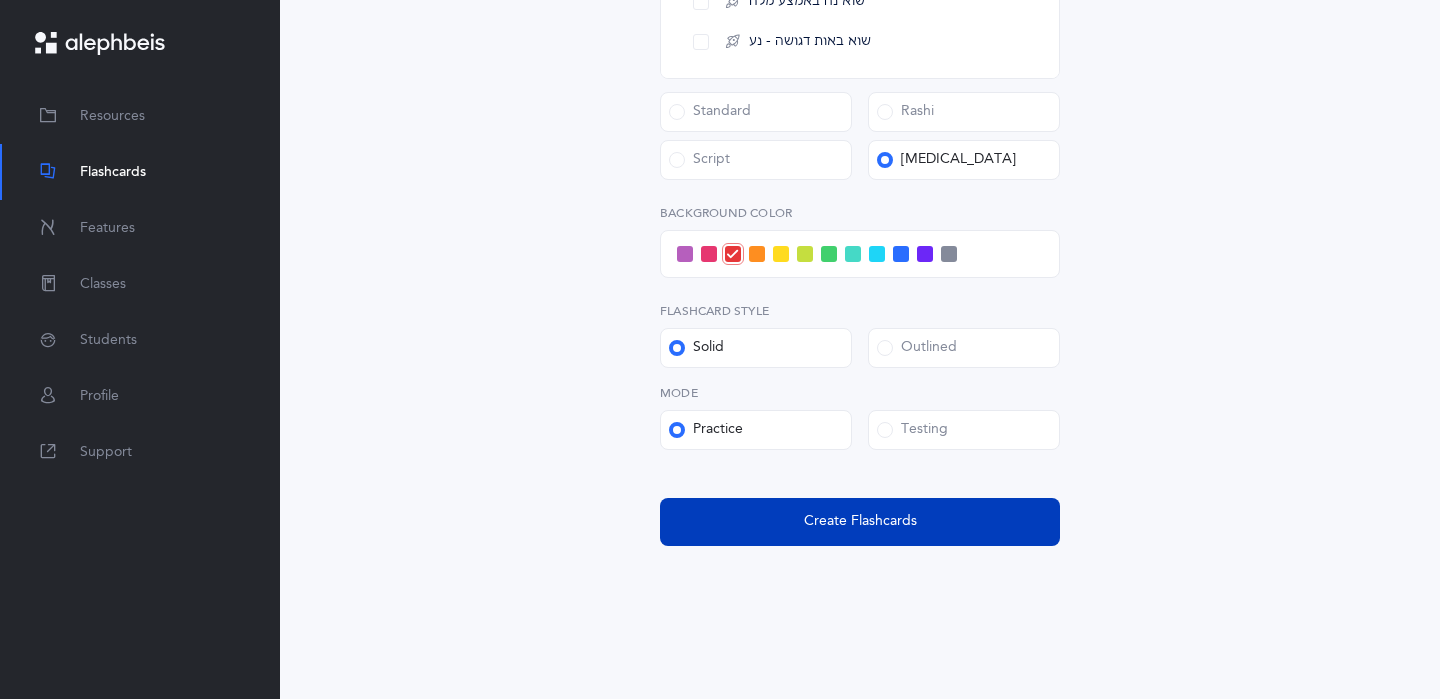 click on "Create Flashcards" at bounding box center (860, 522) 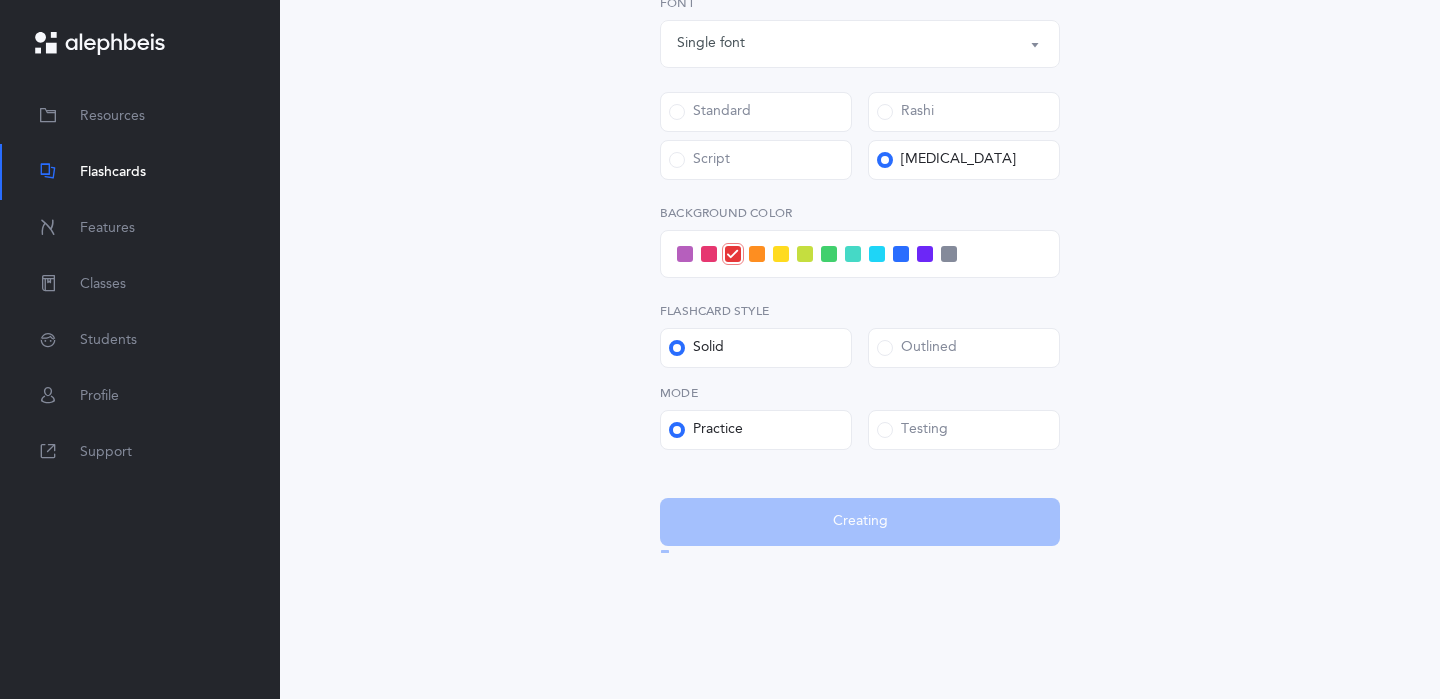 scroll, scrollTop: 0, scrollLeft: 0, axis: both 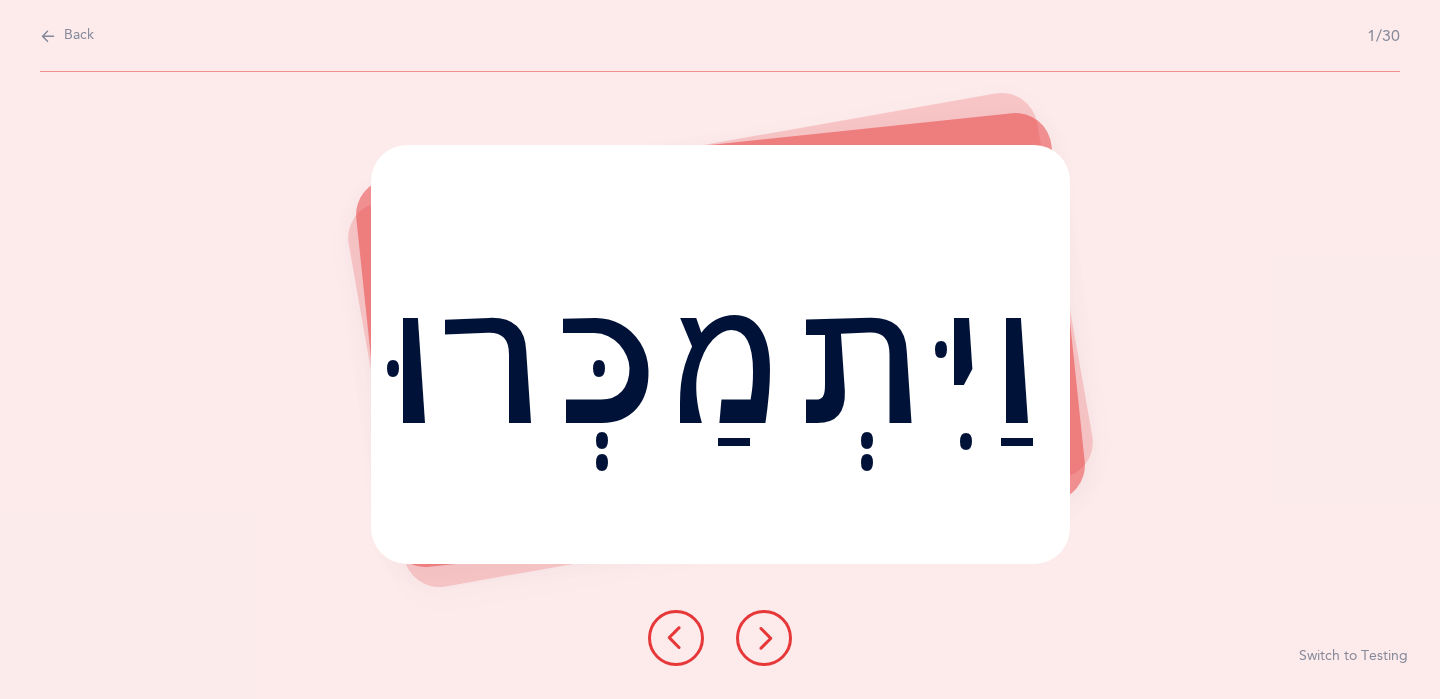 click at bounding box center [764, 638] 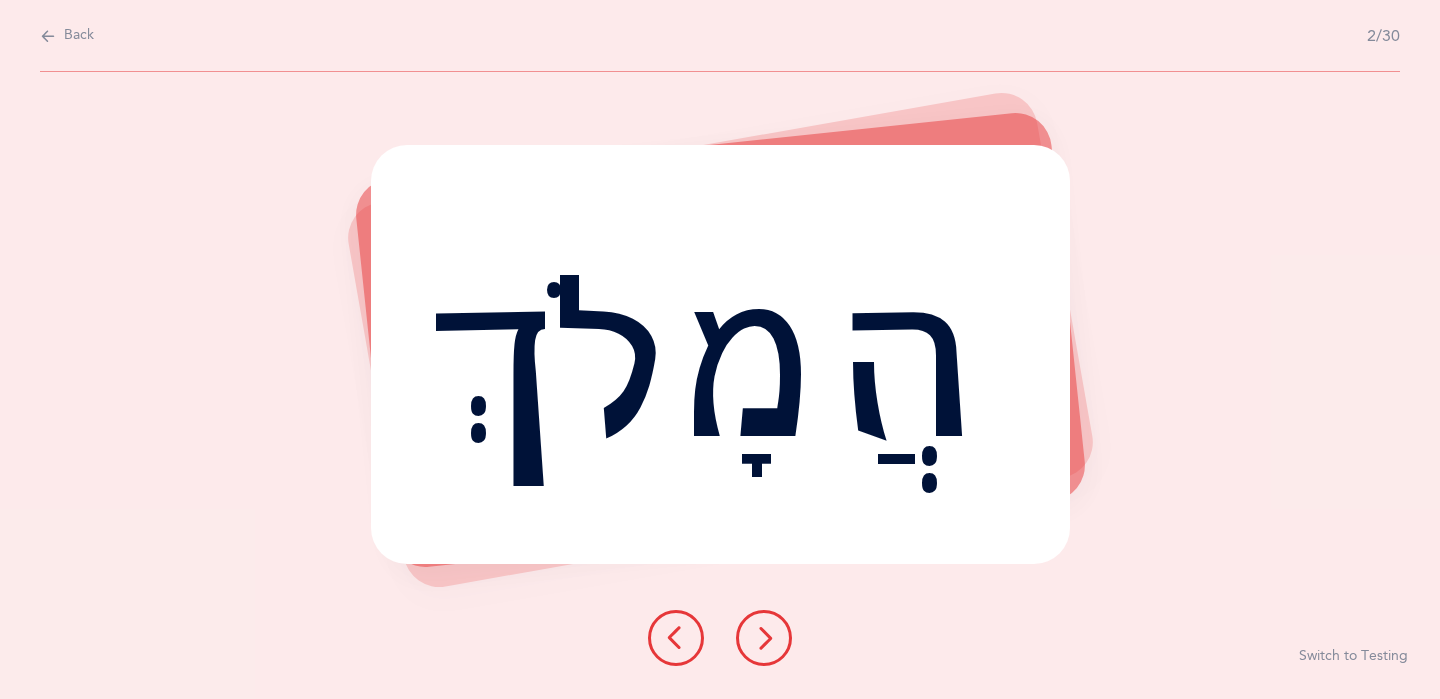 click at bounding box center (764, 638) 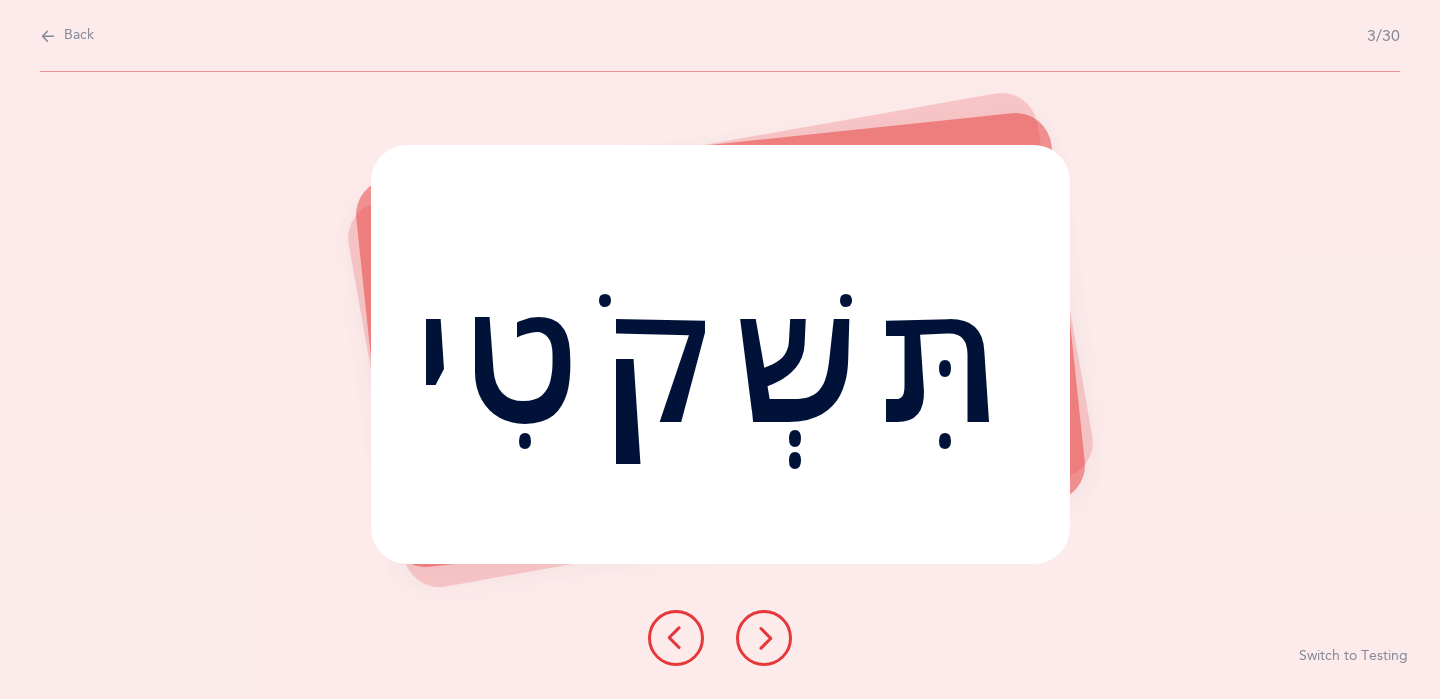 click at bounding box center (764, 638) 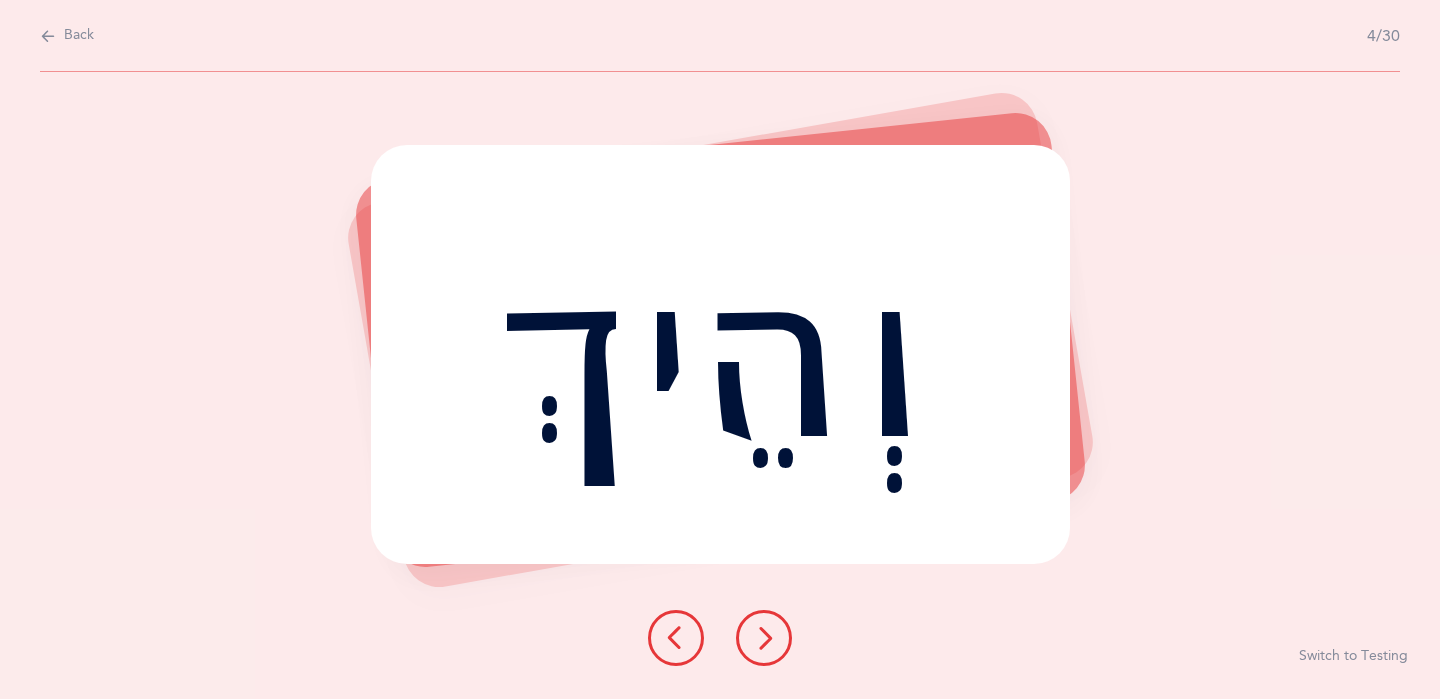 click on "Back" at bounding box center (67, 36) 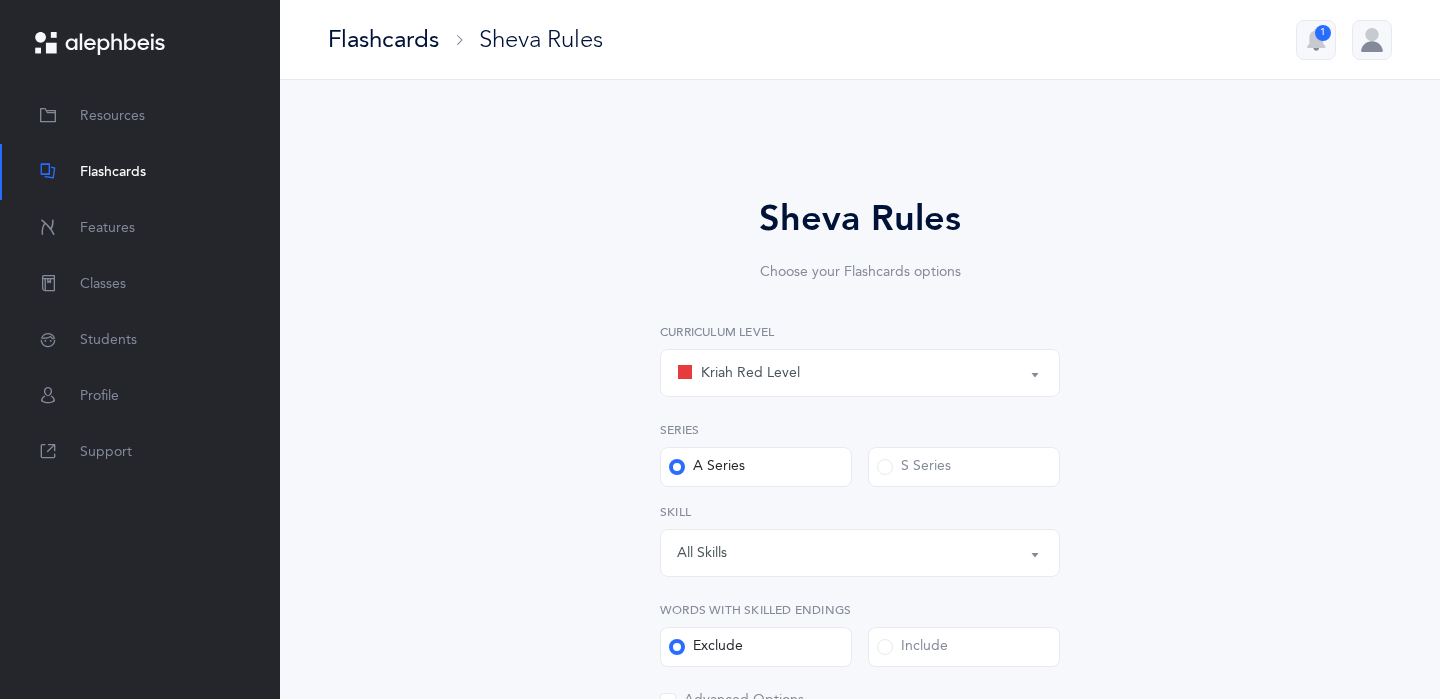 scroll, scrollTop: 25, scrollLeft: 0, axis: vertical 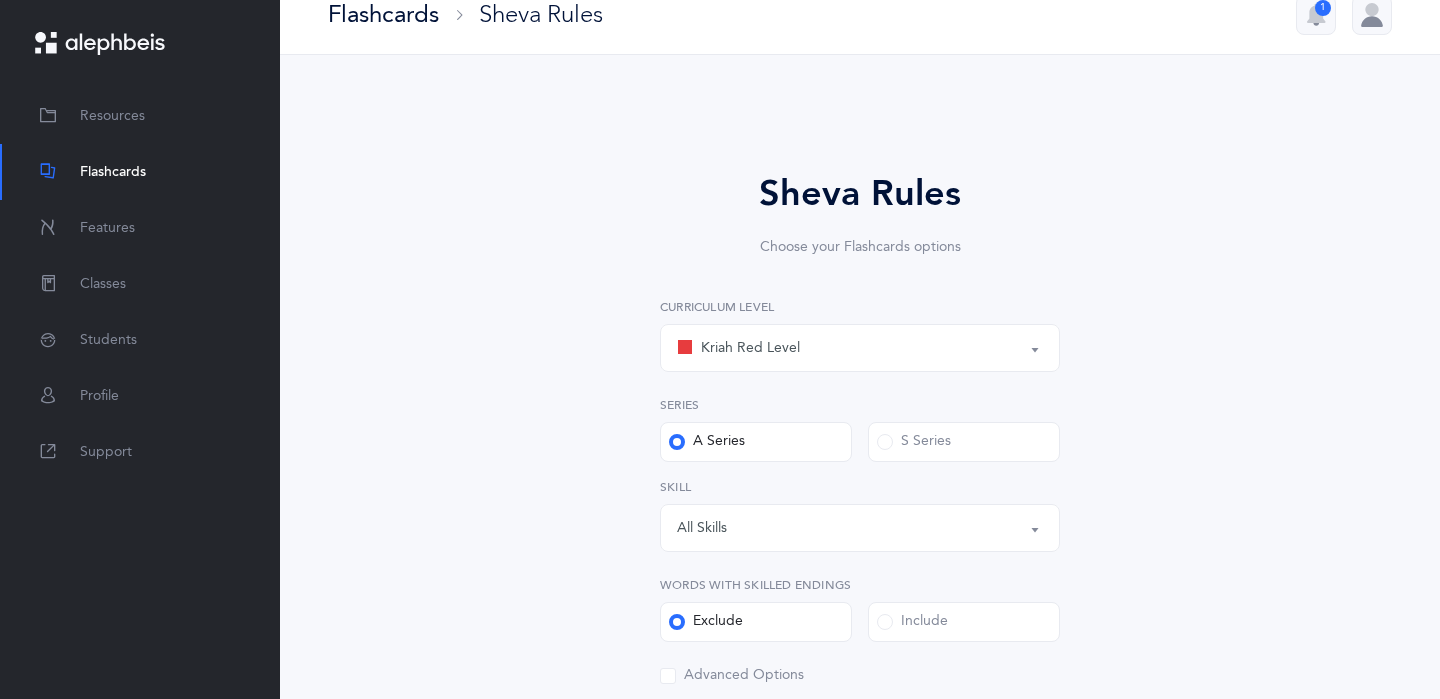 click on "Flashcards" at bounding box center (113, 172) 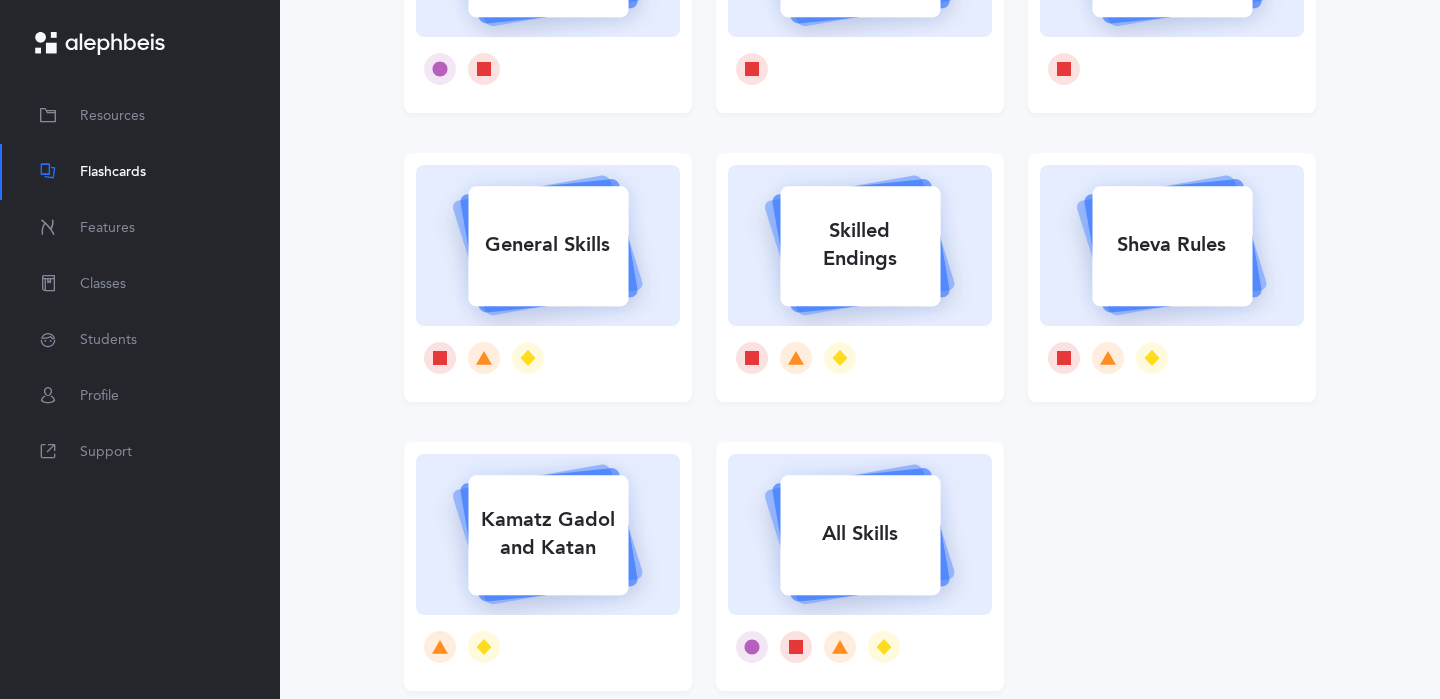 scroll, scrollTop: 335, scrollLeft: 0, axis: vertical 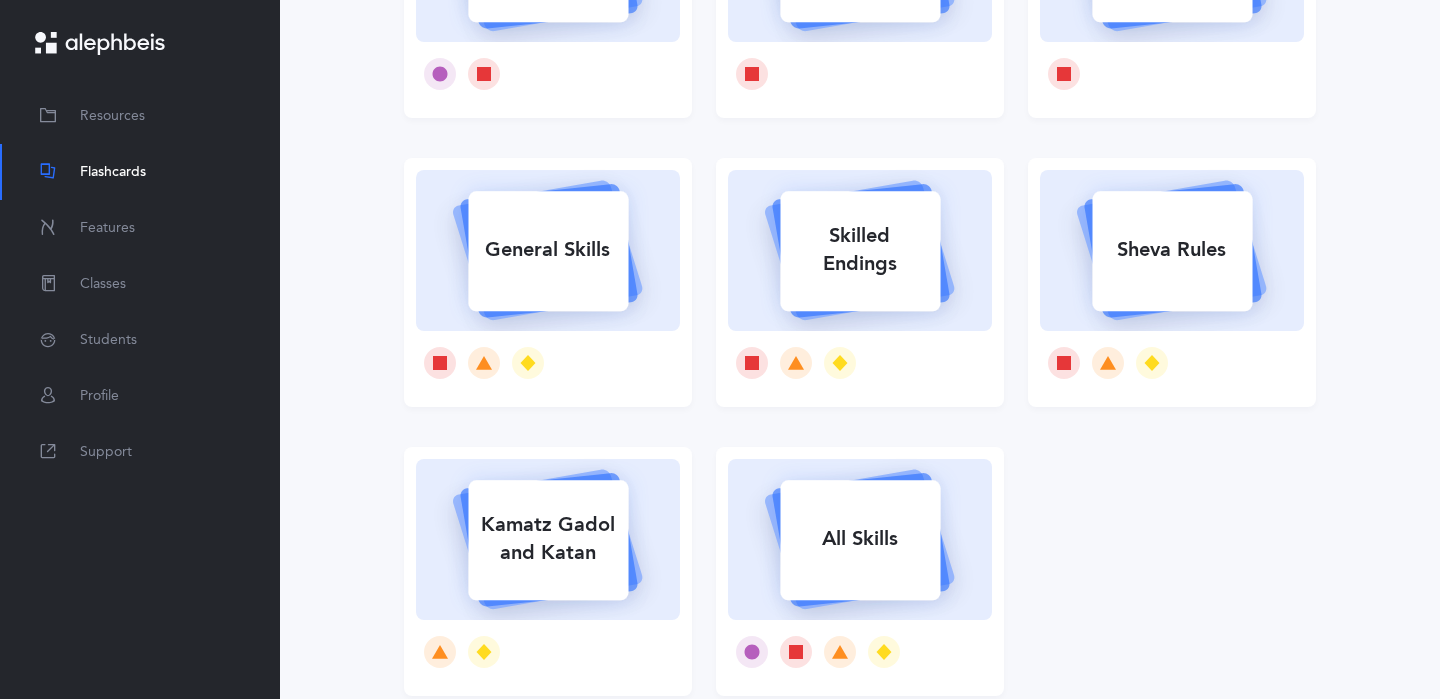 click on "General Skills" at bounding box center (548, 250) 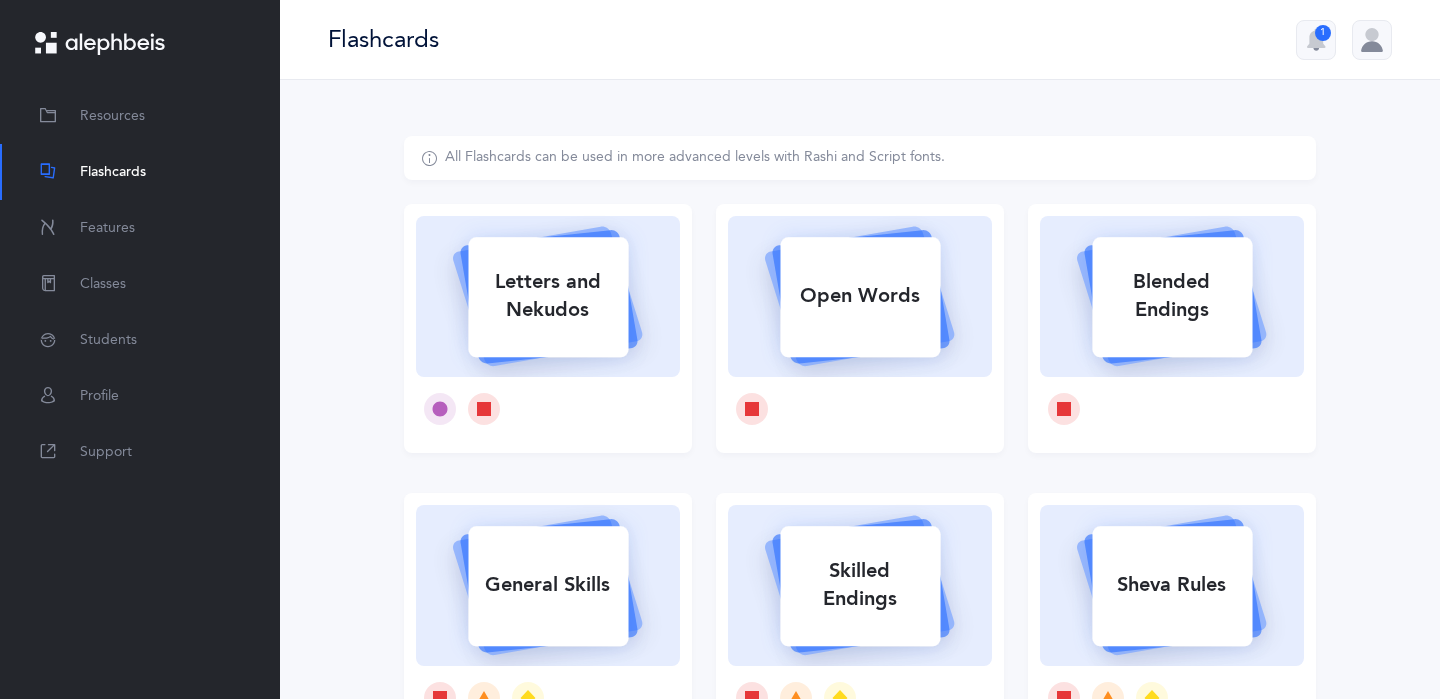 select 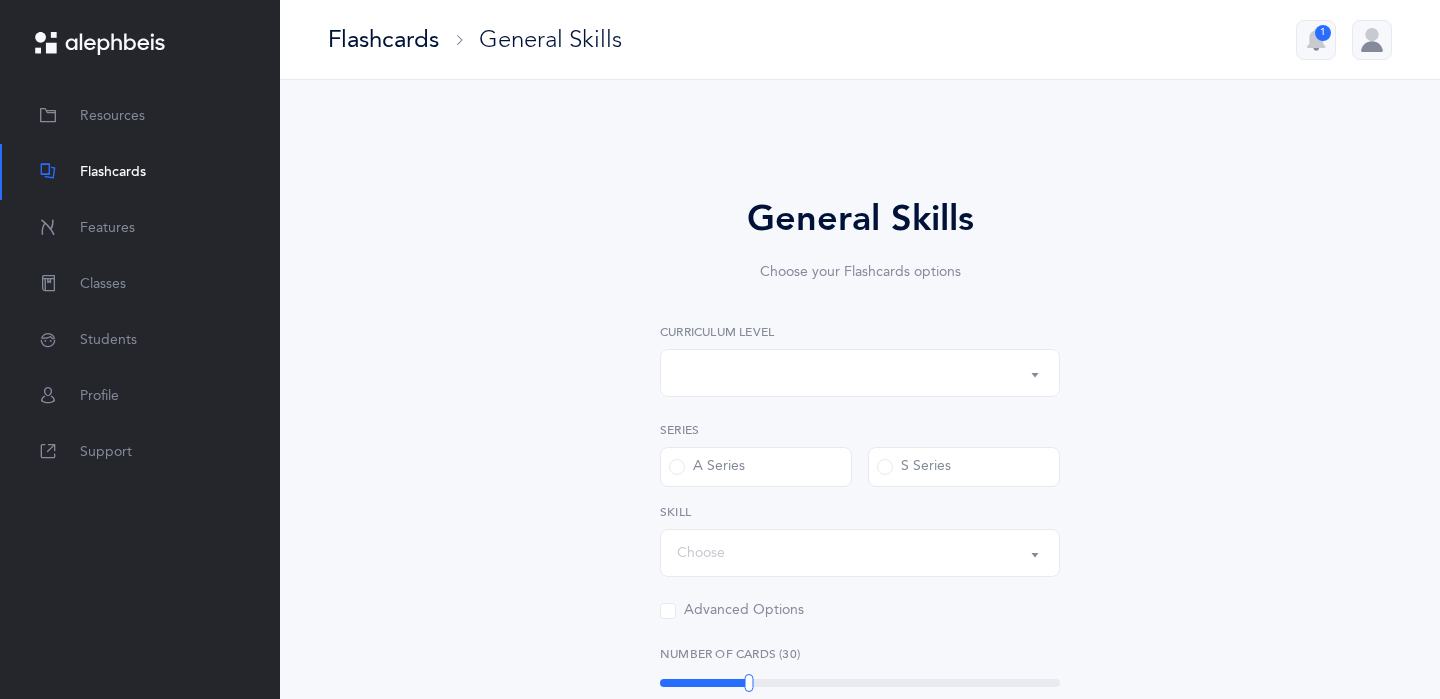 select on "1" 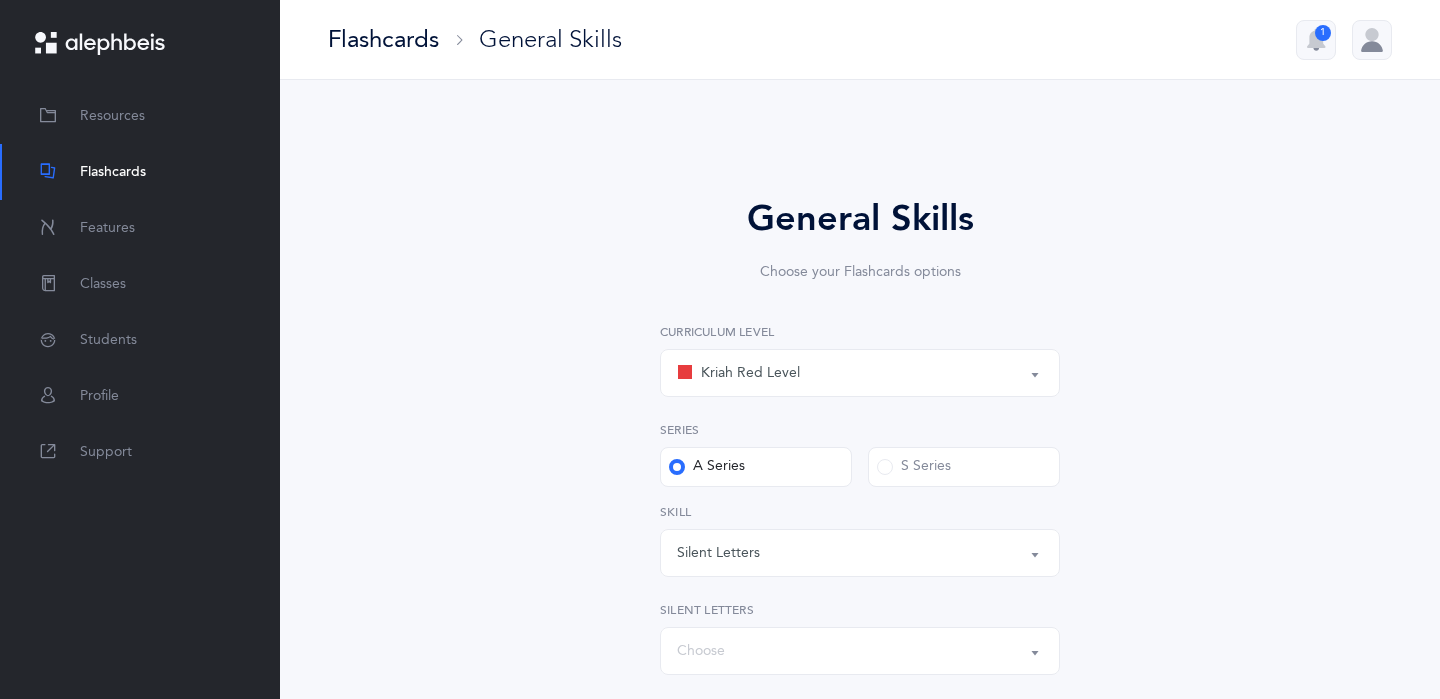 click on "Kriah Red Level" at bounding box center (738, 373) 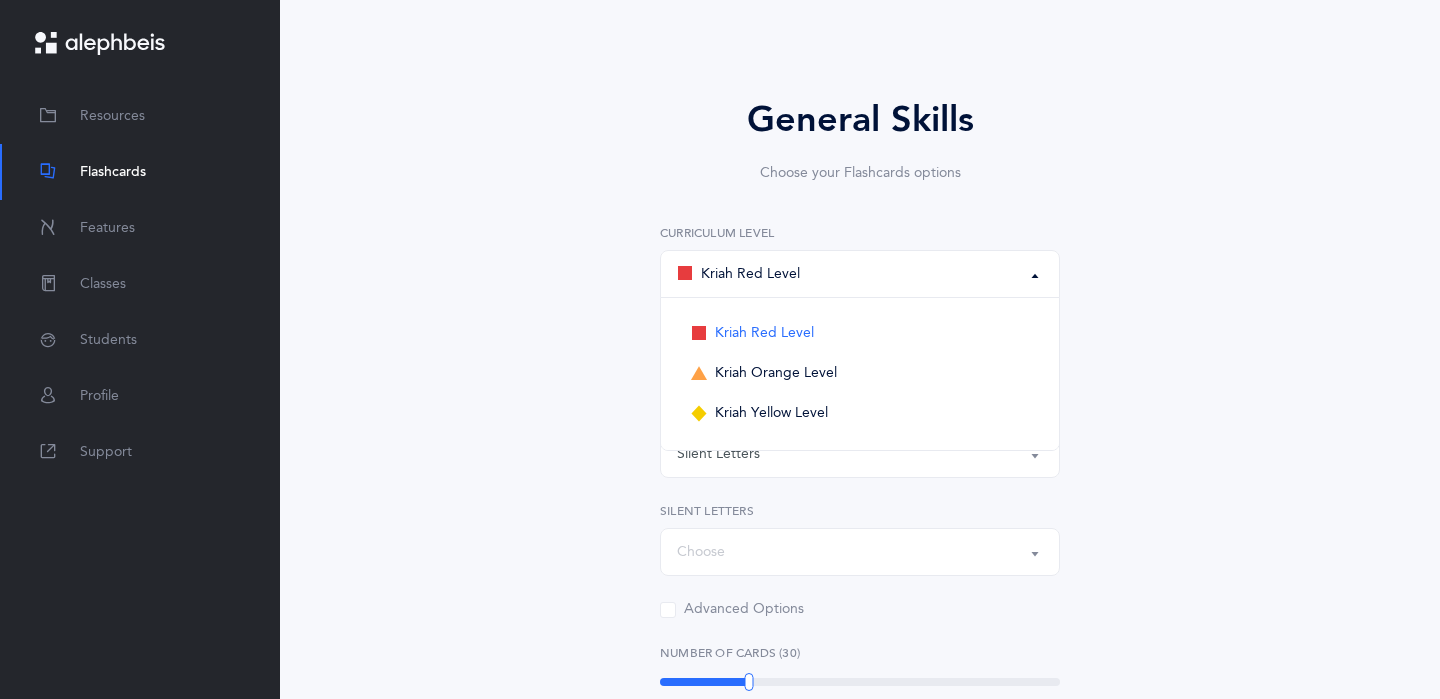 scroll, scrollTop: 101, scrollLeft: 0, axis: vertical 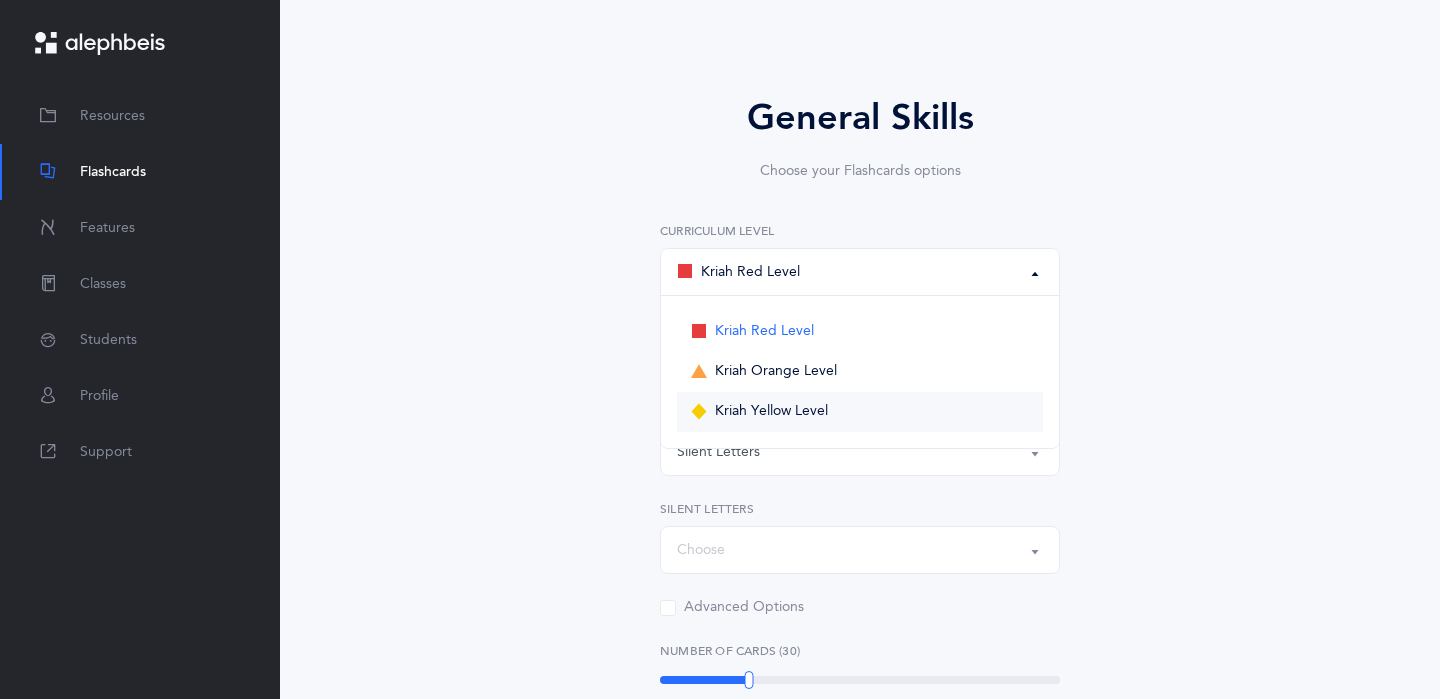 click on "Kriah Yellow Level" at bounding box center (771, 412) 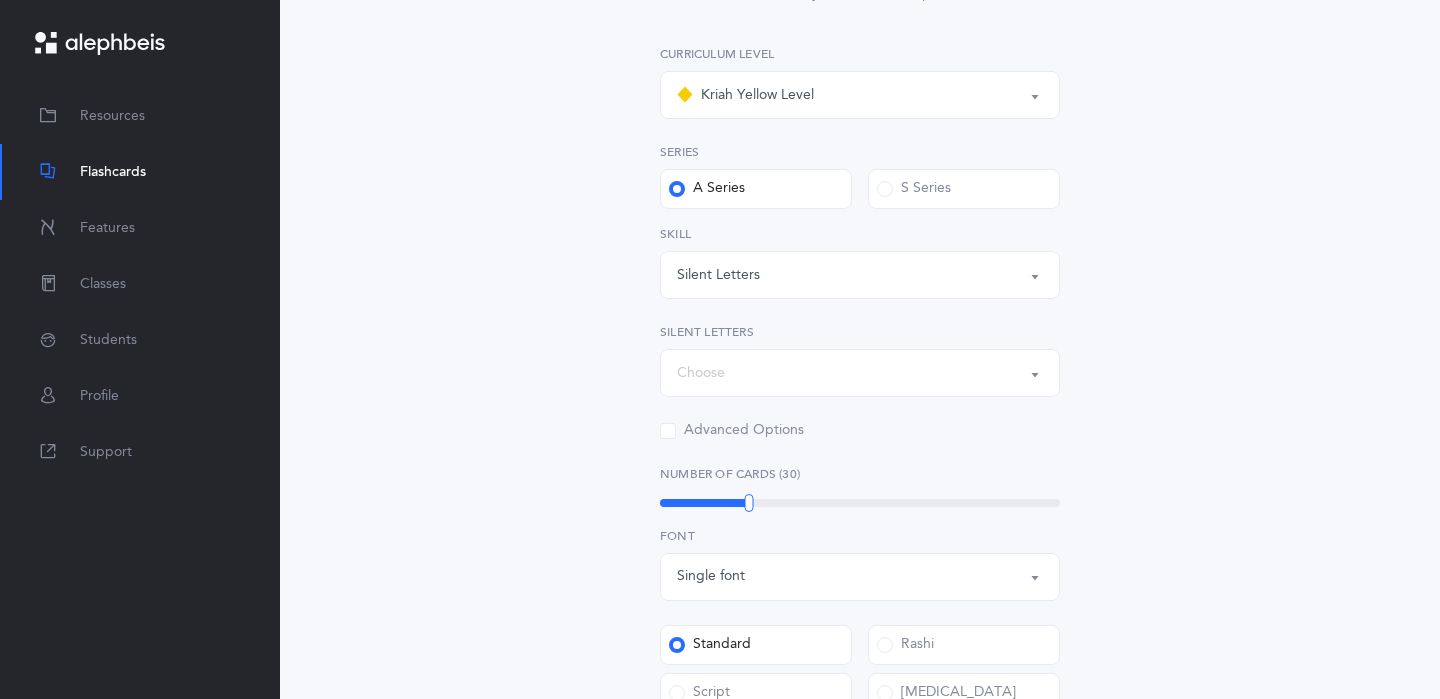 scroll, scrollTop: 282, scrollLeft: 0, axis: vertical 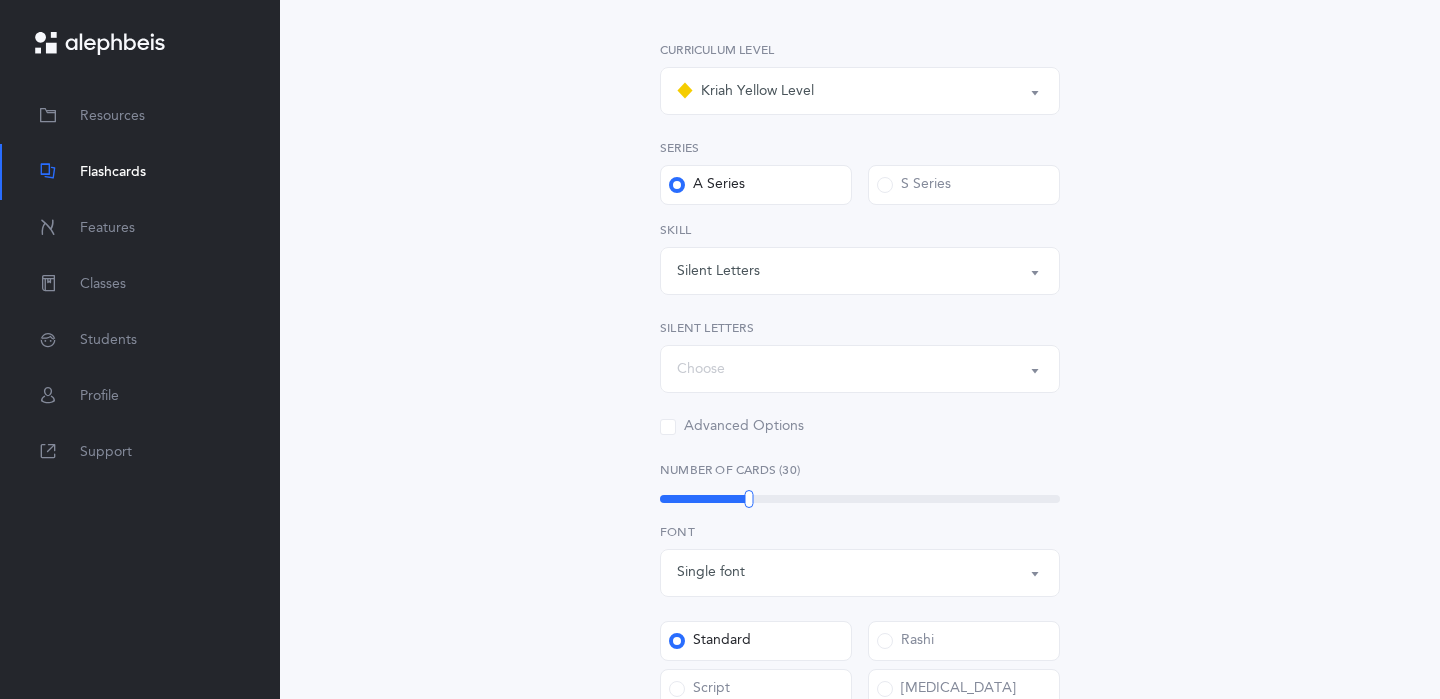 click on "Silent Letters" at bounding box center (860, 271) 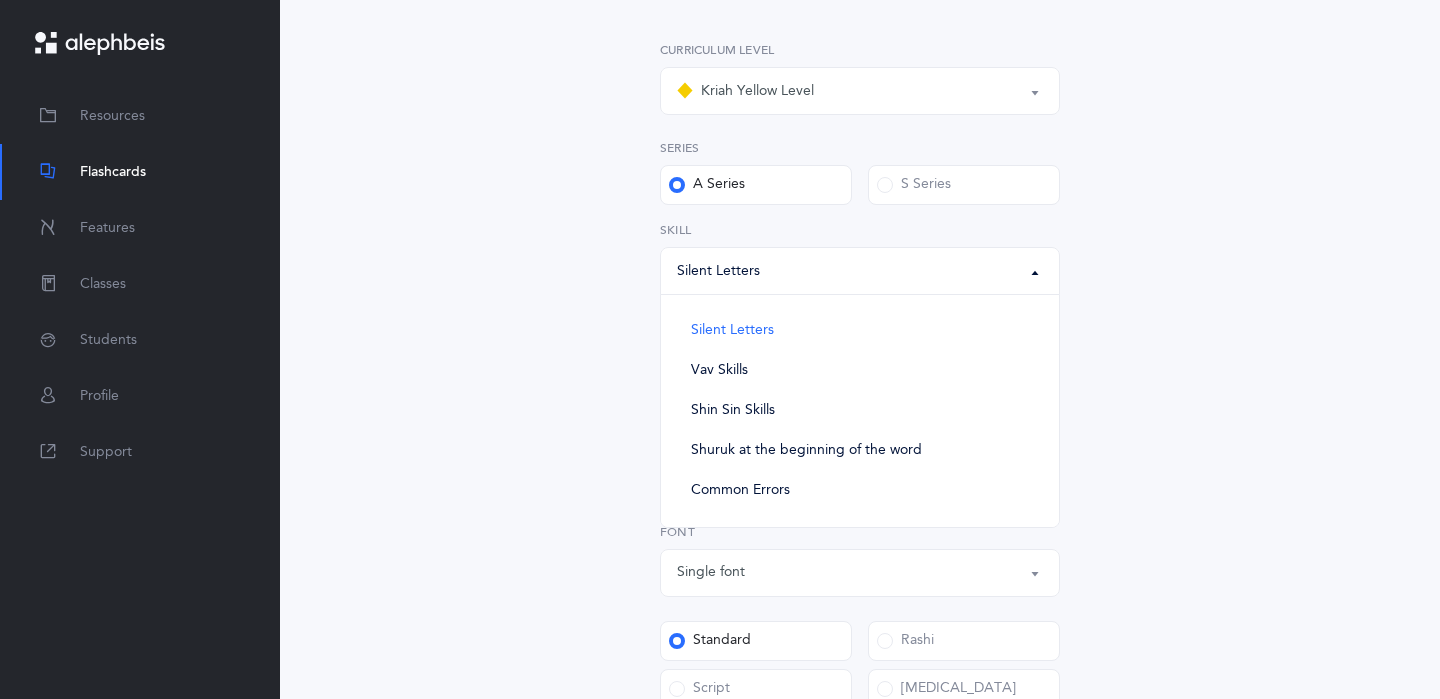 click on "Silent Letters
Vav Skills
Shin Sin Skills
Shuruk at the beginning of the word
Common Errors
Silent Letters   Silent Letters
Vav Skills
Shin Sin Skills
Shuruk at the beginning of the word
Common Errors
Skill" at bounding box center (860, 258) 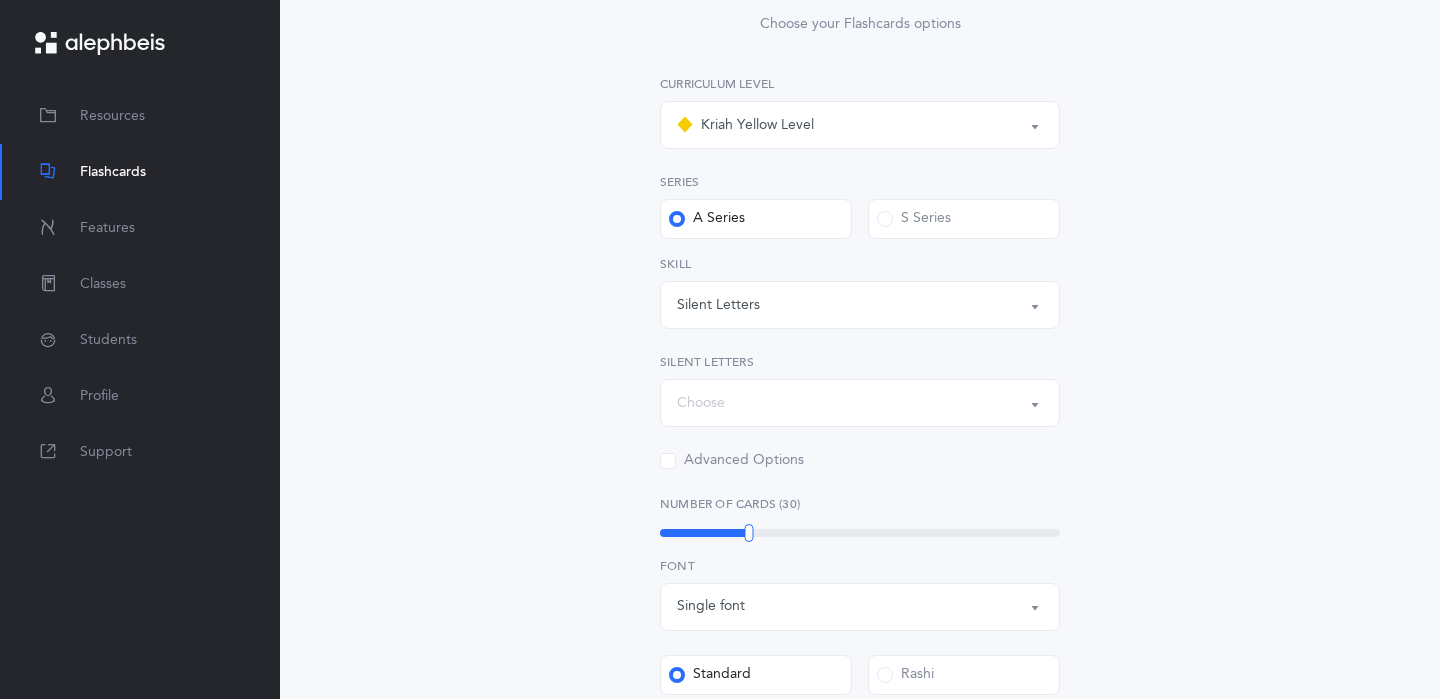 scroll, scrollTop: 230, scrollLeft: 0, axis: vertical 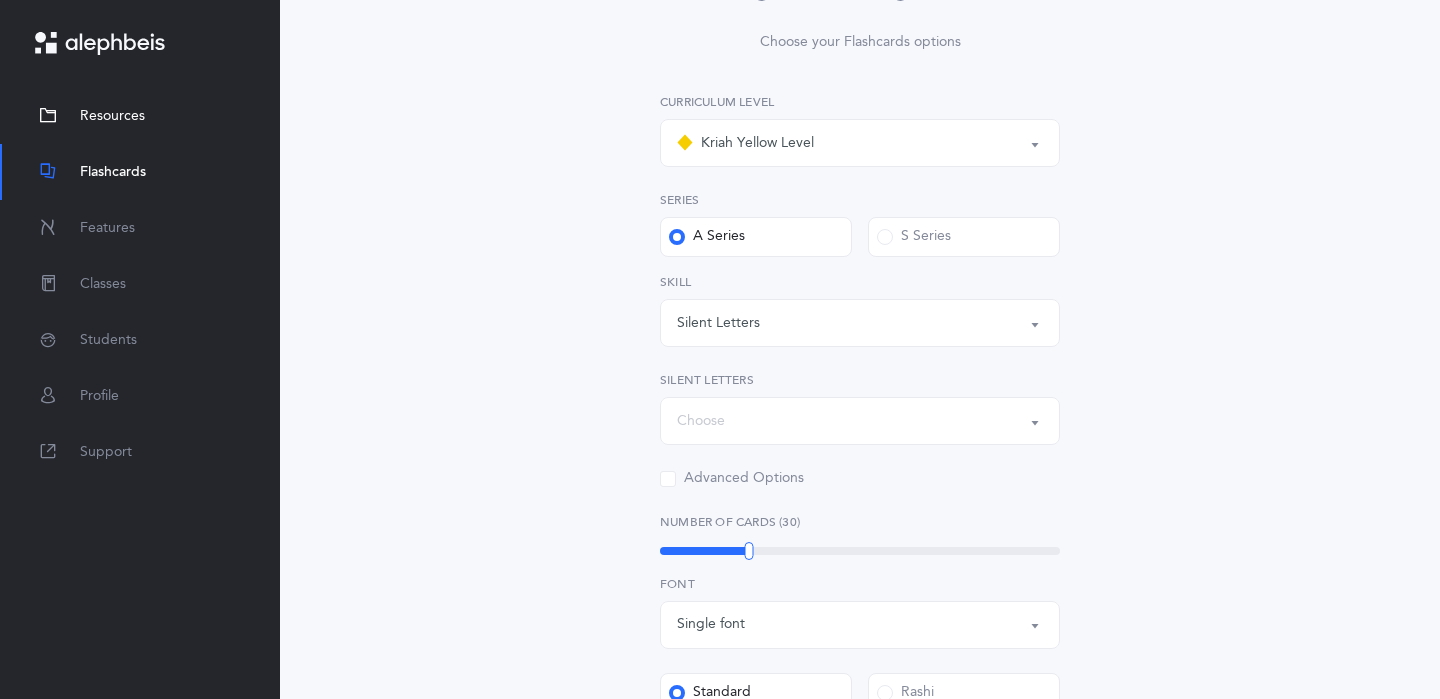 click on "Resources" at bounding box center (112, 116) 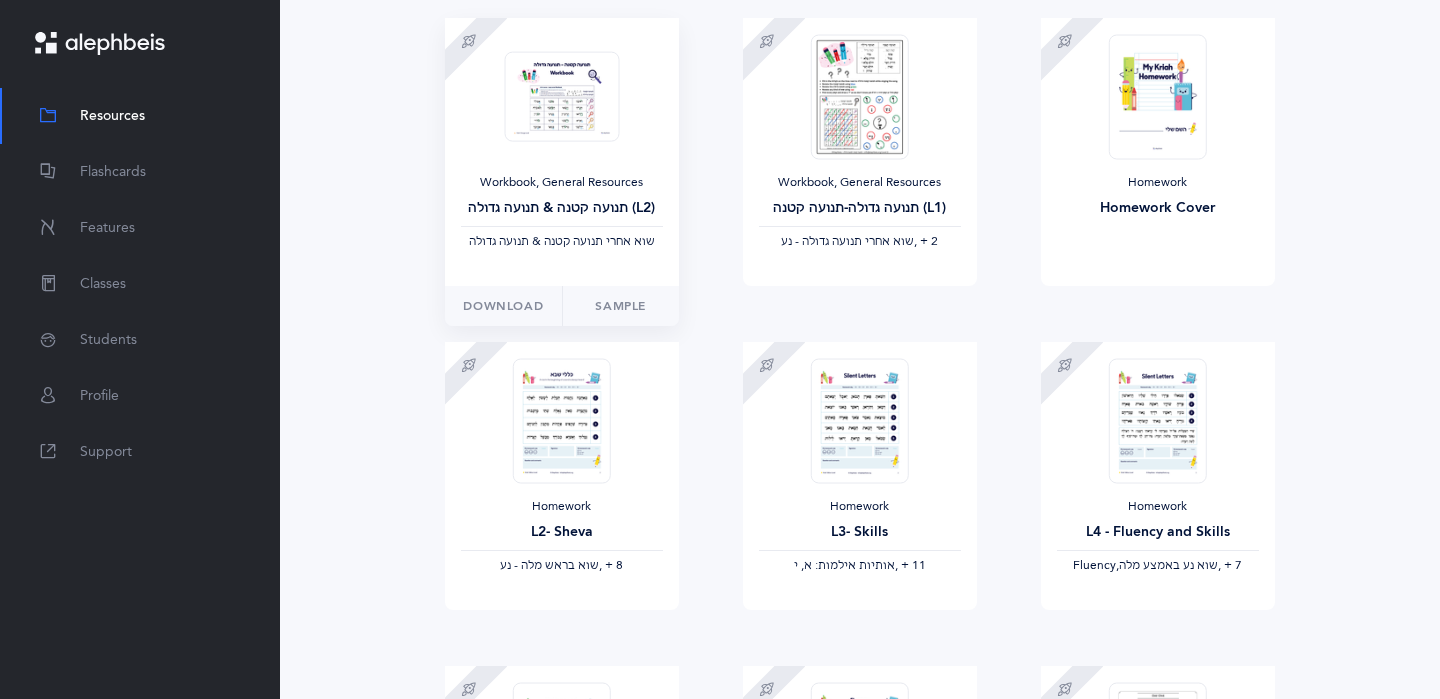scroll, scrollTop: 270, scrollLeft: 0, axis: vertical 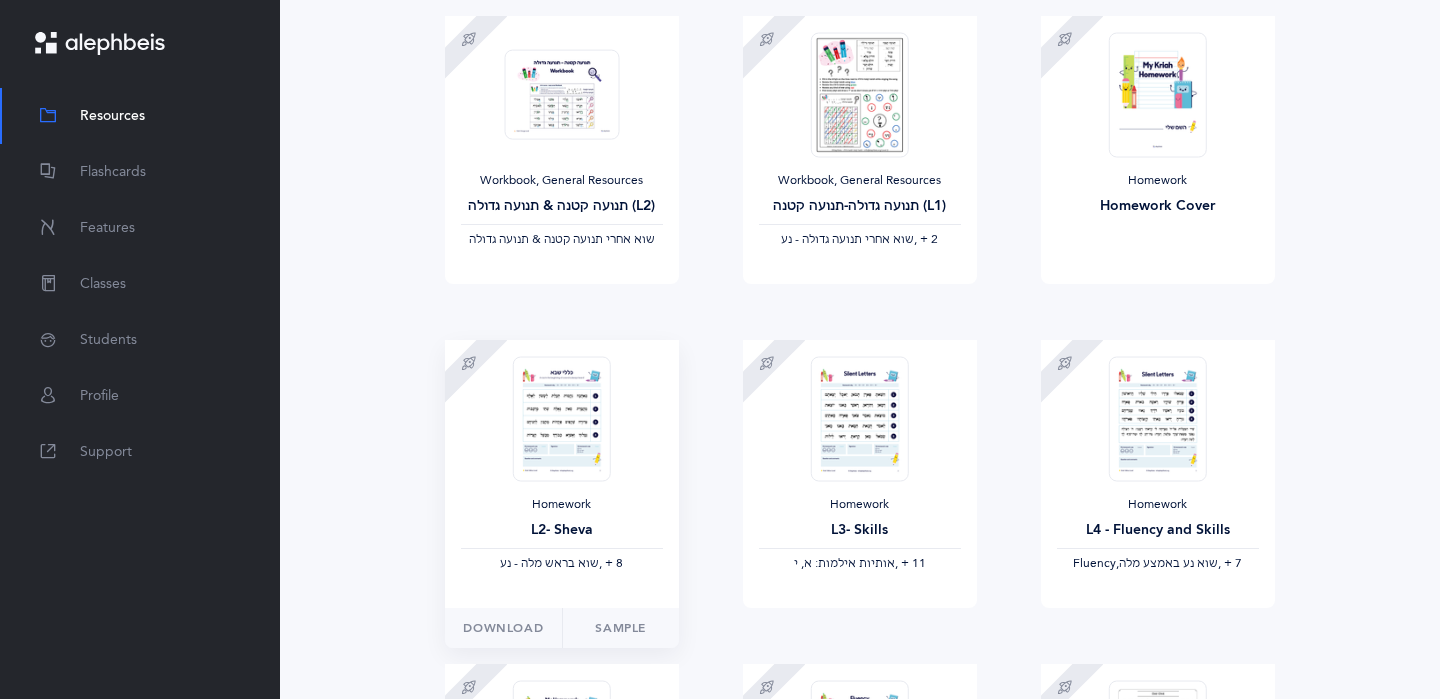click at bounding box center (562, 418) 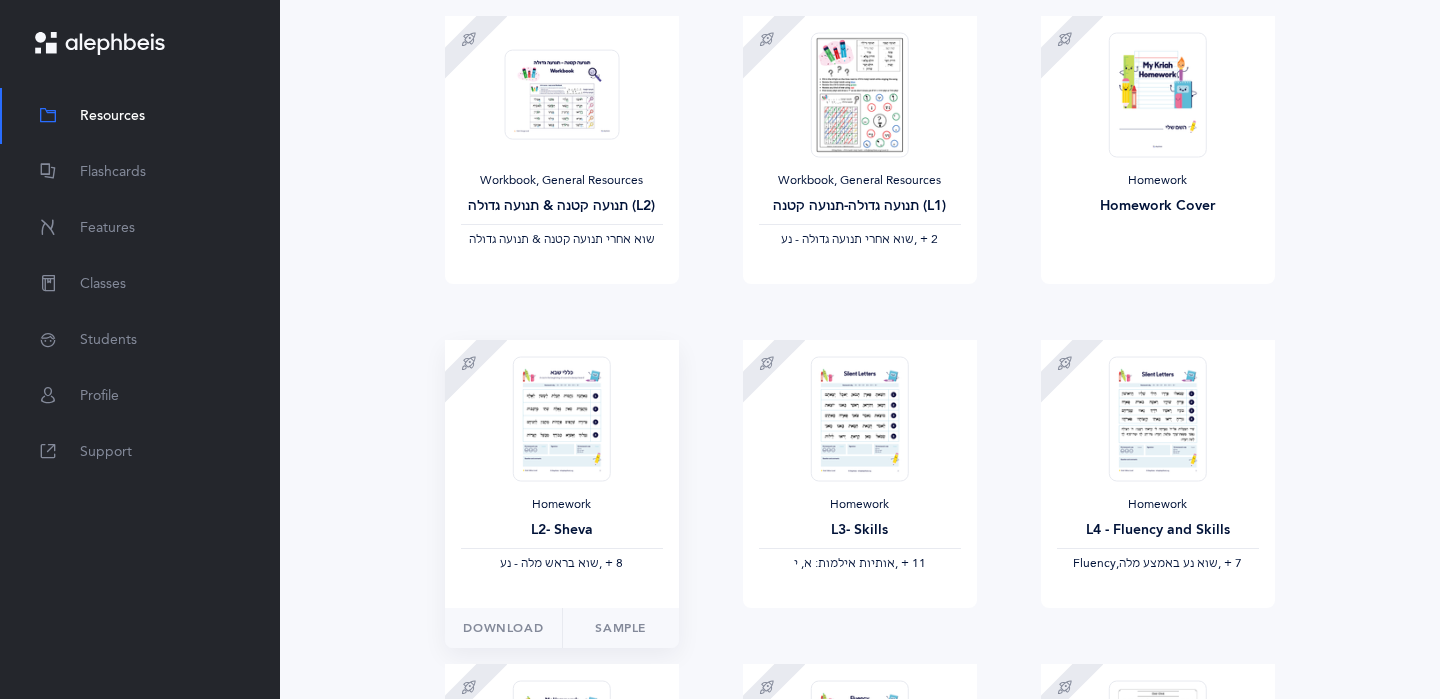 click at bounding box center [562, 418] 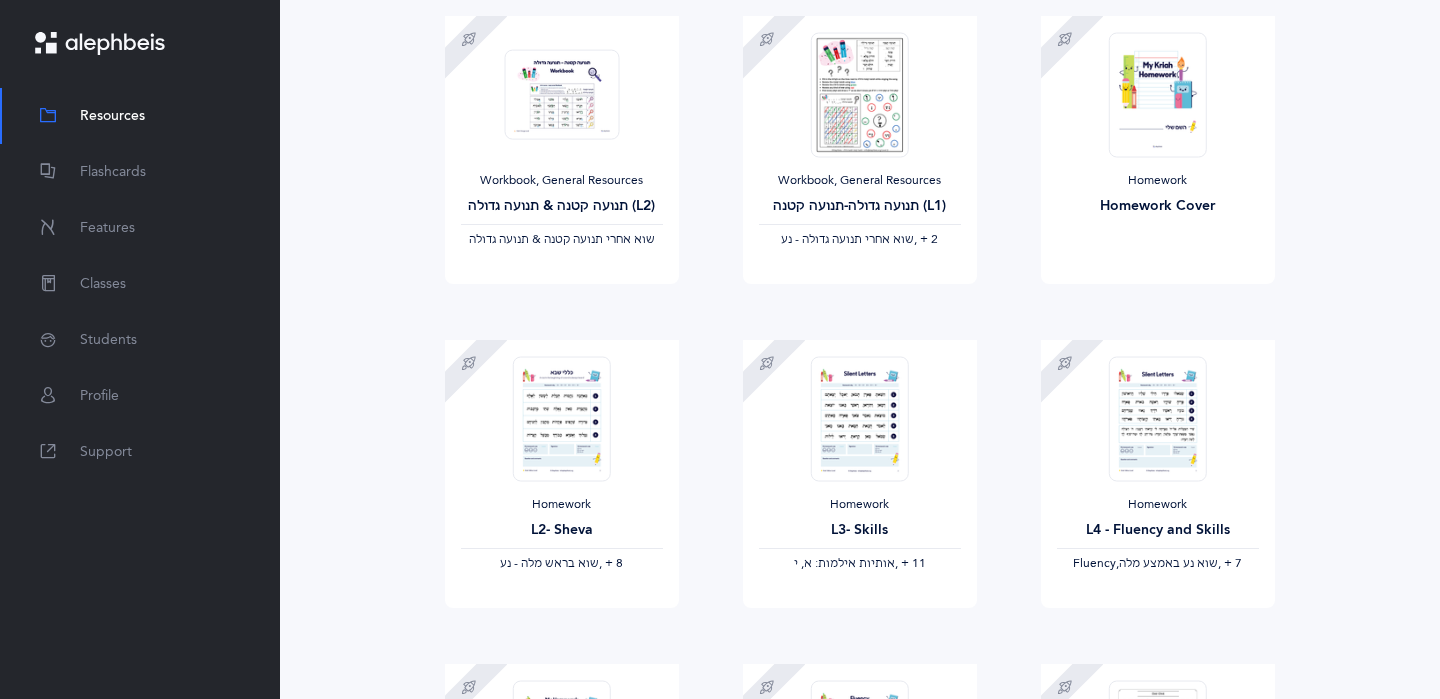 click on "Download" at bounding box center [503, 588] 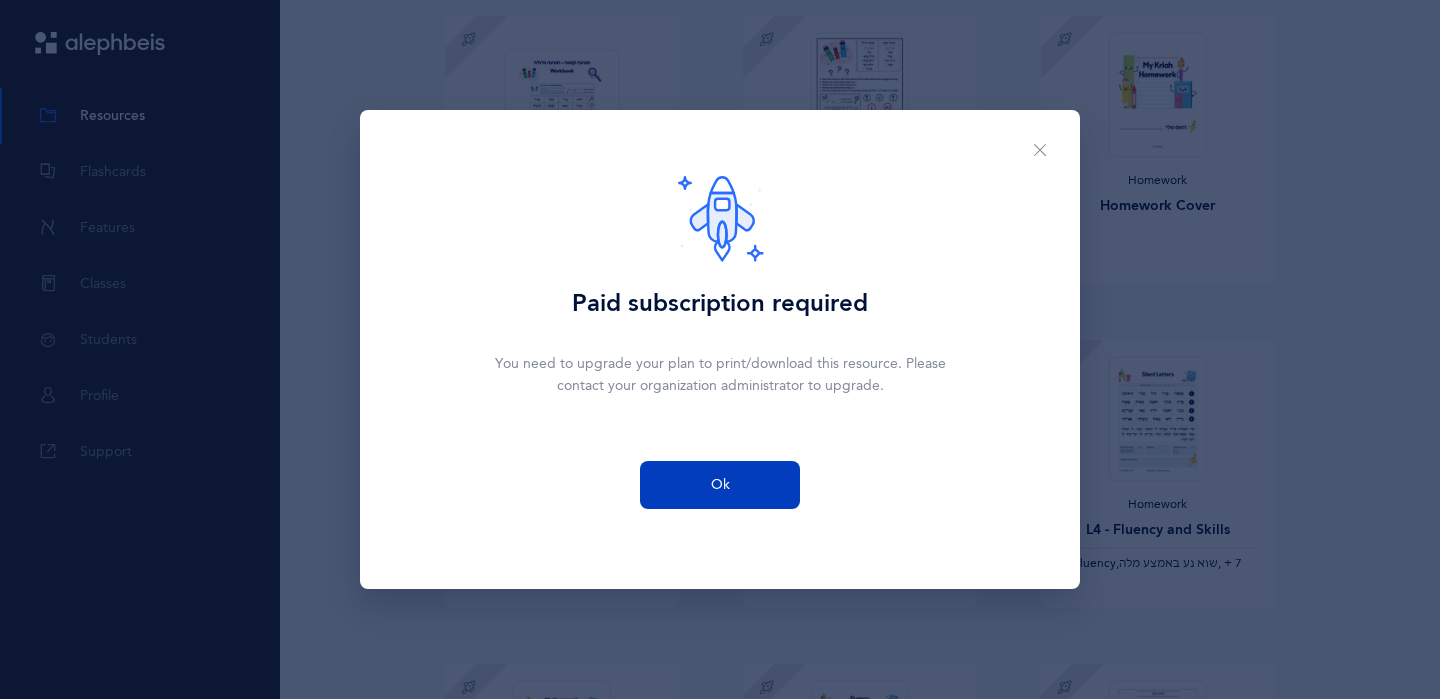 click on "Ok" at bounding box center (720, 485) 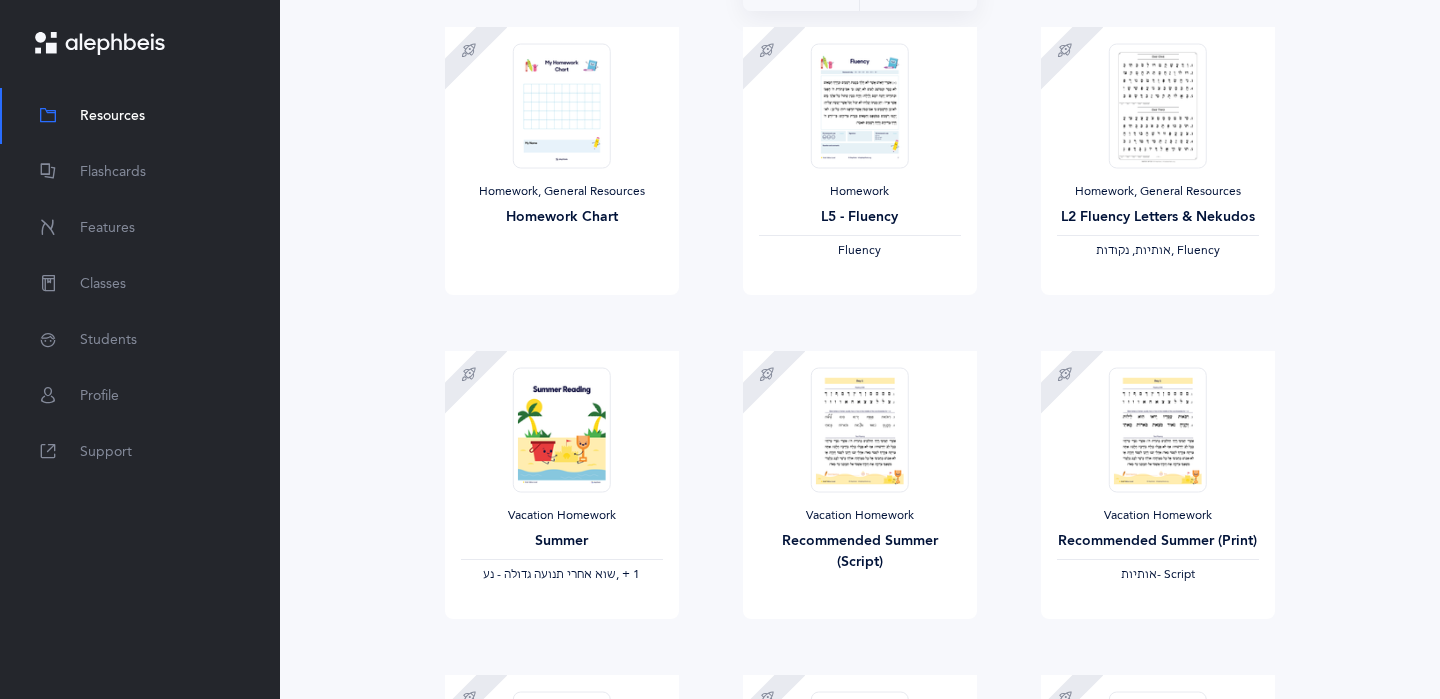 scroll, scrollTop: 910, scrollLeft: 0, axis: vertical 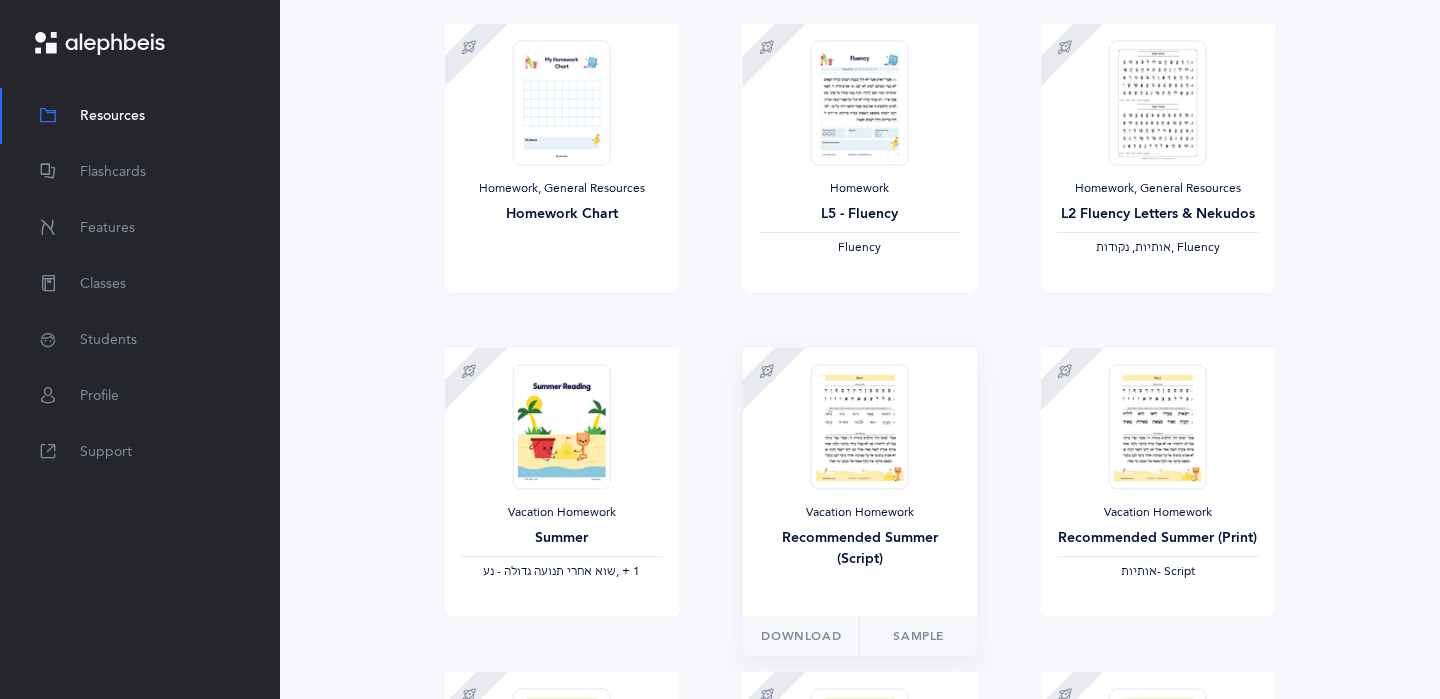 click at bounding box center [860, 426] 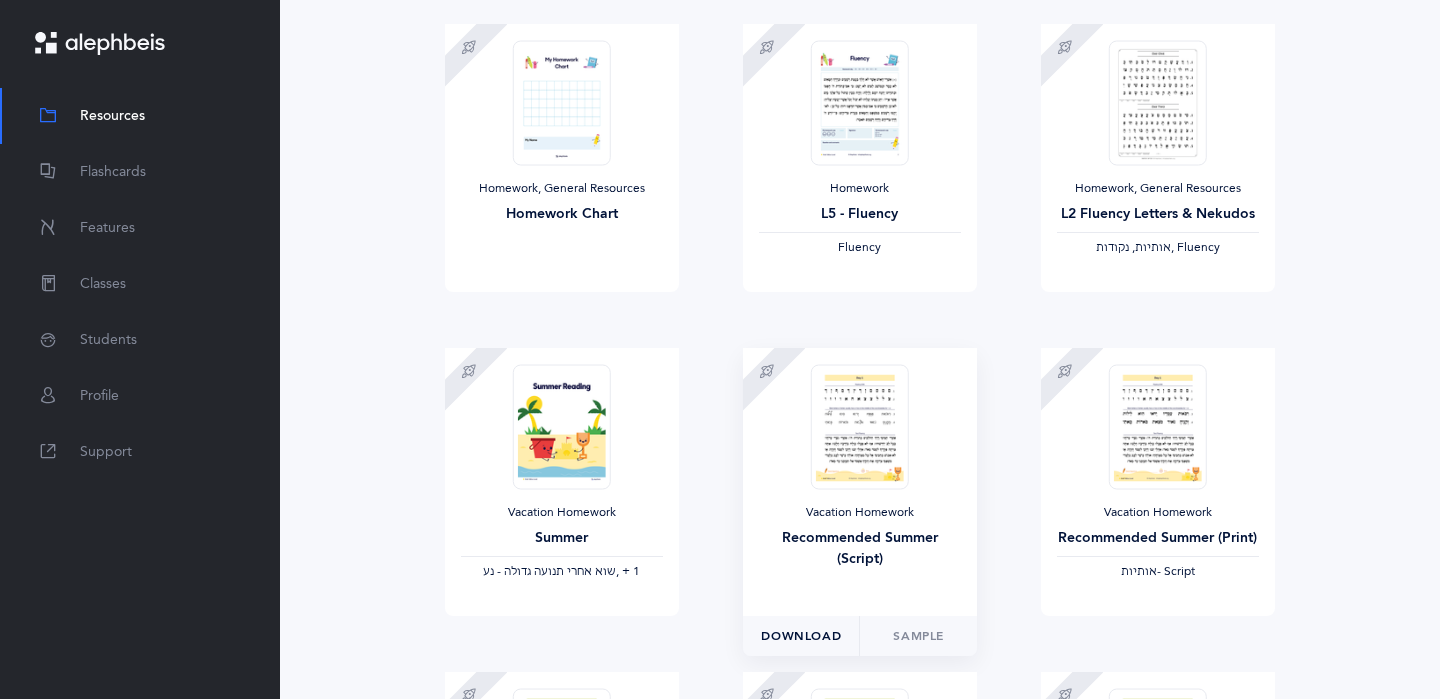 click on "Download" at bounding box center (801, 636) 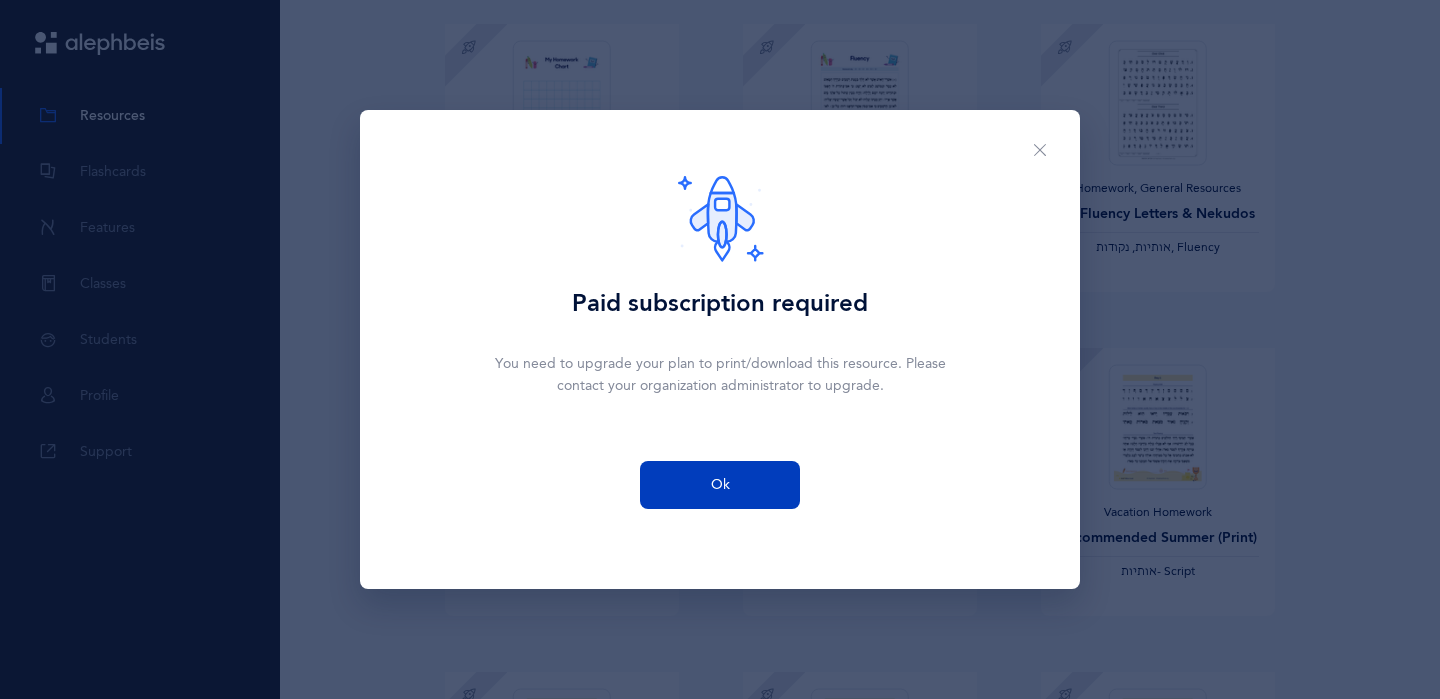 click on "Ok" at bounding box center [720, 485] 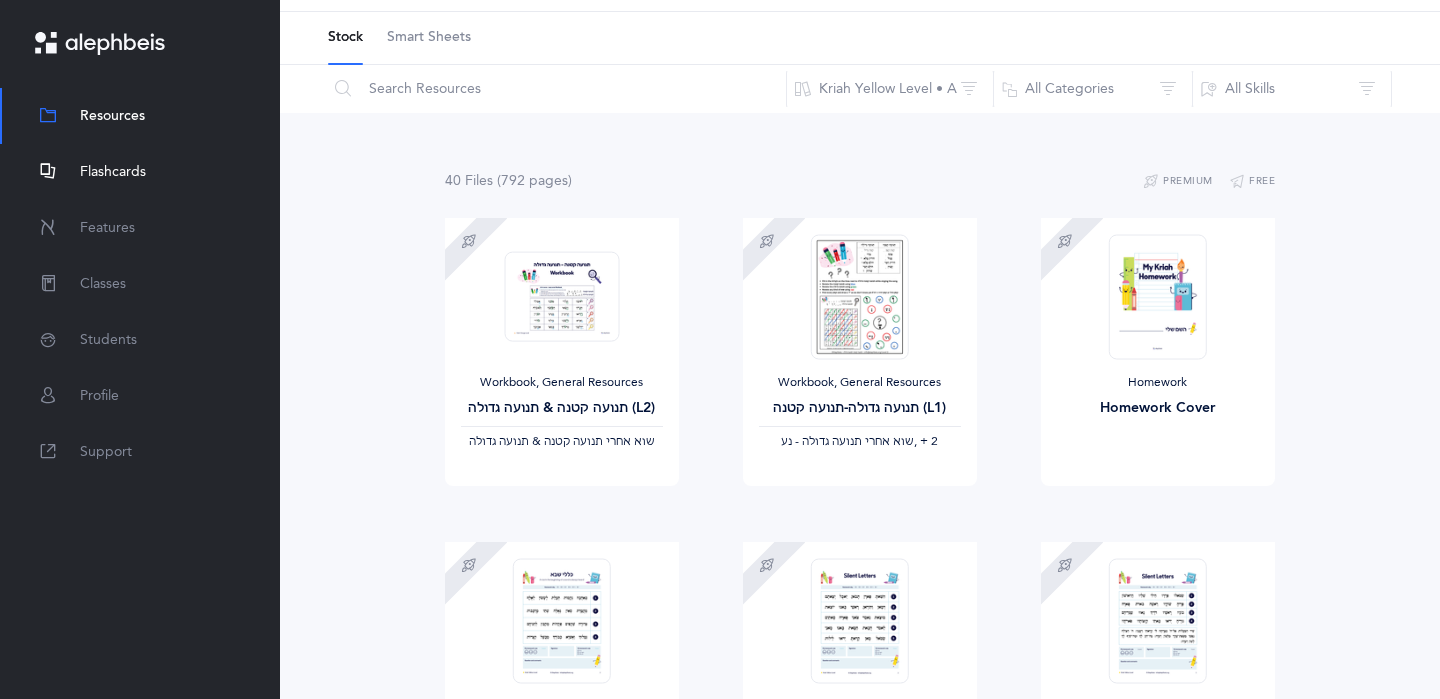 scroll, scrollTop: 70, scrollLeft: 0, axis: vertical 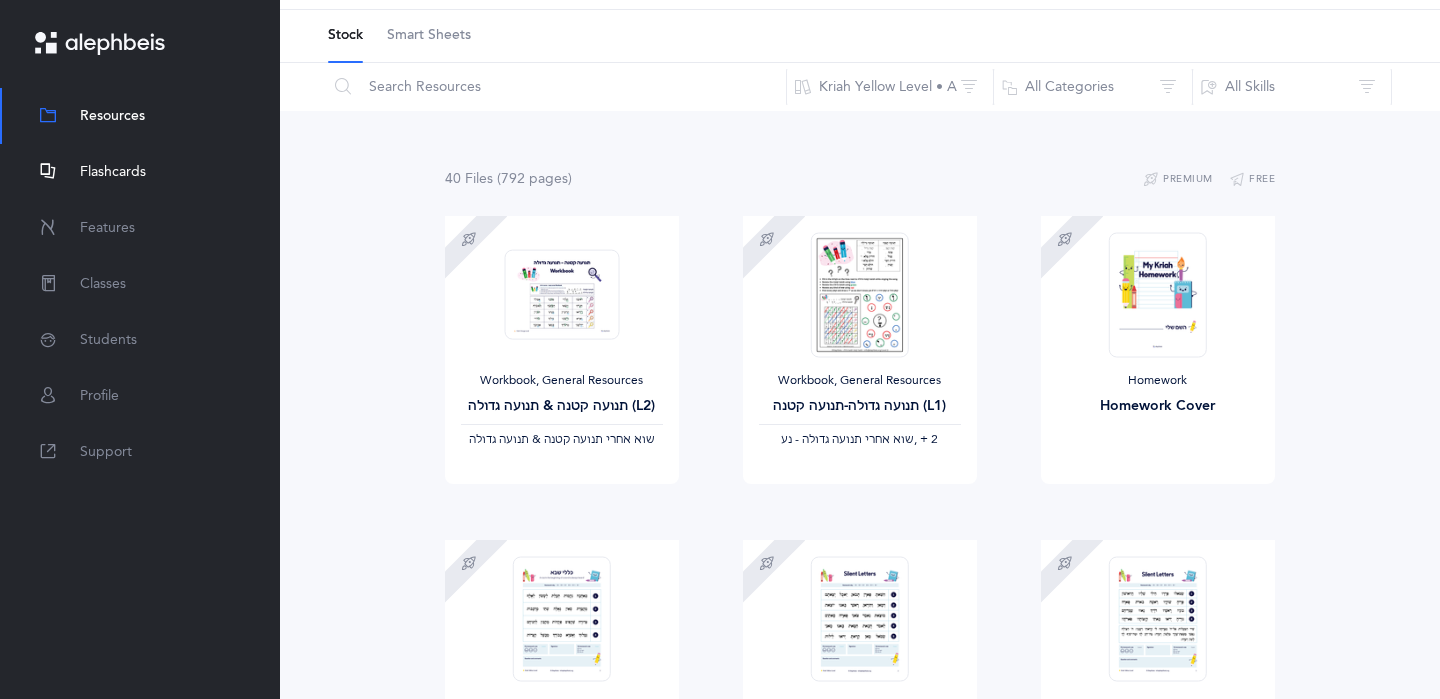 click on "Flashcards" at bounding box center (113, 172) 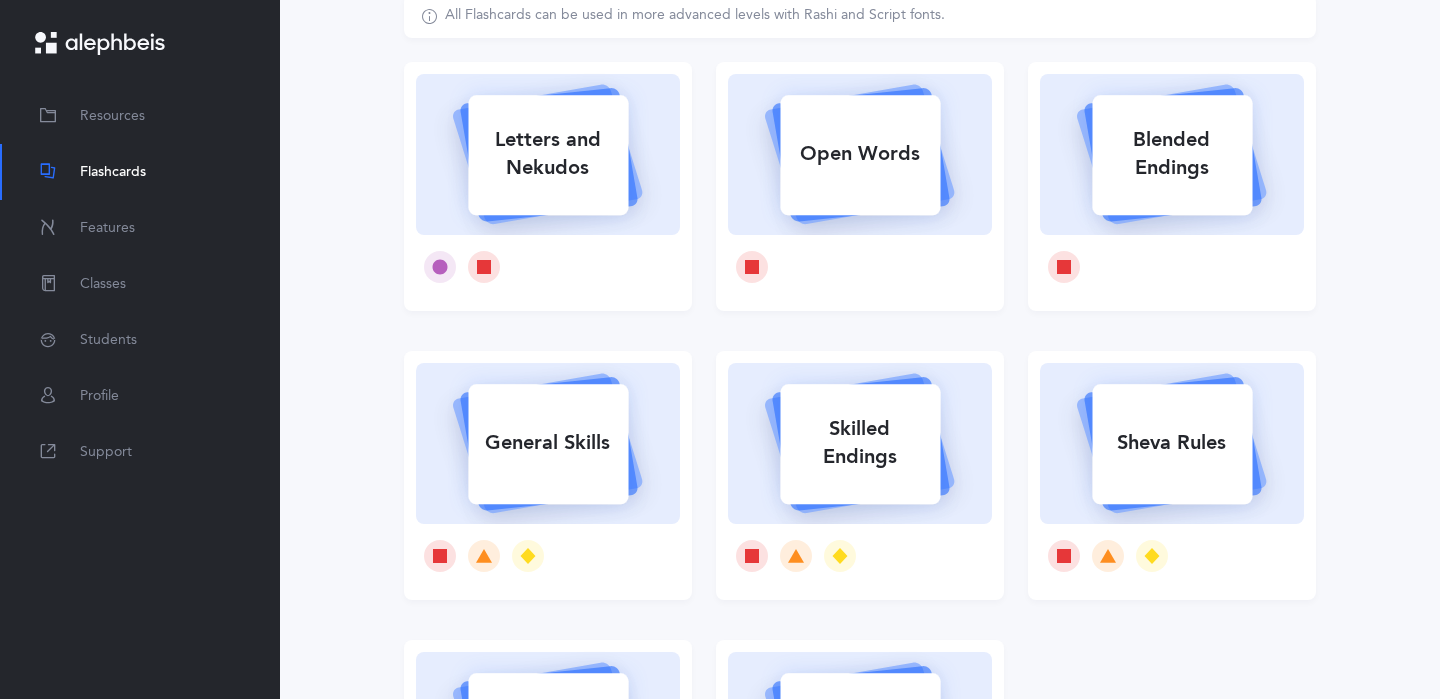 scroll, scrollTop: 151, scrollLeft: 0, axis: vertical 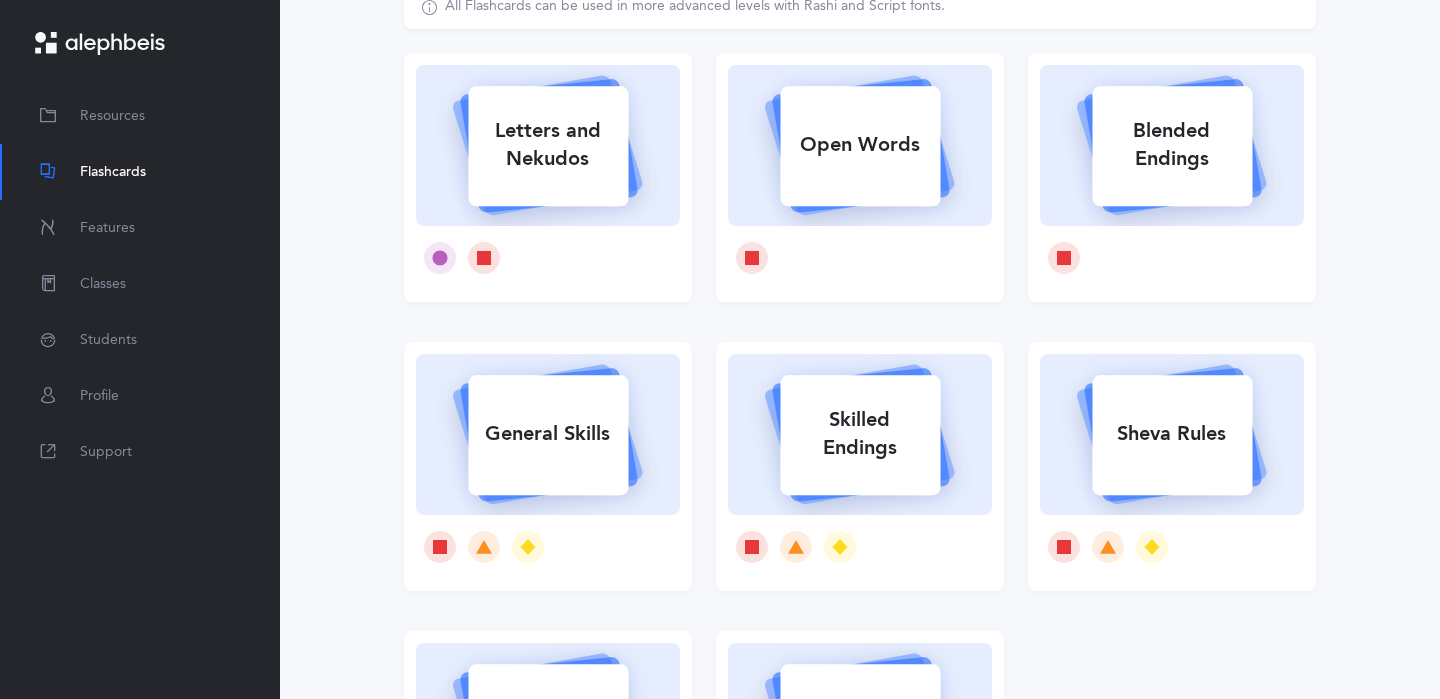 click on "Open Words" at bounding box center [860, 145] 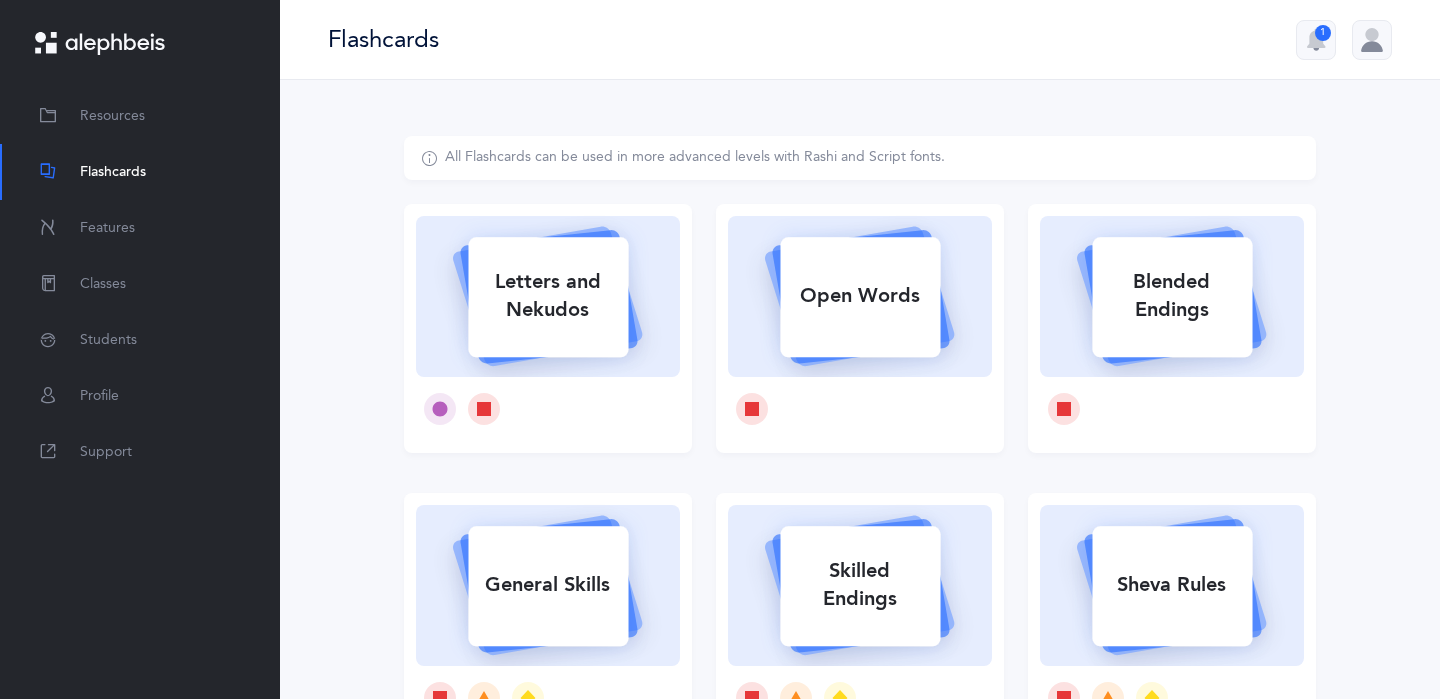 select on "3" 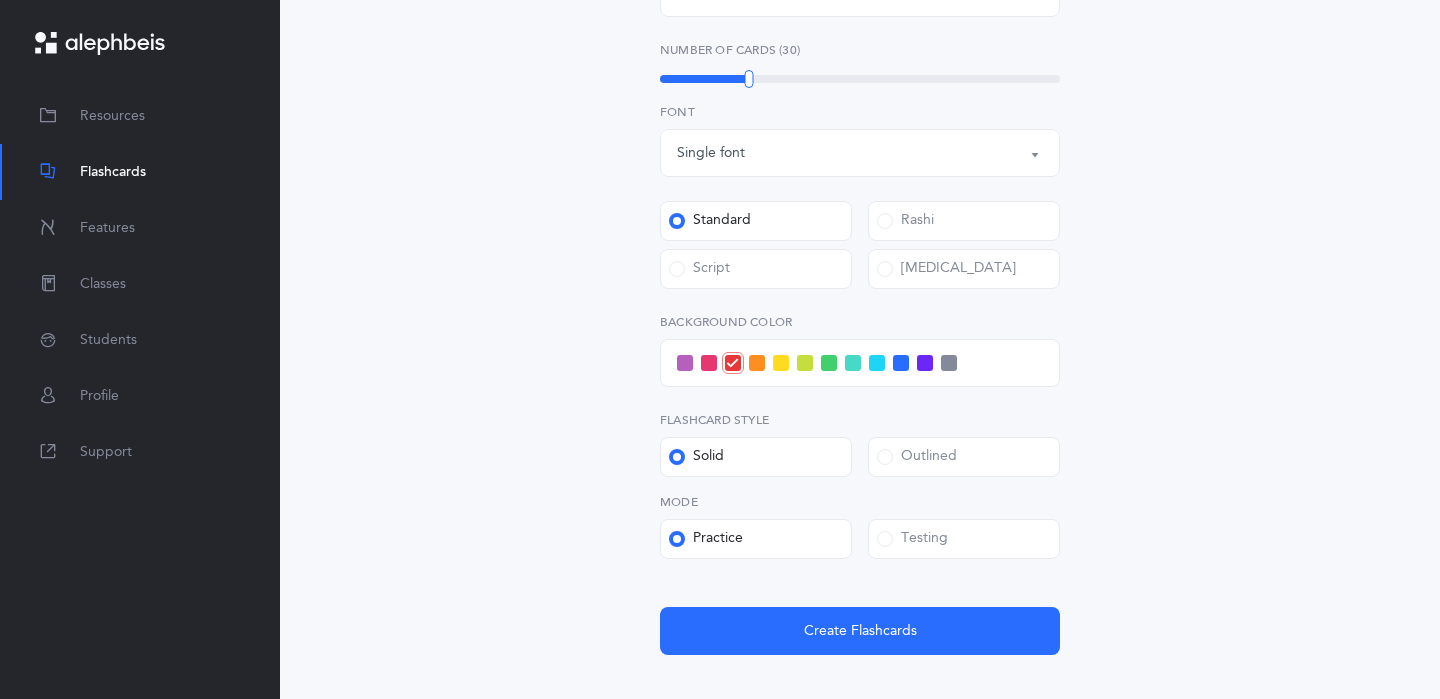 scroll, scrollTop: 691, scrollLeft: 0, axis: vertical 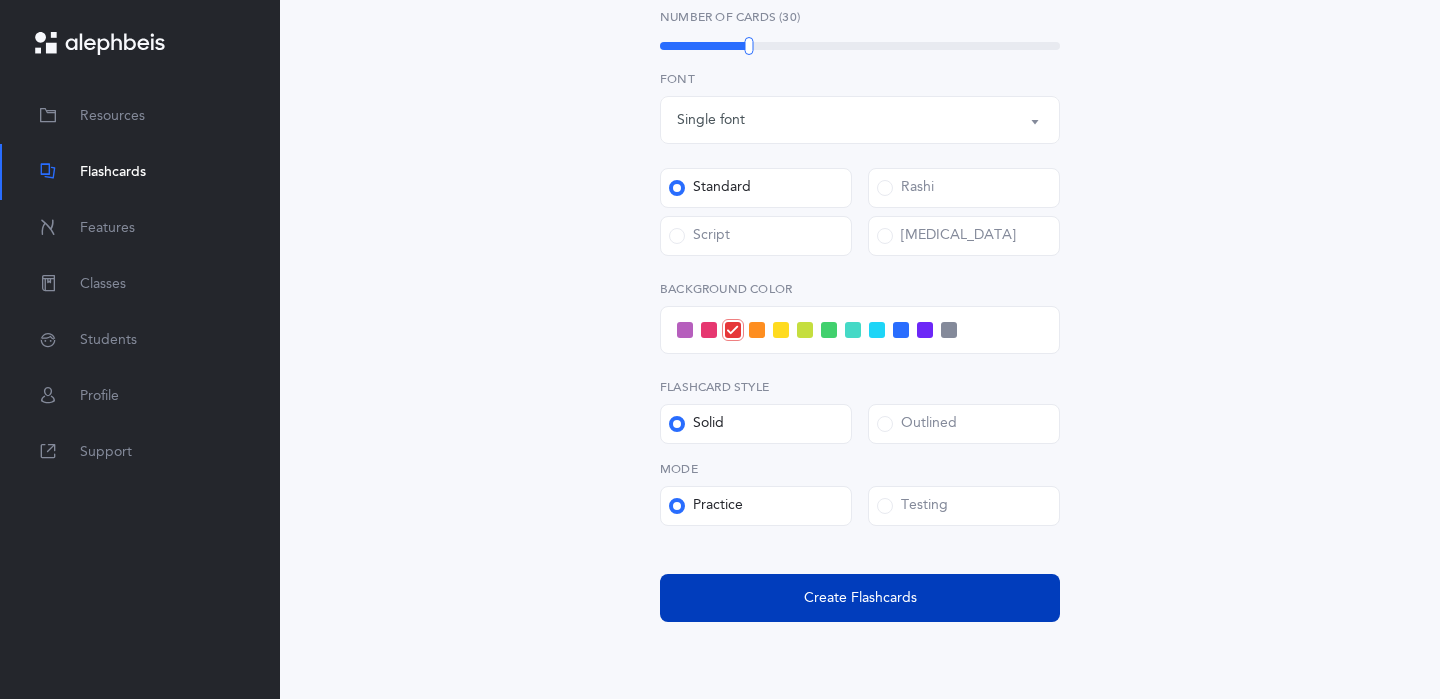 click on "Create Flashcards" at bounding box center [860, 598] 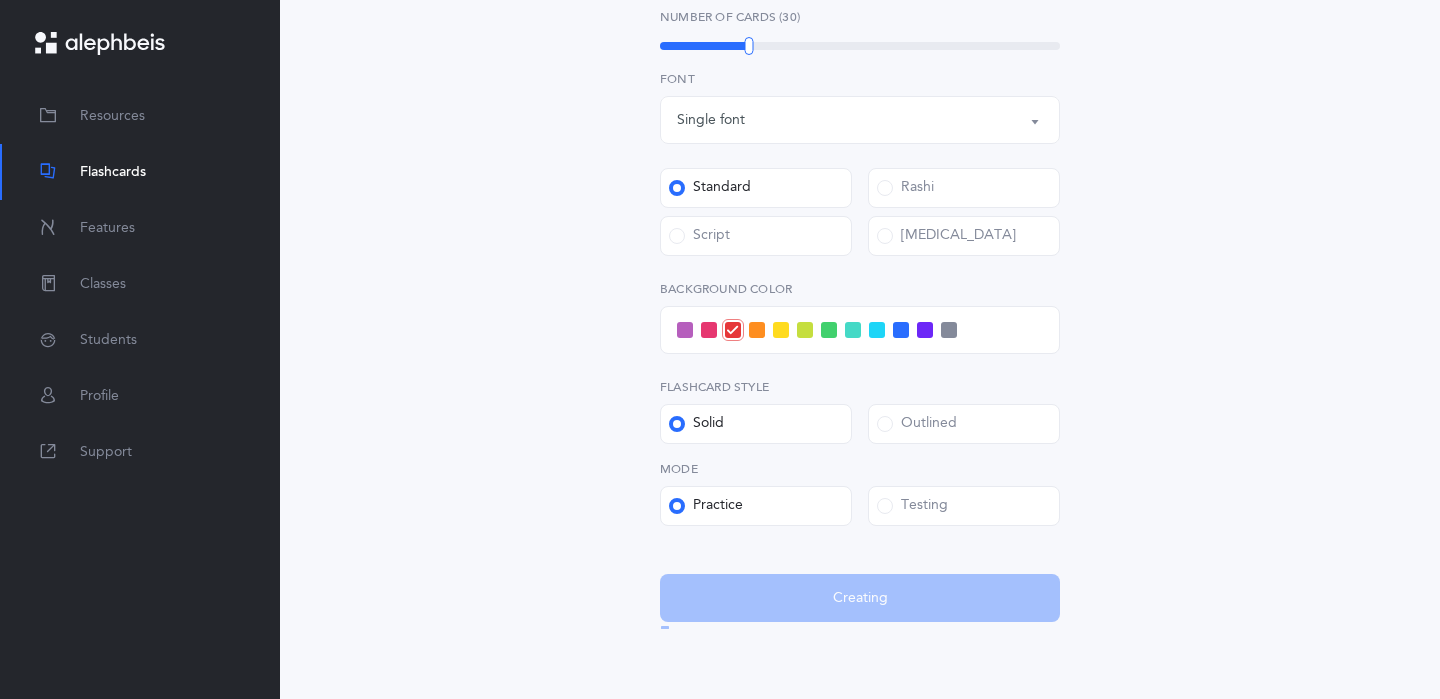 scroll, scrollTop: 0, scrollLeft: 0, axis: both 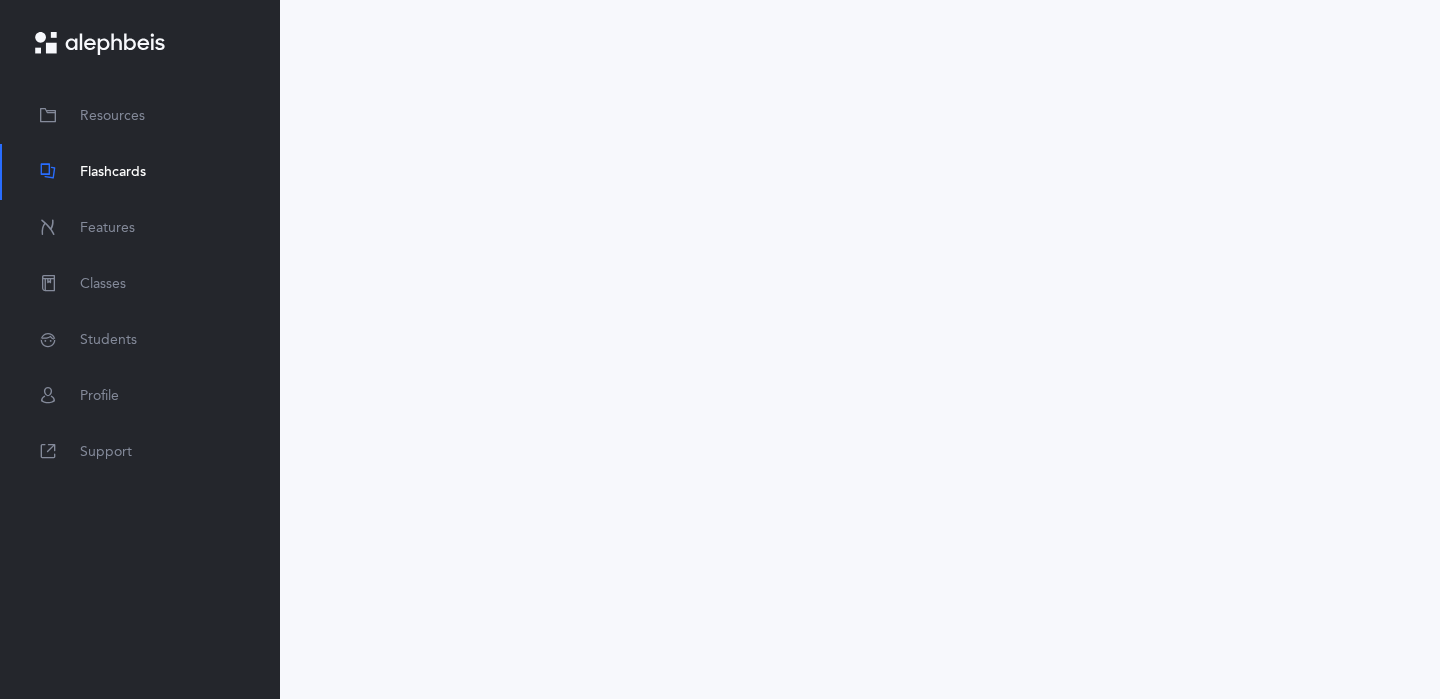 click on "Flashcards" at bounding box center [113, 172] 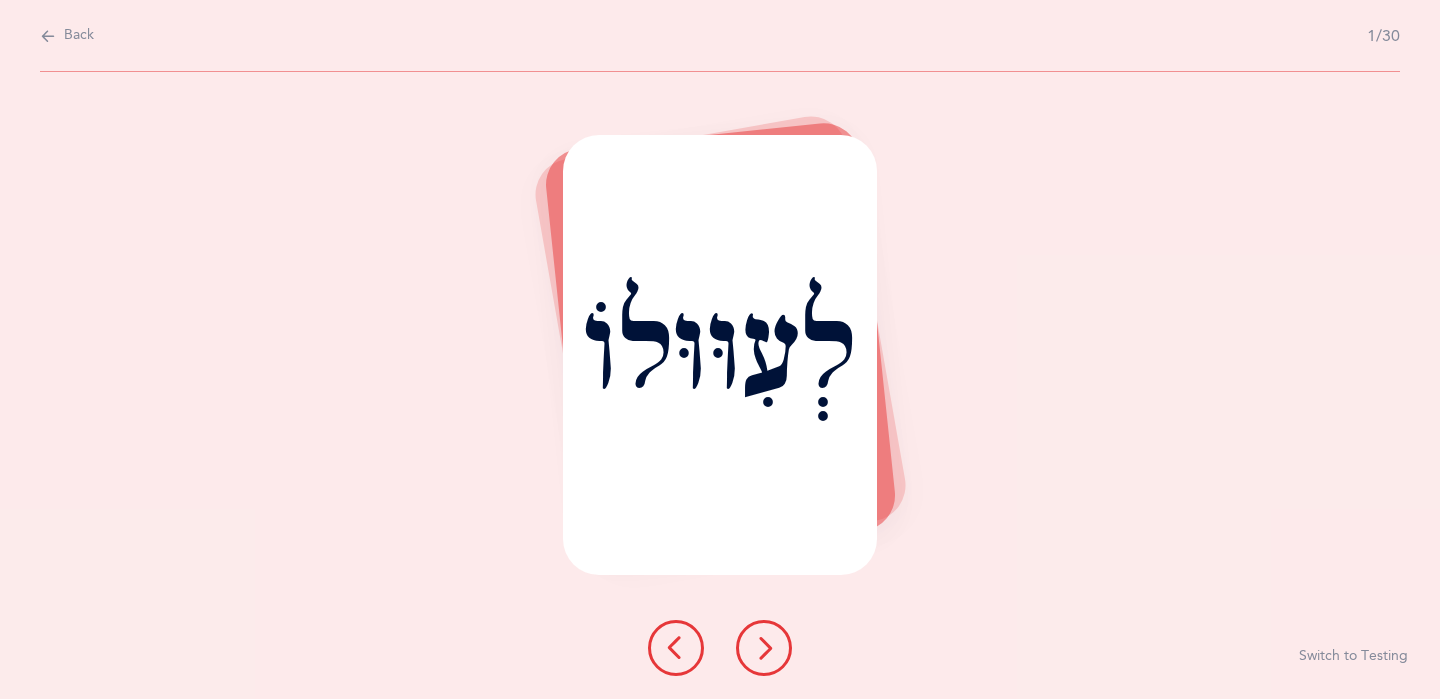 click on "Back" at bounding box center [79, 36] 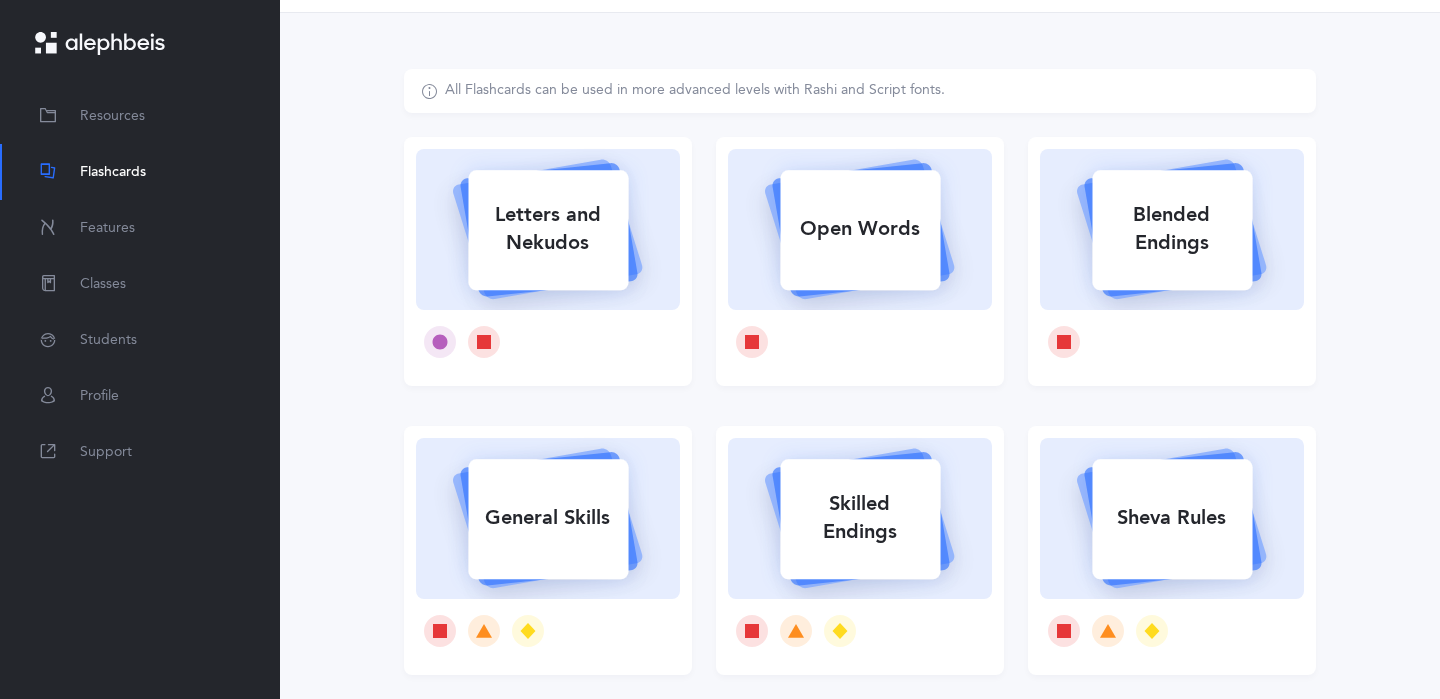 scroll, scrollTop: 69, scrollLeft: 0, axis: vertical 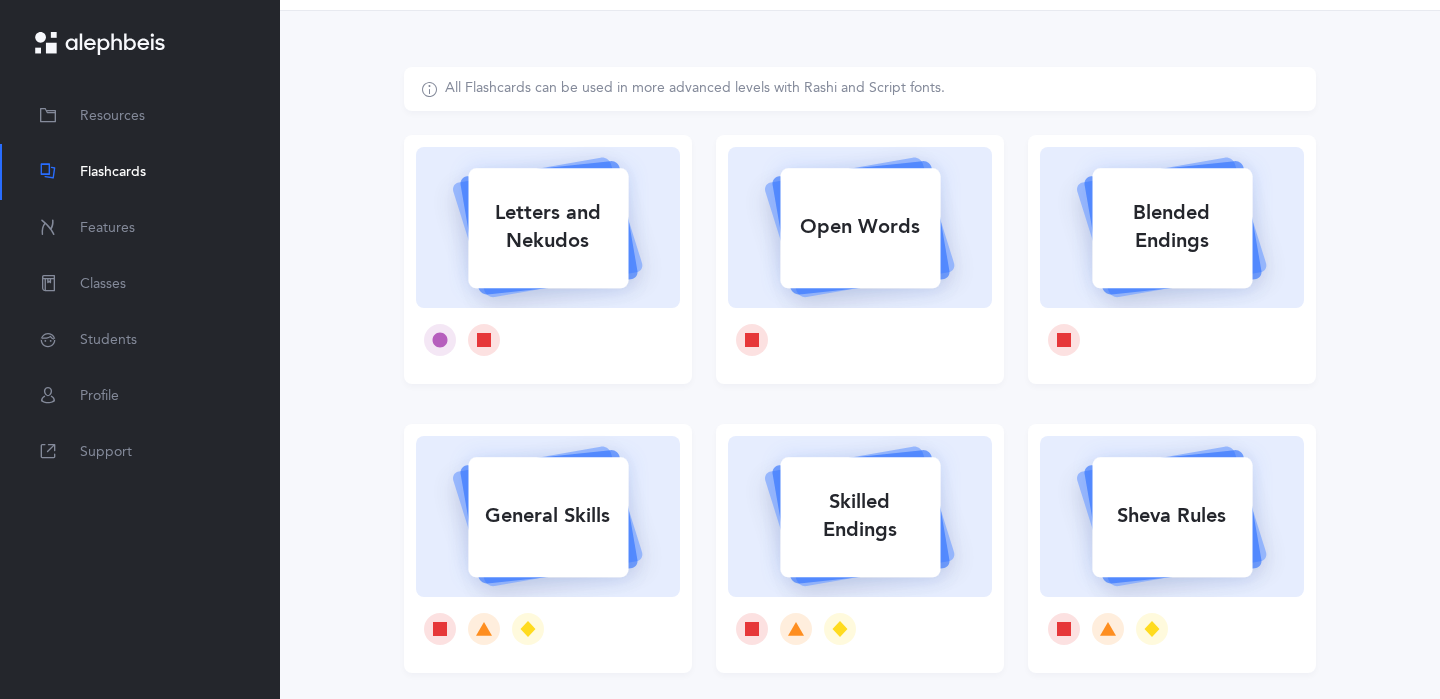 click on "Blended Endings" at bounding box center (1172, 227) 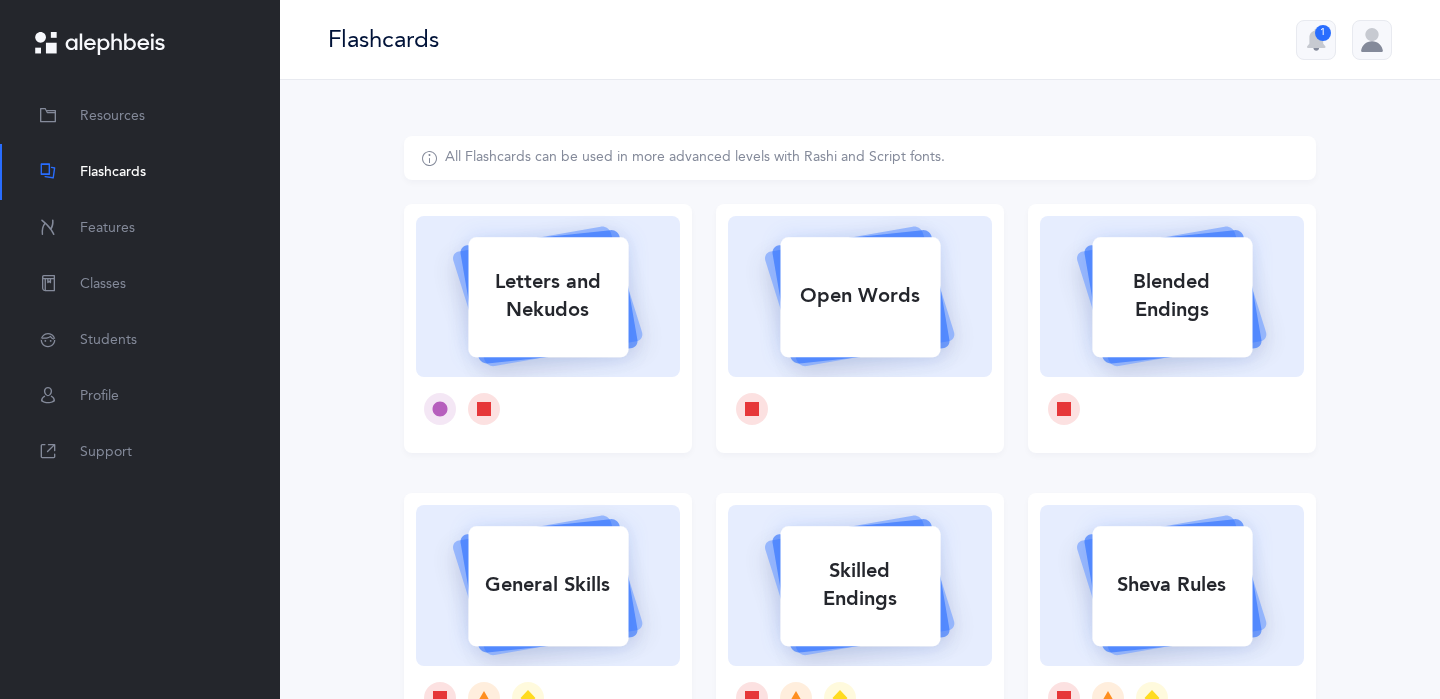 select on "28" 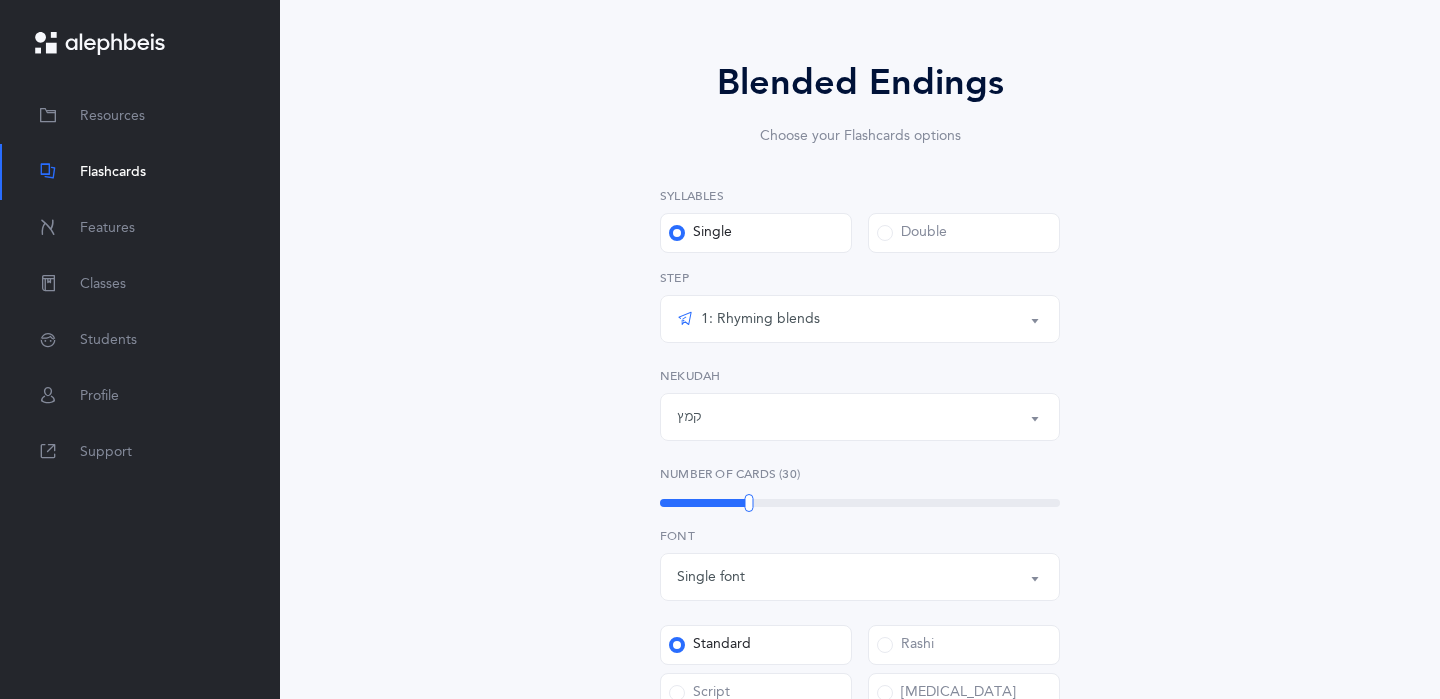 scroll, scrollTop: 142, scrollLeft: 0, axis: vertical 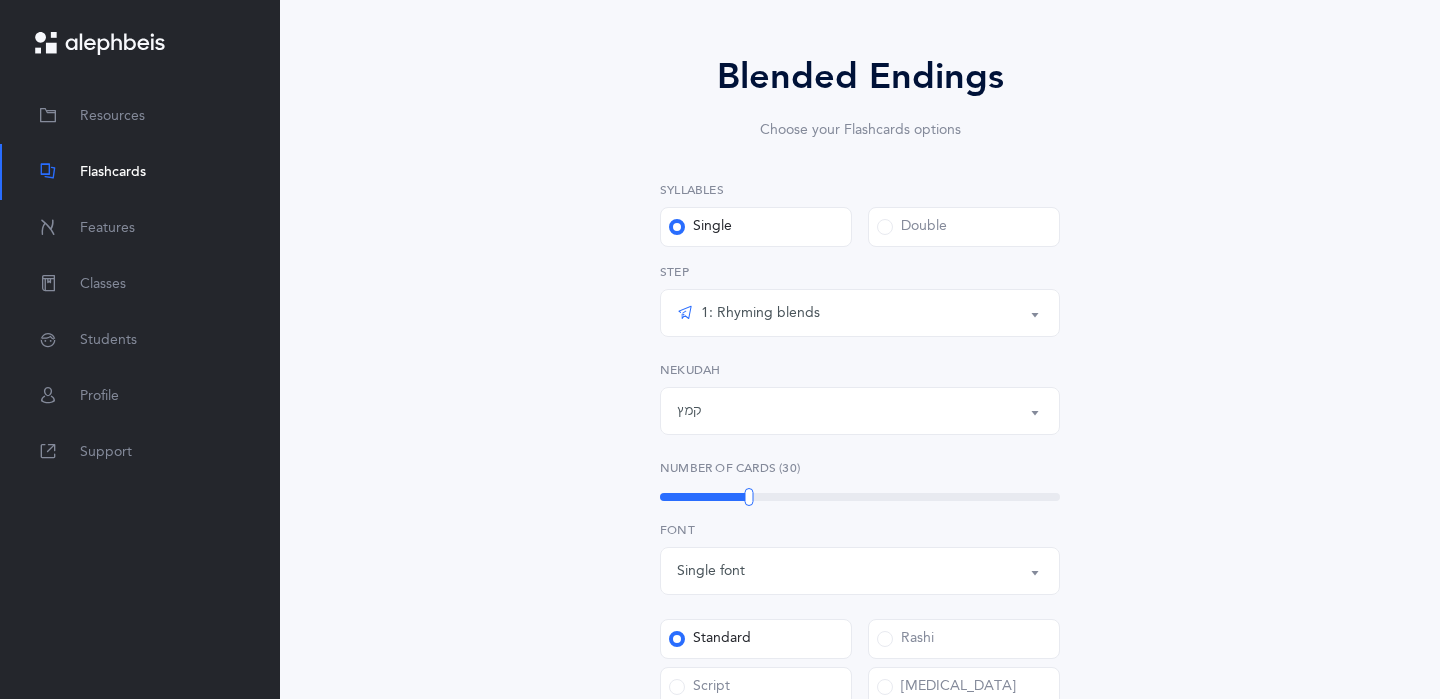 click on "1: Rhyming blends" at bounding box center [860, 313] 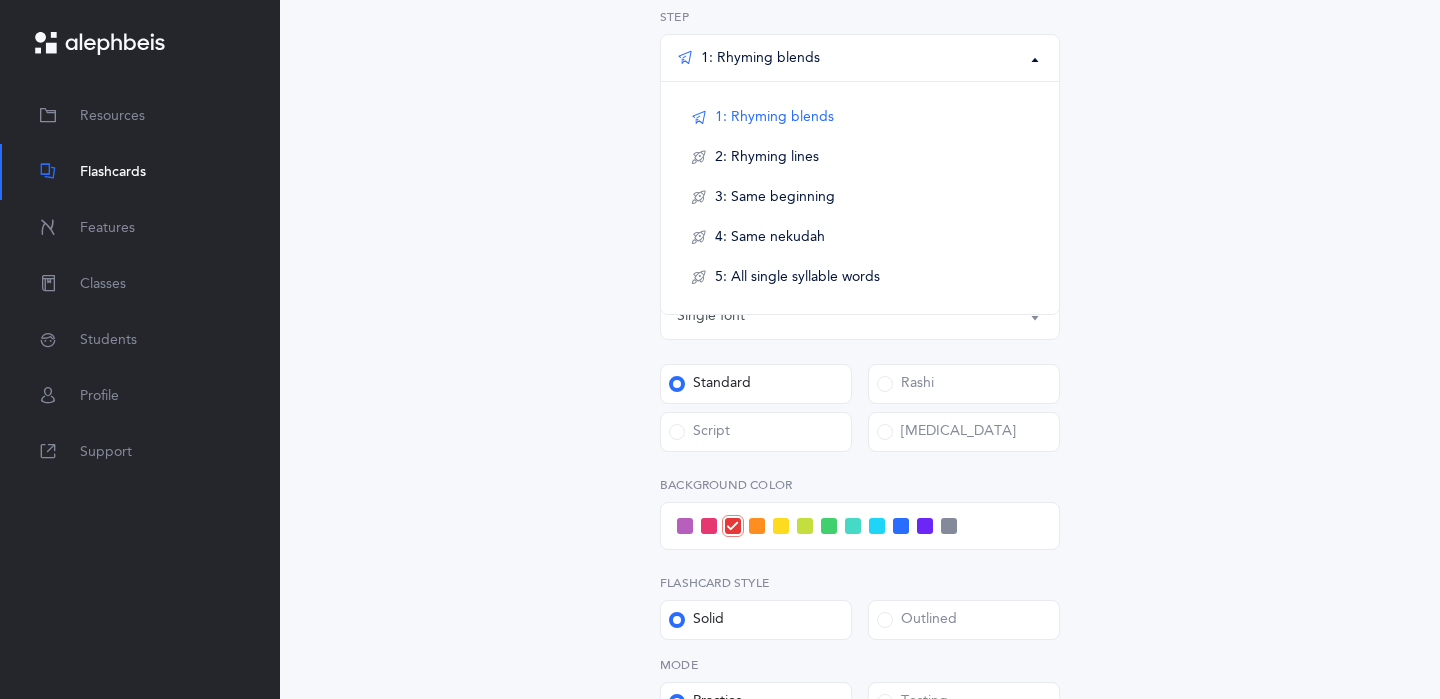 scroll, scrollTop: 405, scrollLeft: 0, axis: vertical 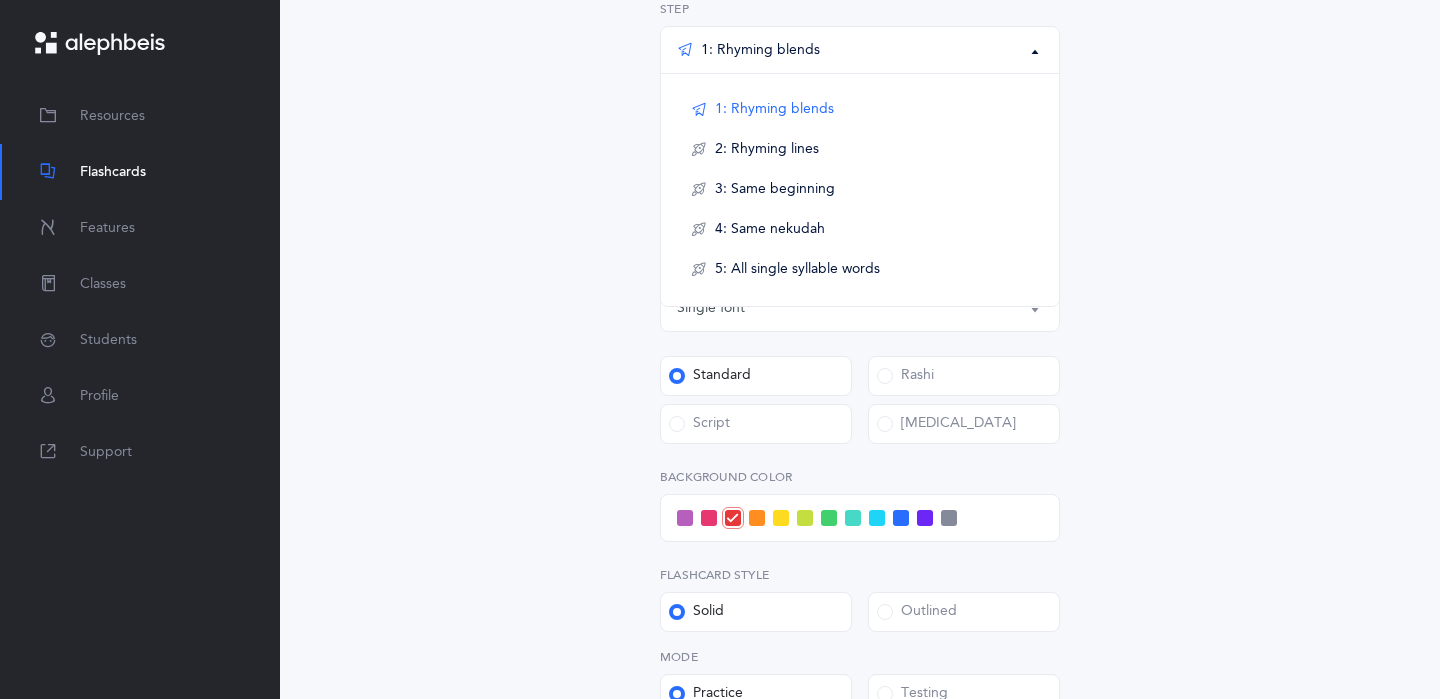 click on "Blended Endings   Choose your Flashcards options     Syllables
Single
Double
1: Rhyming blends
2: Rhyming lines
3: Same beginning
4: Same nekudah
5: All single syllable words
1: Rhyming blends     1: Rhyming blends
2: Rhyming lines
3: Same beginning
4: Same nekudah
5: All single syllable words
Step
קמץ
פתח
צירי
סגול
שוא
חולם חסר
חולם מלא
חיריק חסר
חיריק מלא
קובוץ
שורוק
קמץ
Nekudah
Ultimate subscription required
To use this feature, an Ultimate subscription is required. Please contact your organization administrator to upgrade.
Ok
Number of Cards (30)
30         Single font
Multiple fonts
Single font
Font
Standard" at bounding box center [860, 310] 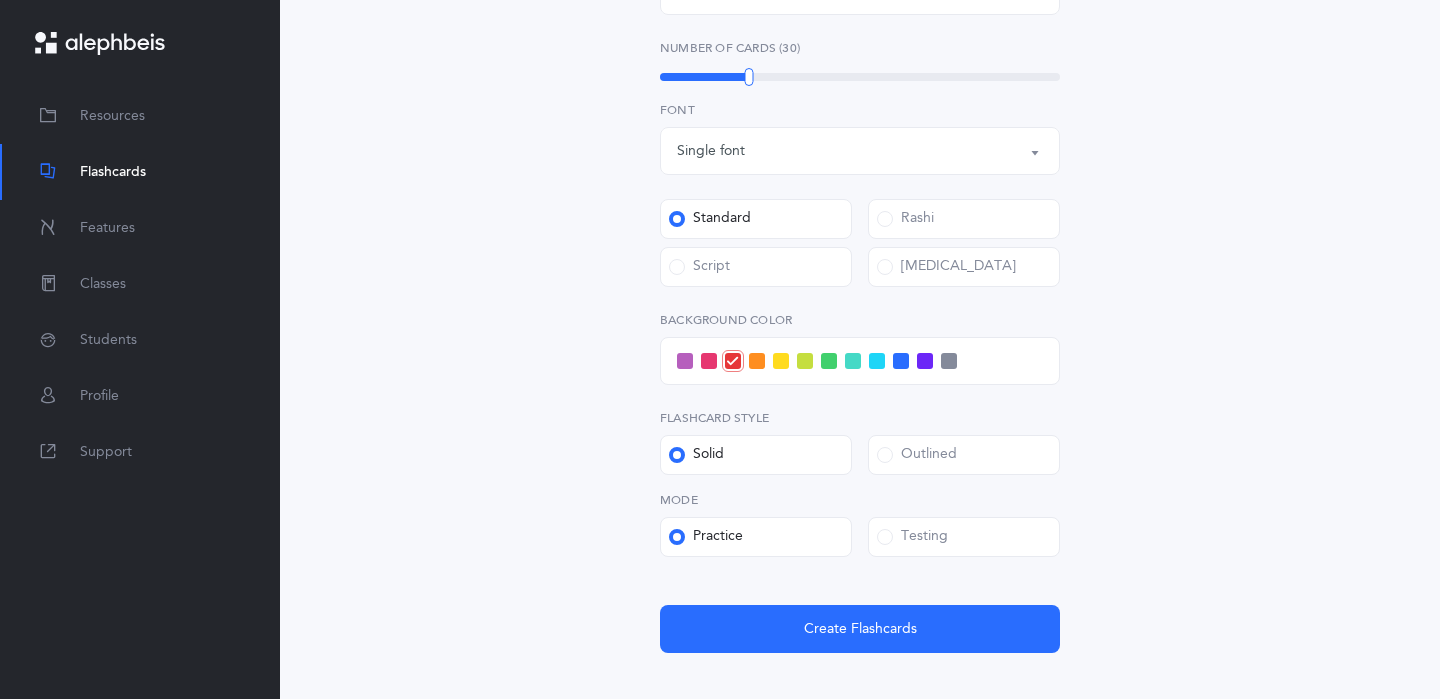 scroll, scrollTop: 563, scrollLeft: 0, axis: vertical 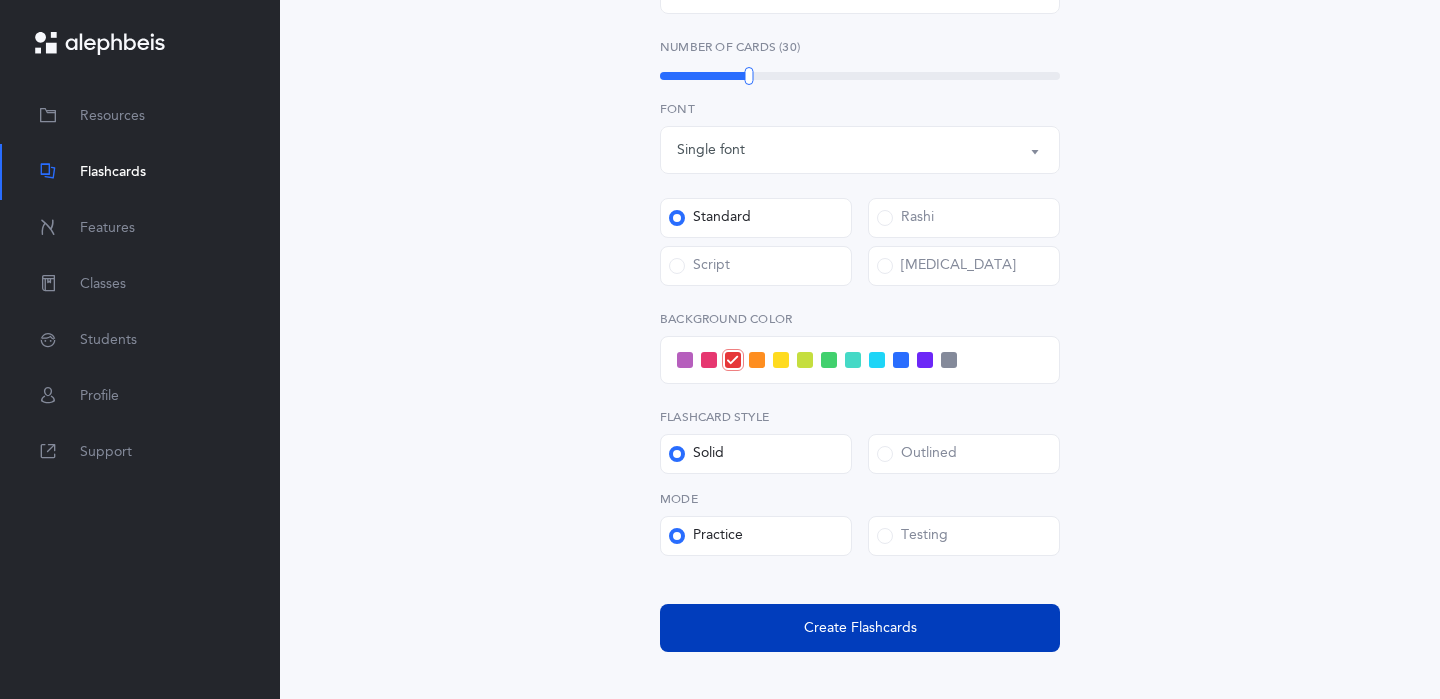 click on "Create Flashcards" at bounding box center (860, 628) 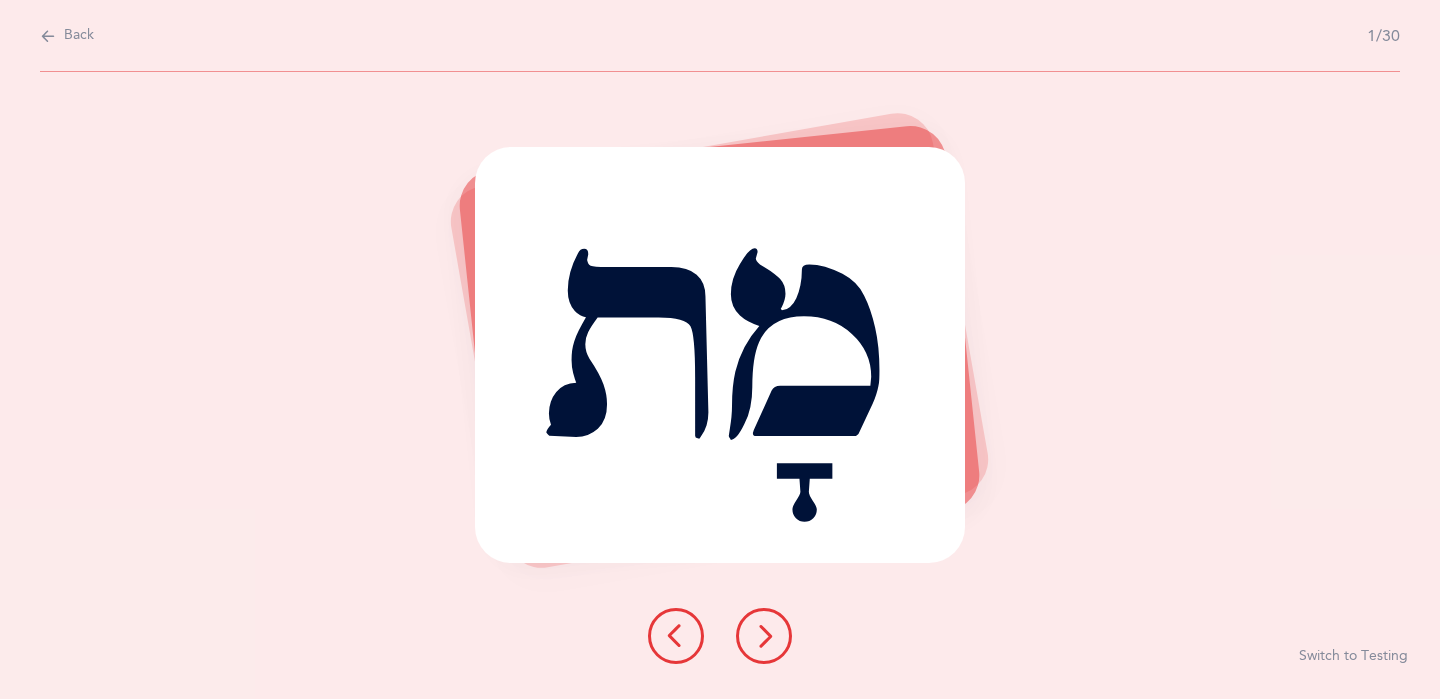 scroll, scrollTop: 0, scrollLeft: 0, axis: both 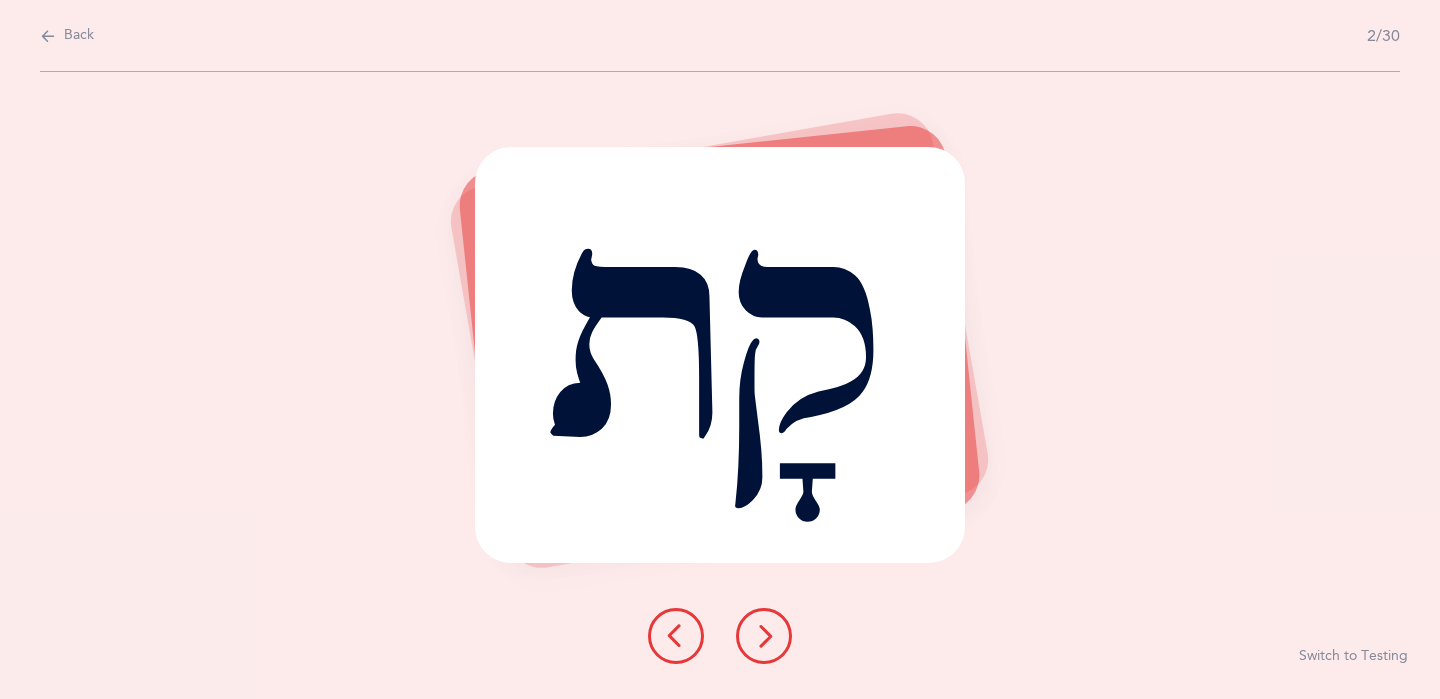 click at bounding box center (764, 636) 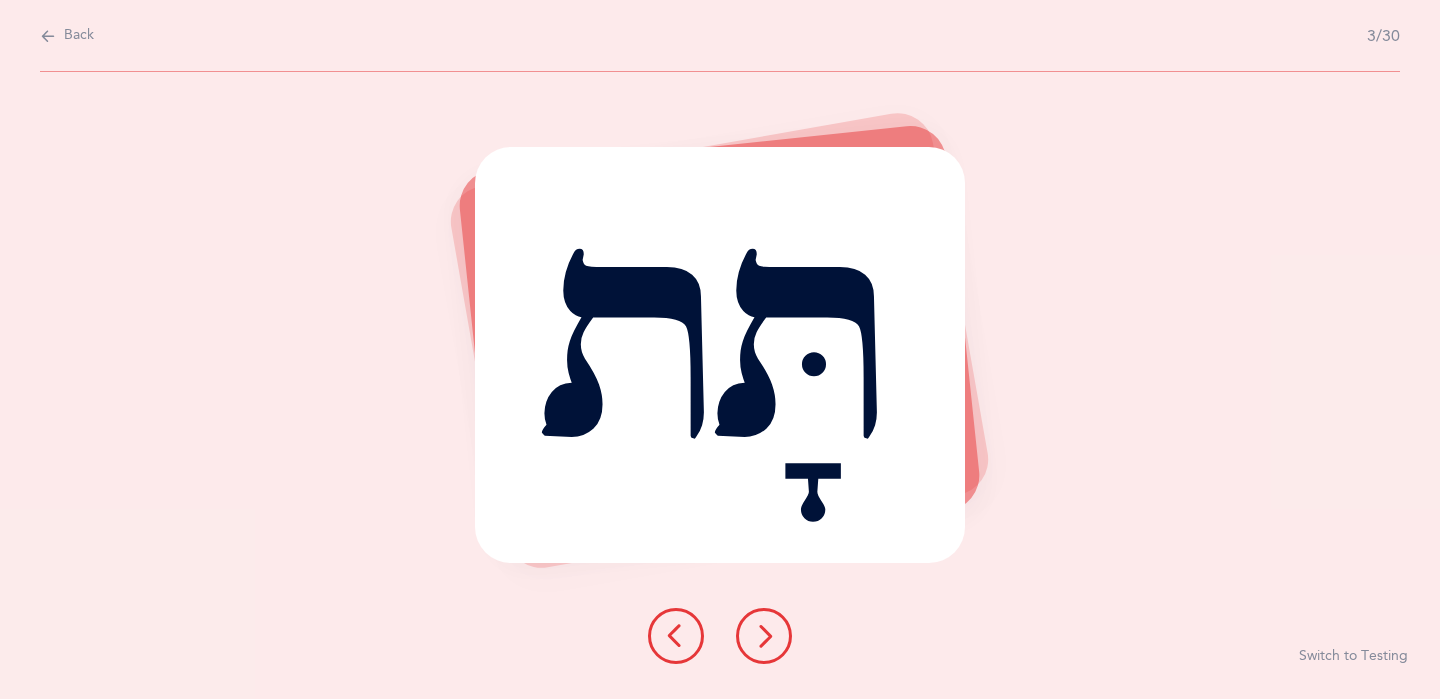 click at bounding box center (764, 636) 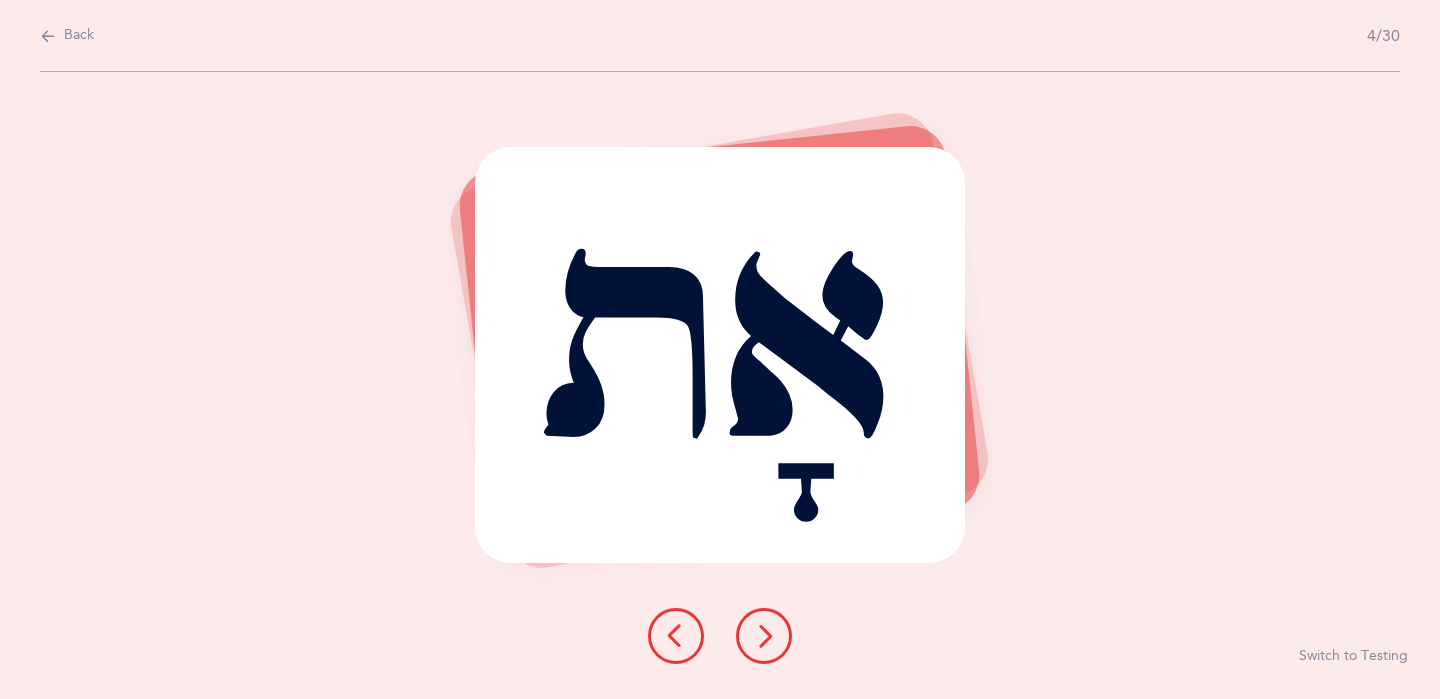click at bounding box center (764, 636) 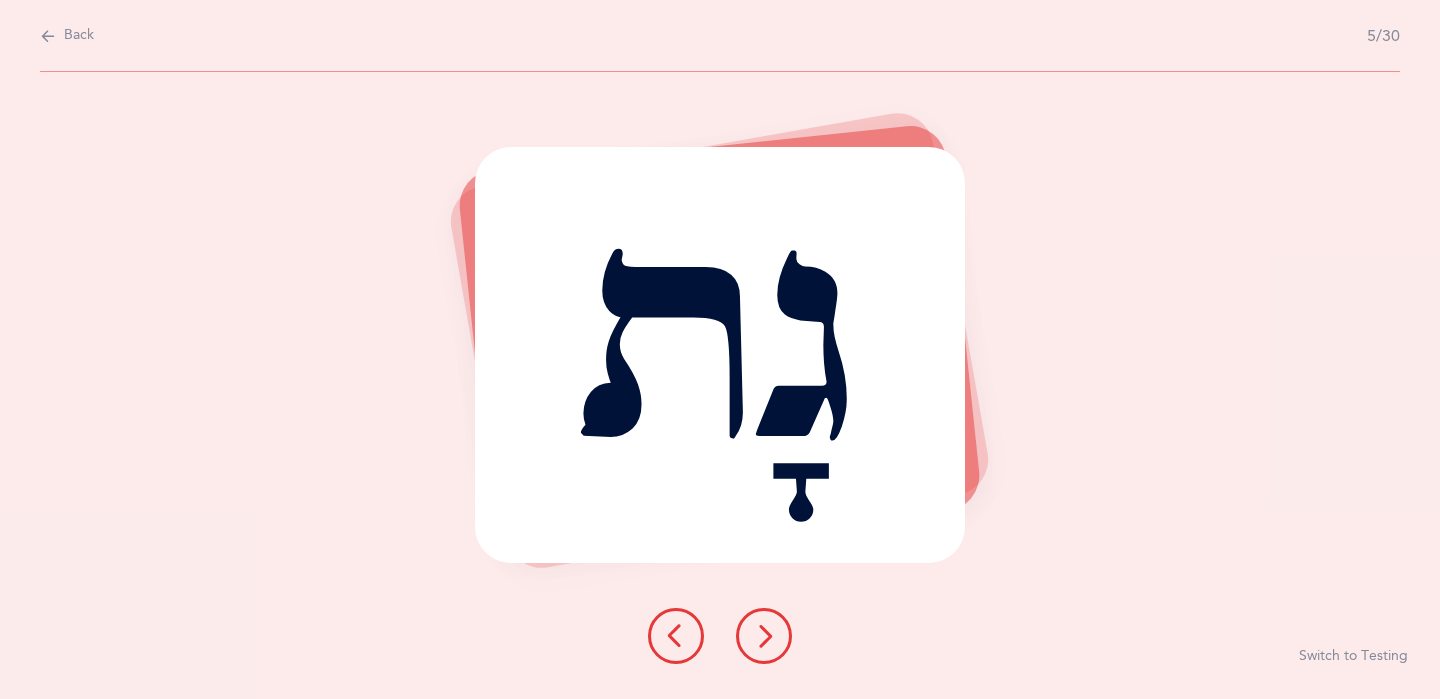 click at bounding box center (764, 636) 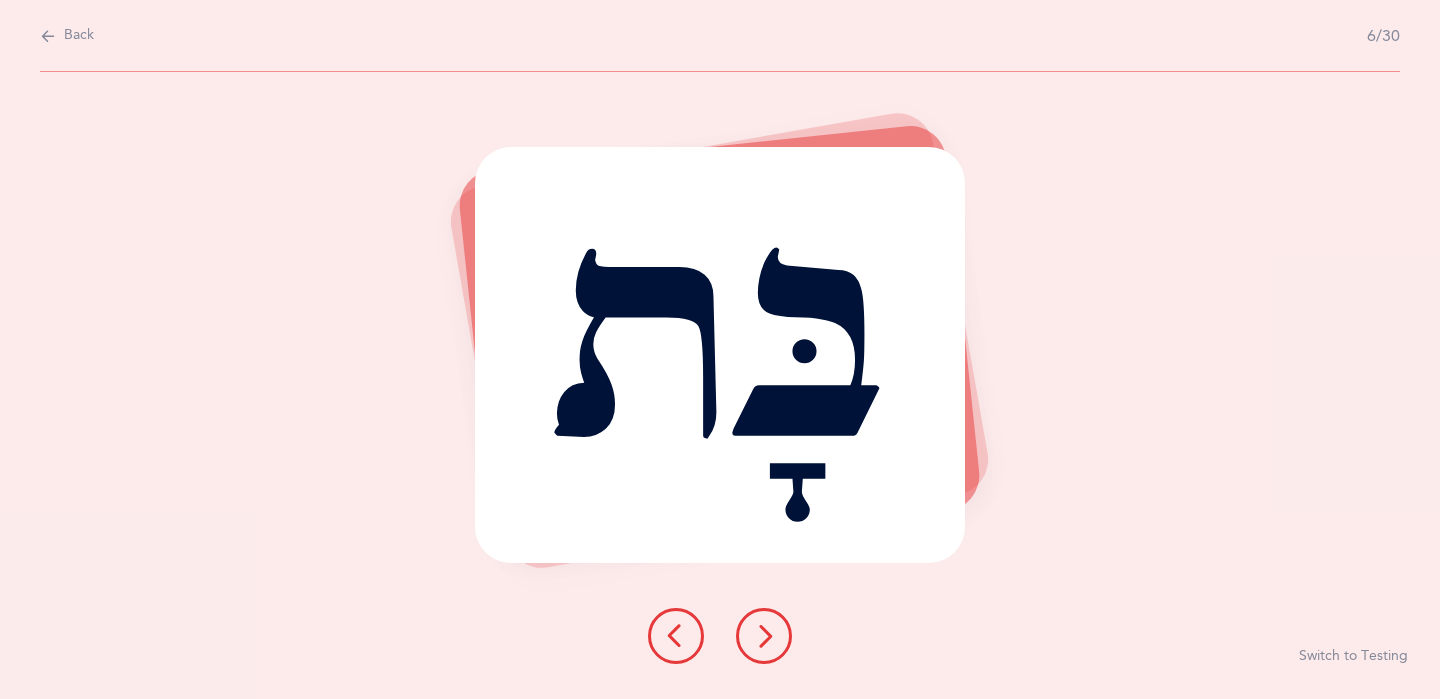 click at bounding box center (764, 636) 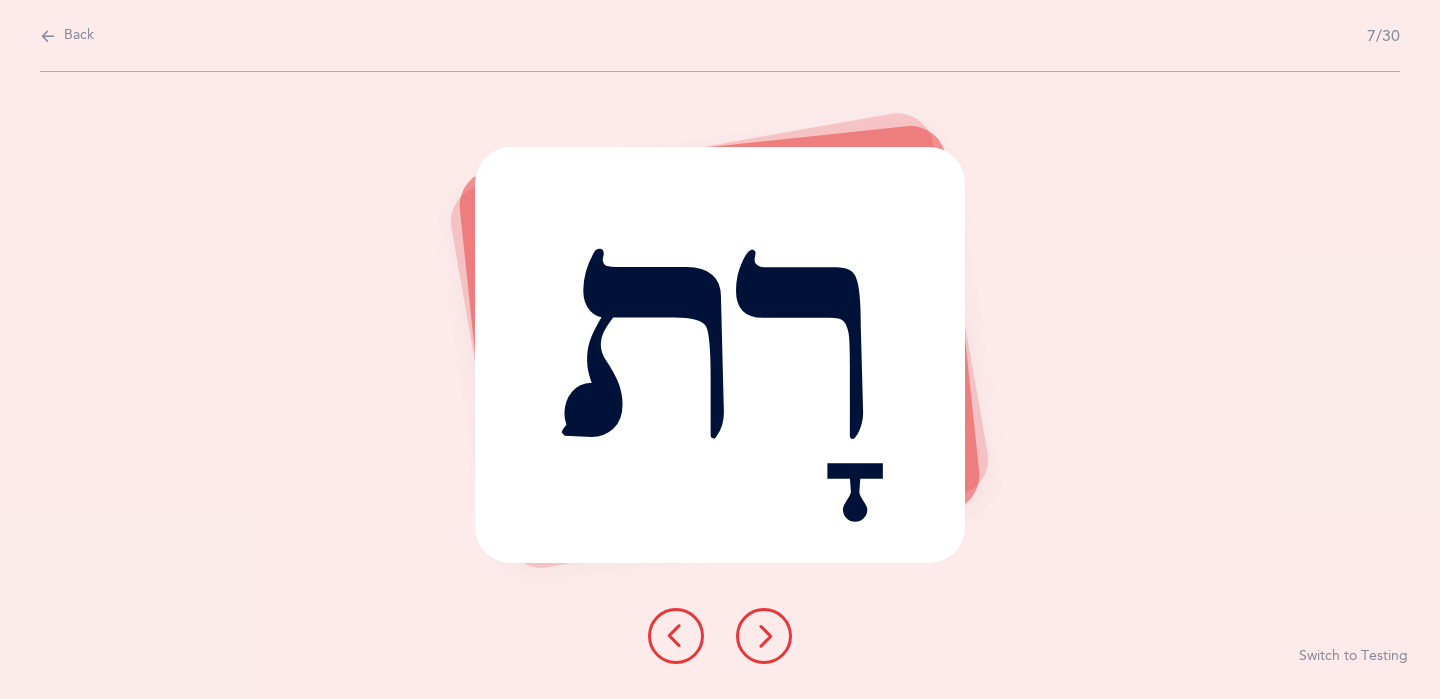 click at bounding box center (764, 636) 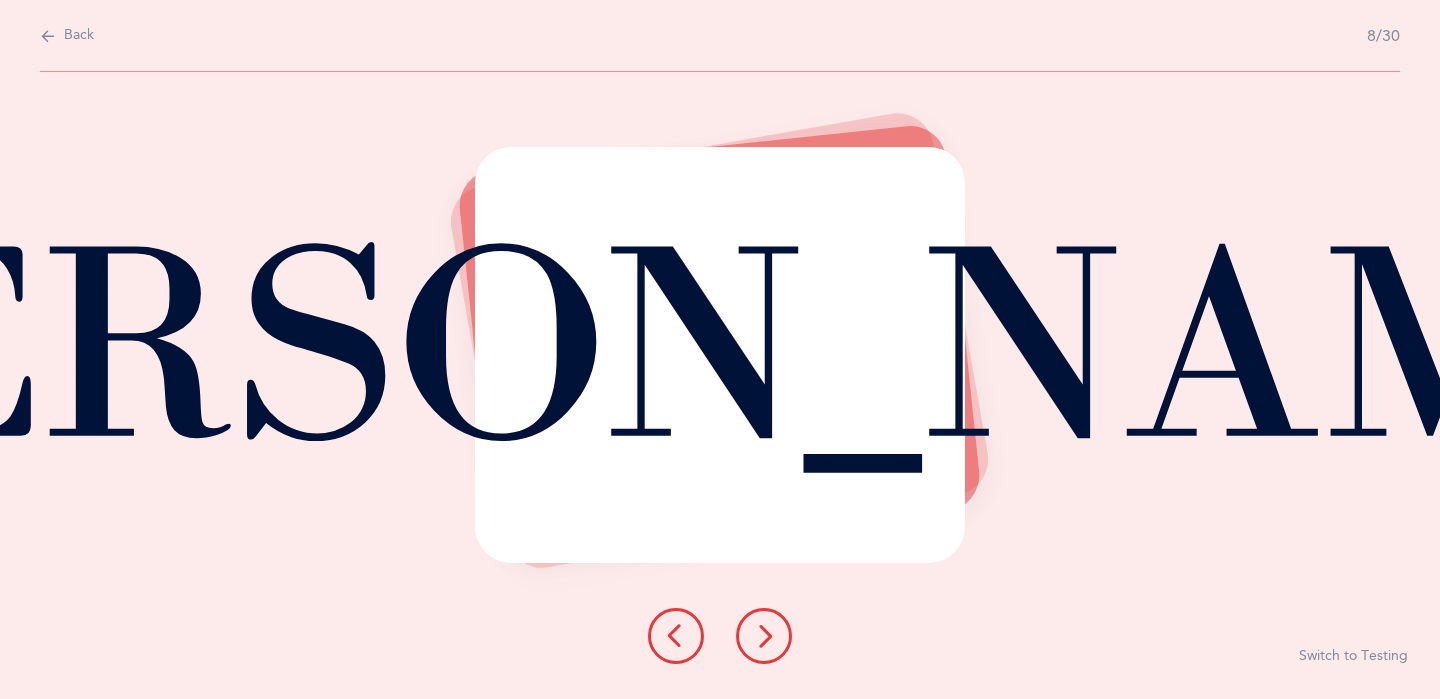 click at bounding box center [764, 636] 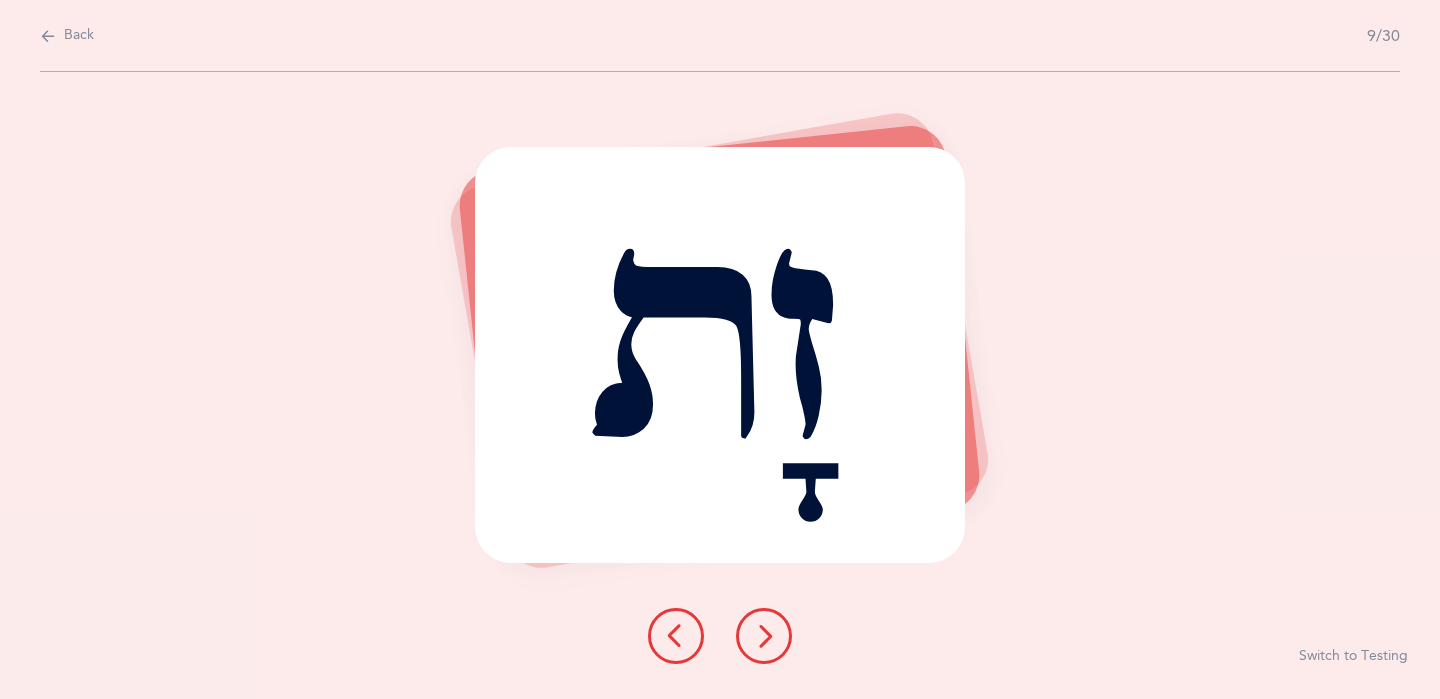 click at bounding box center (764, 636) 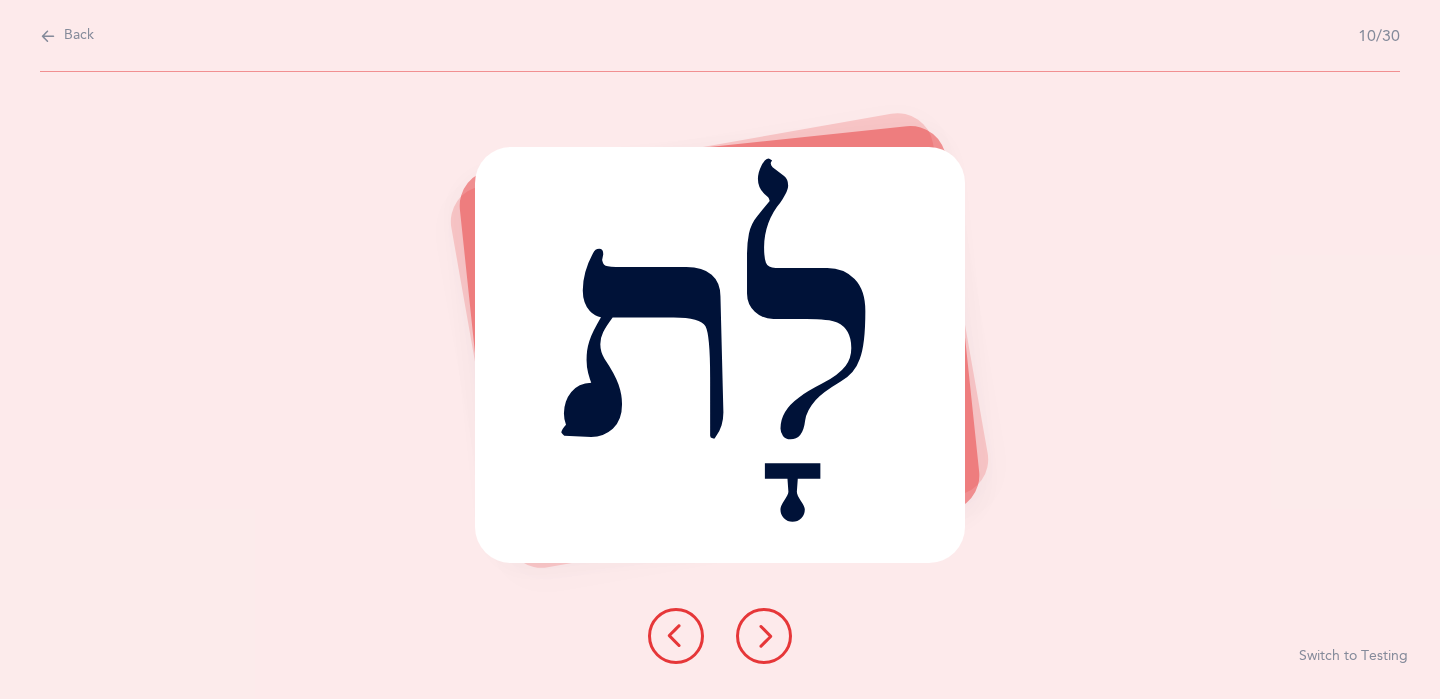 click at bounding box center (764, 636) 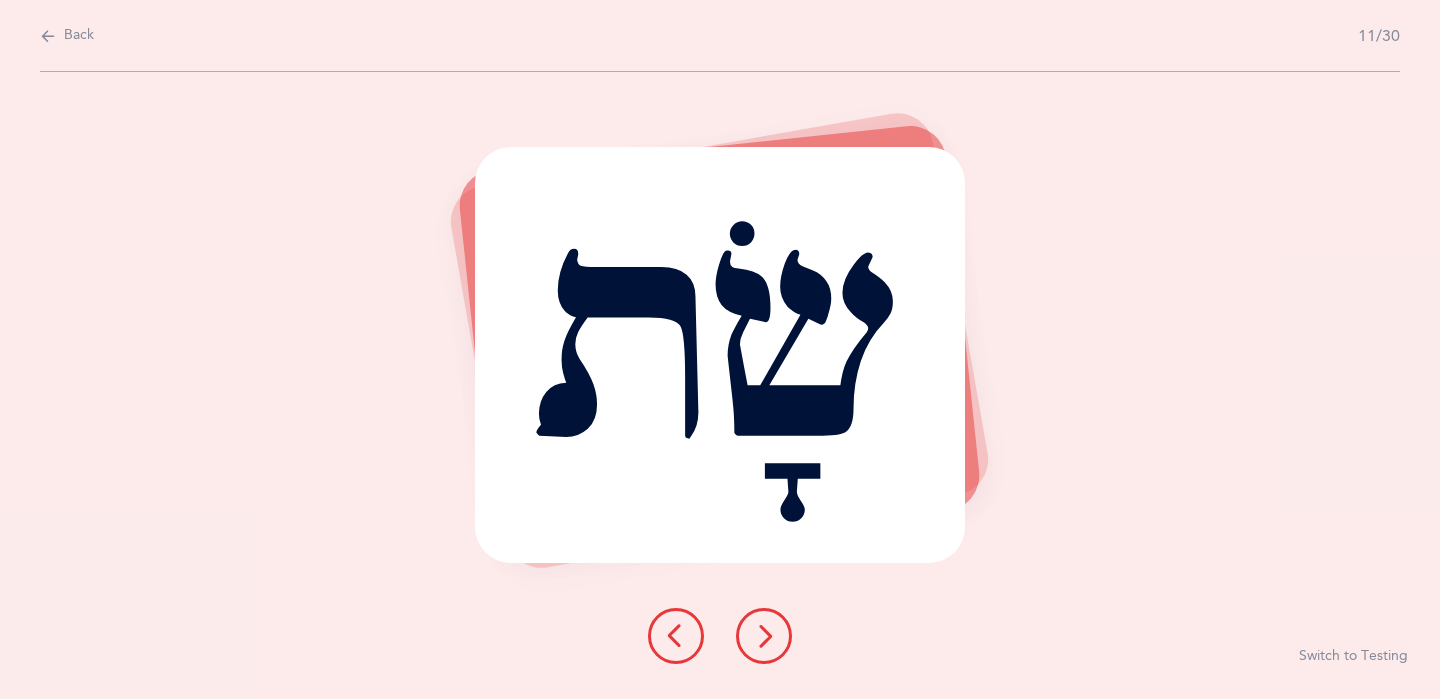 click at bounding box center [764, 636] 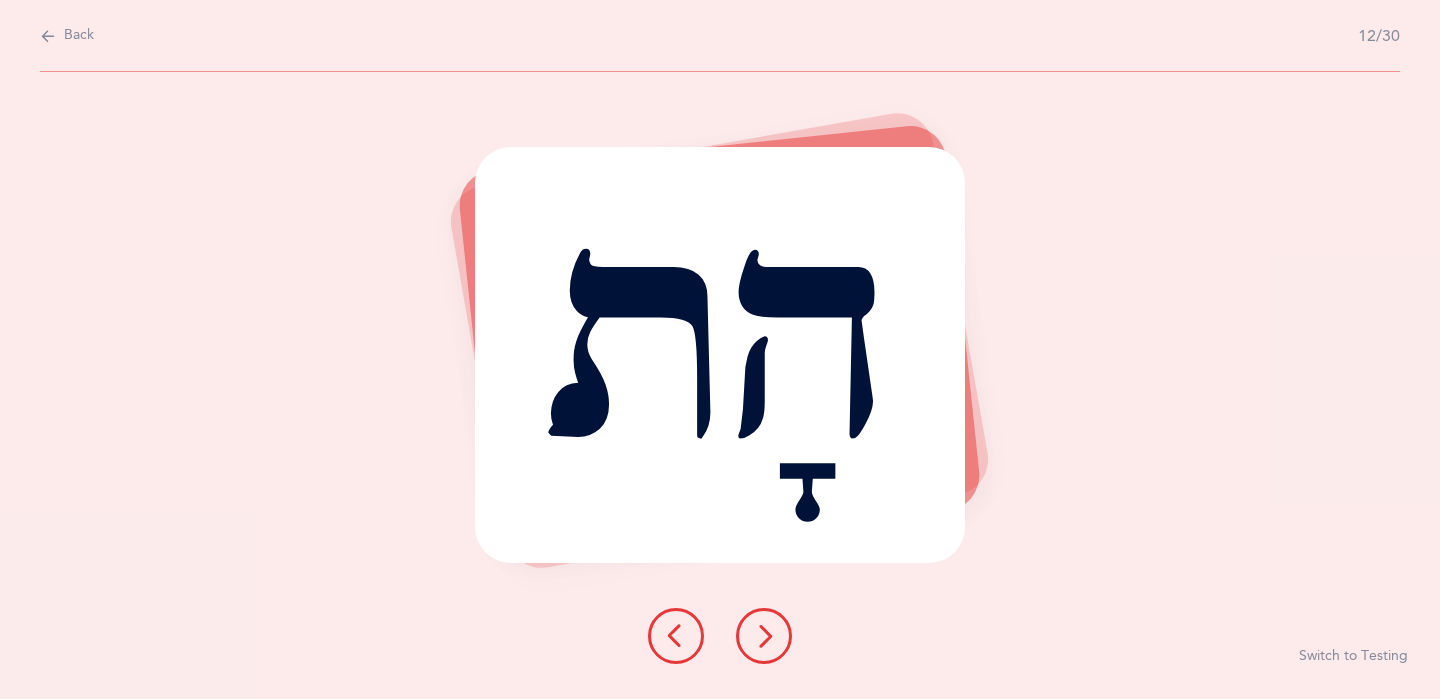 click at bounding box center [764, 636] 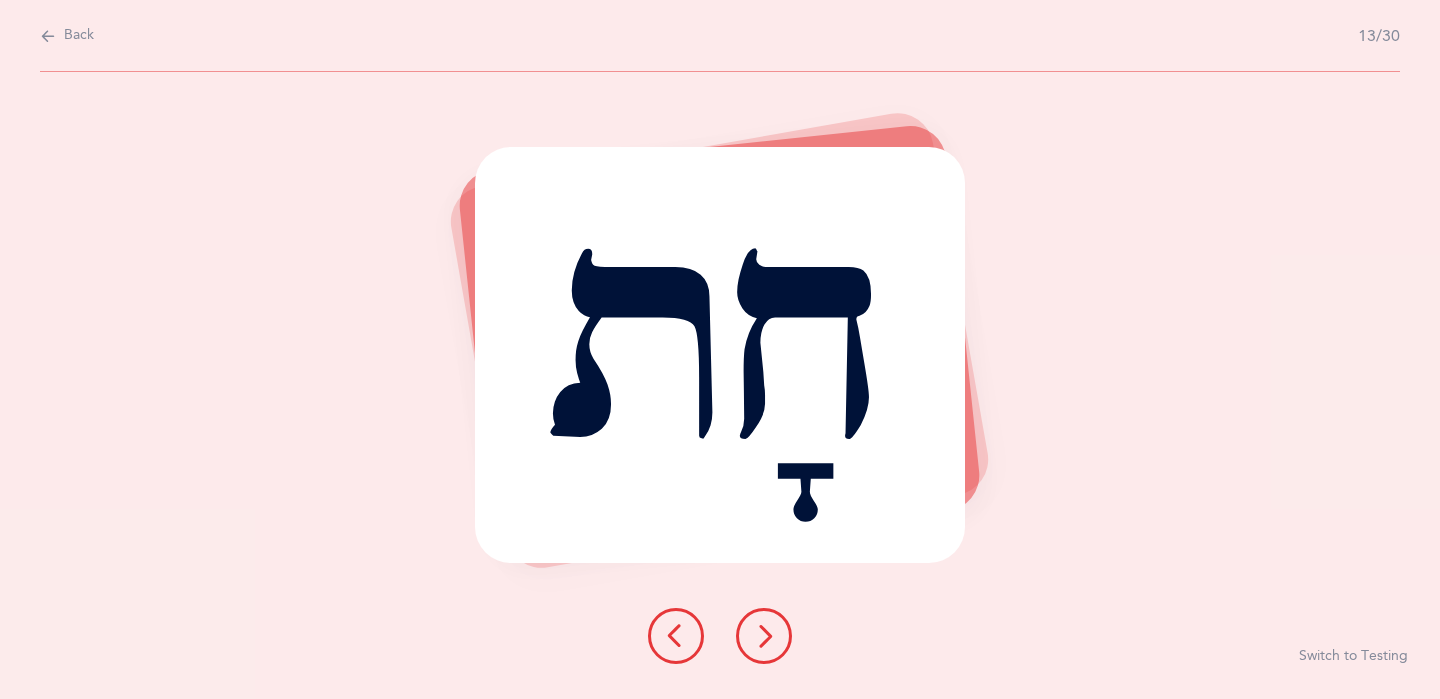 click at bounding box center [764, 636] 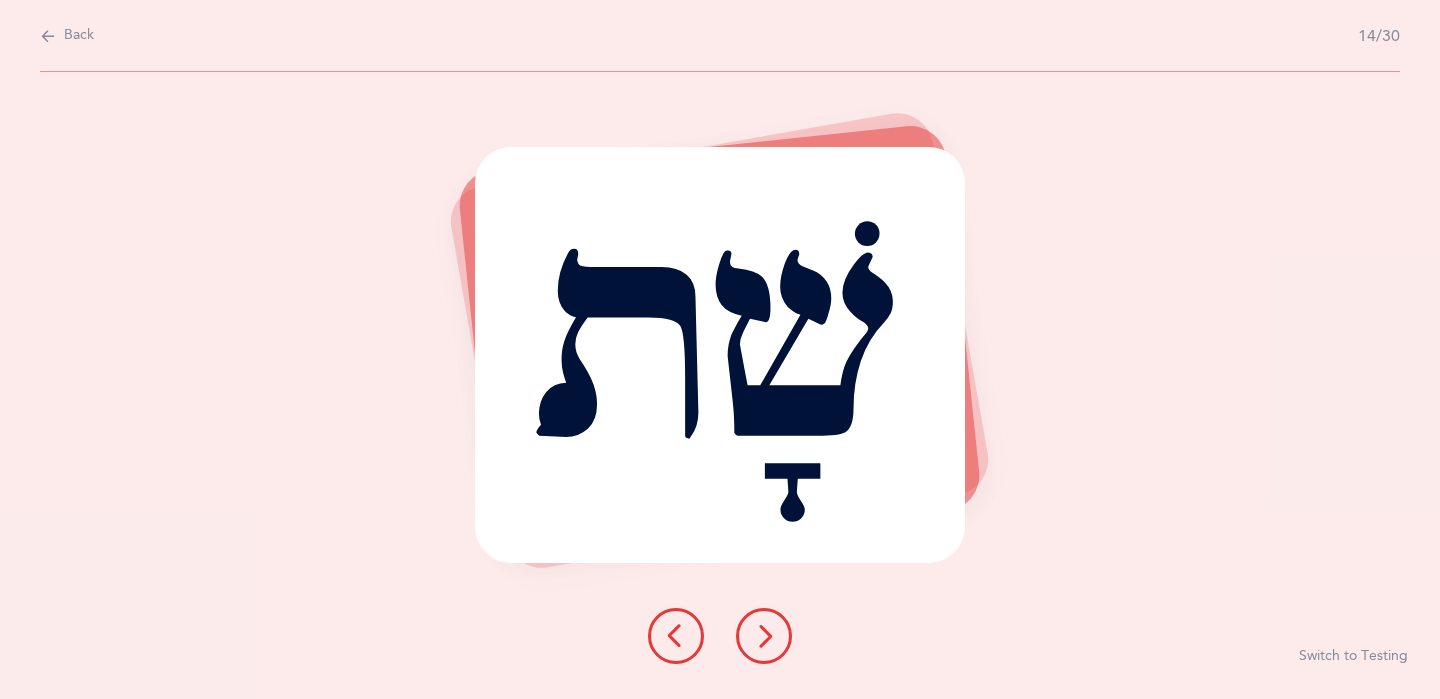 click at bounding box center [764, 636] 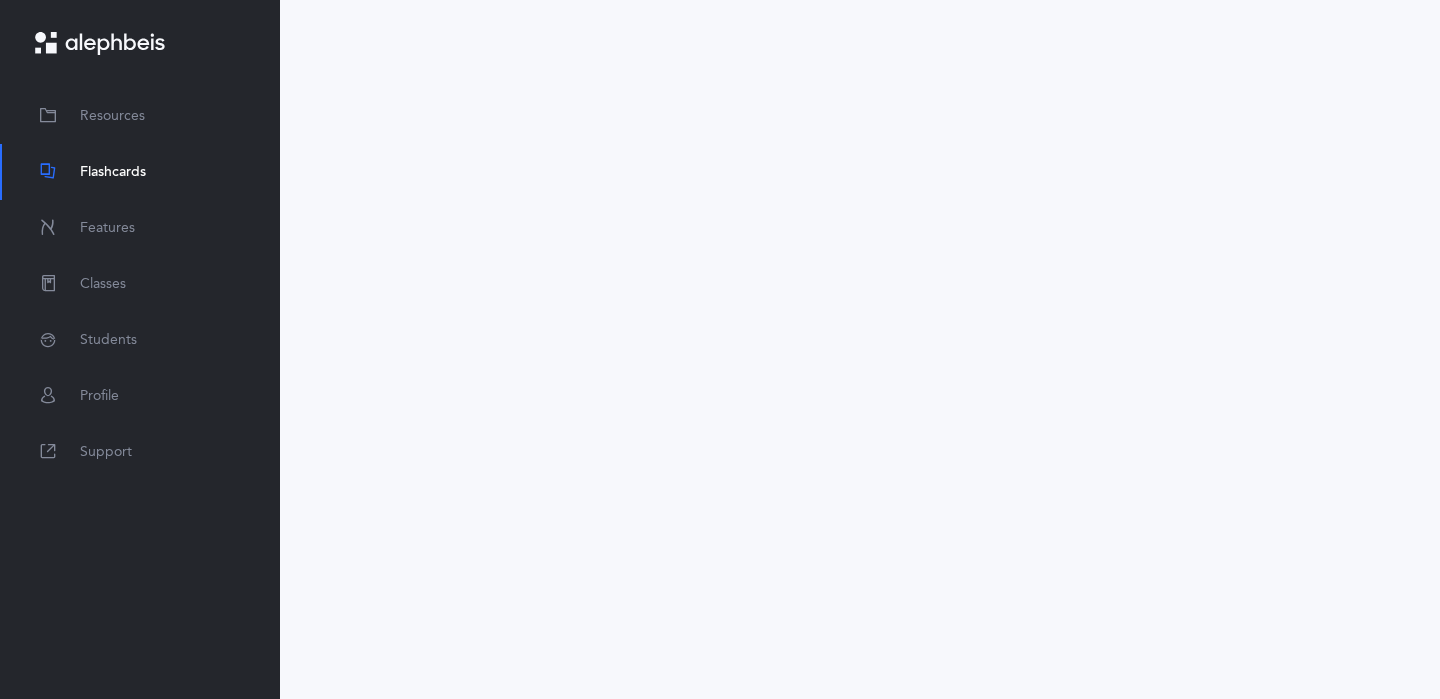 click on "Flashcards" at bounding box center [113, 172] 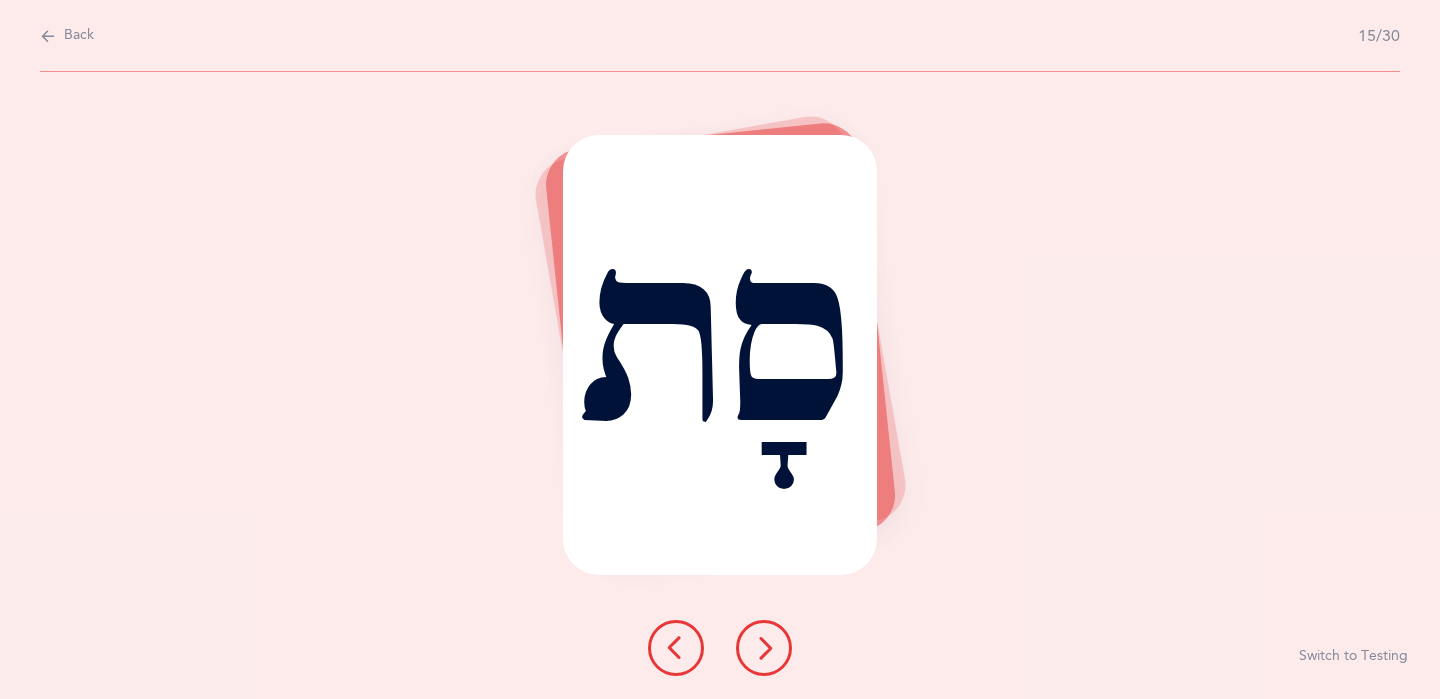 click at bounding box center [48, 36] 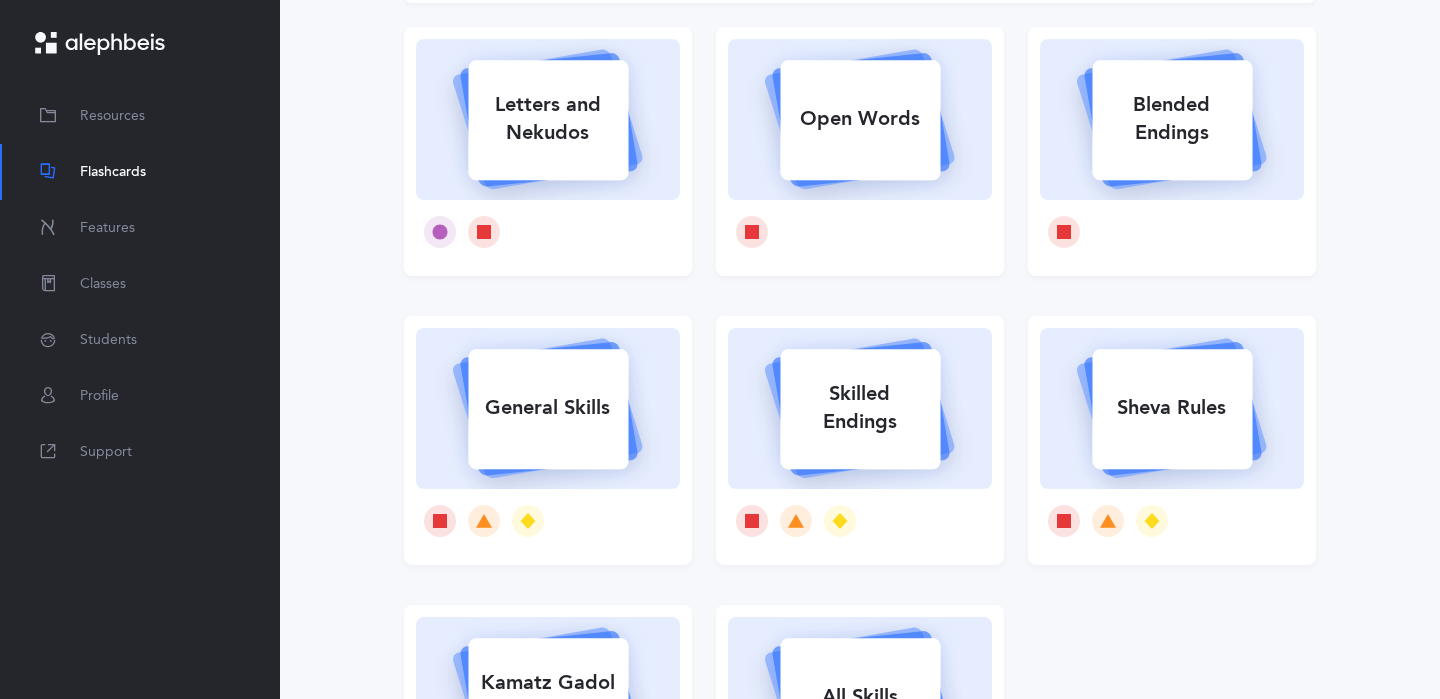scroll, scrollTop: 175, scrollLeft: 0, axis: vertical 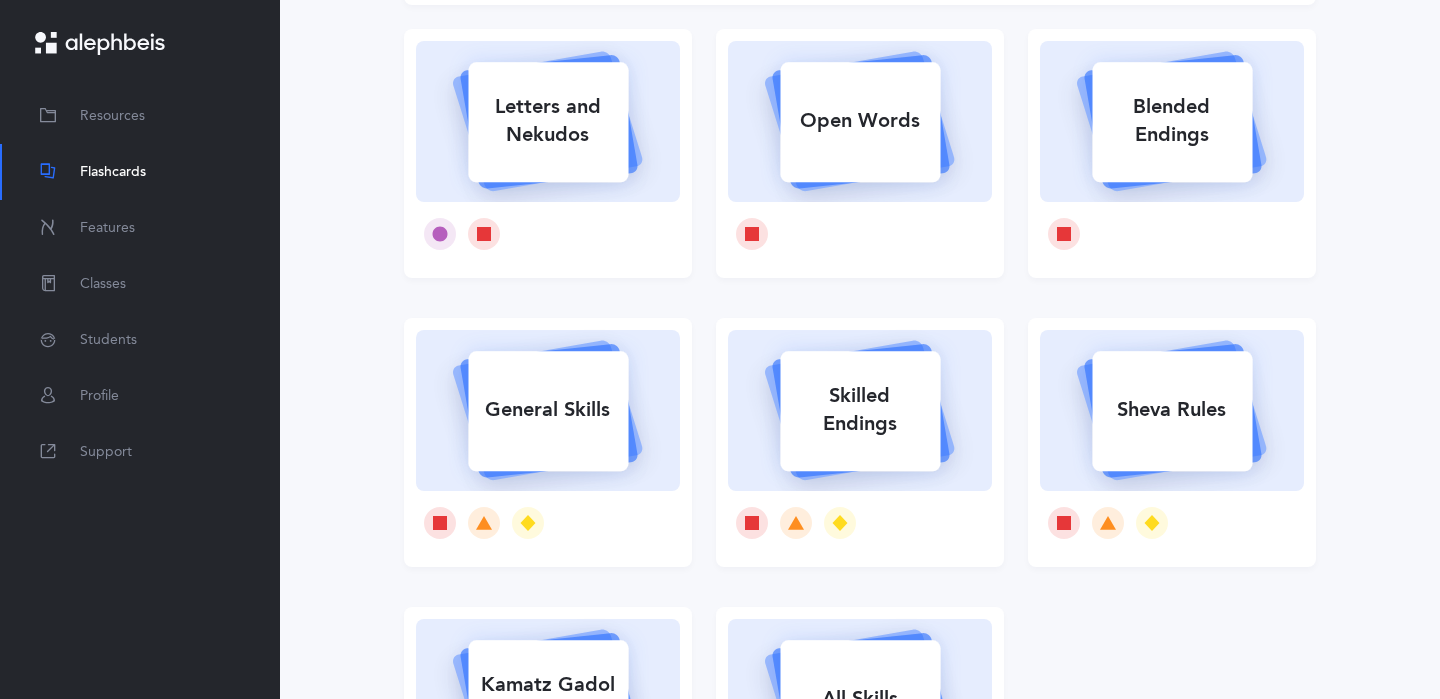 click 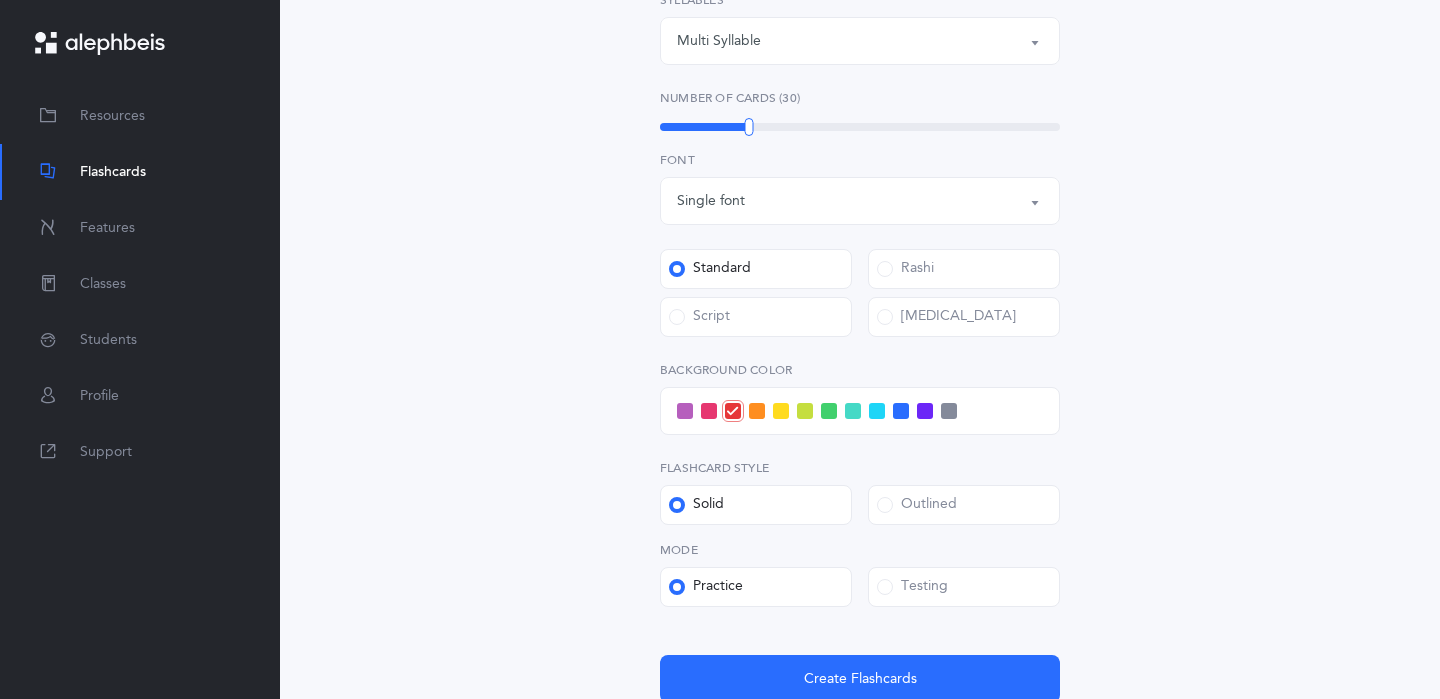 scroll, scrollTop: 611, scrollLeft: 0, axis: vertical 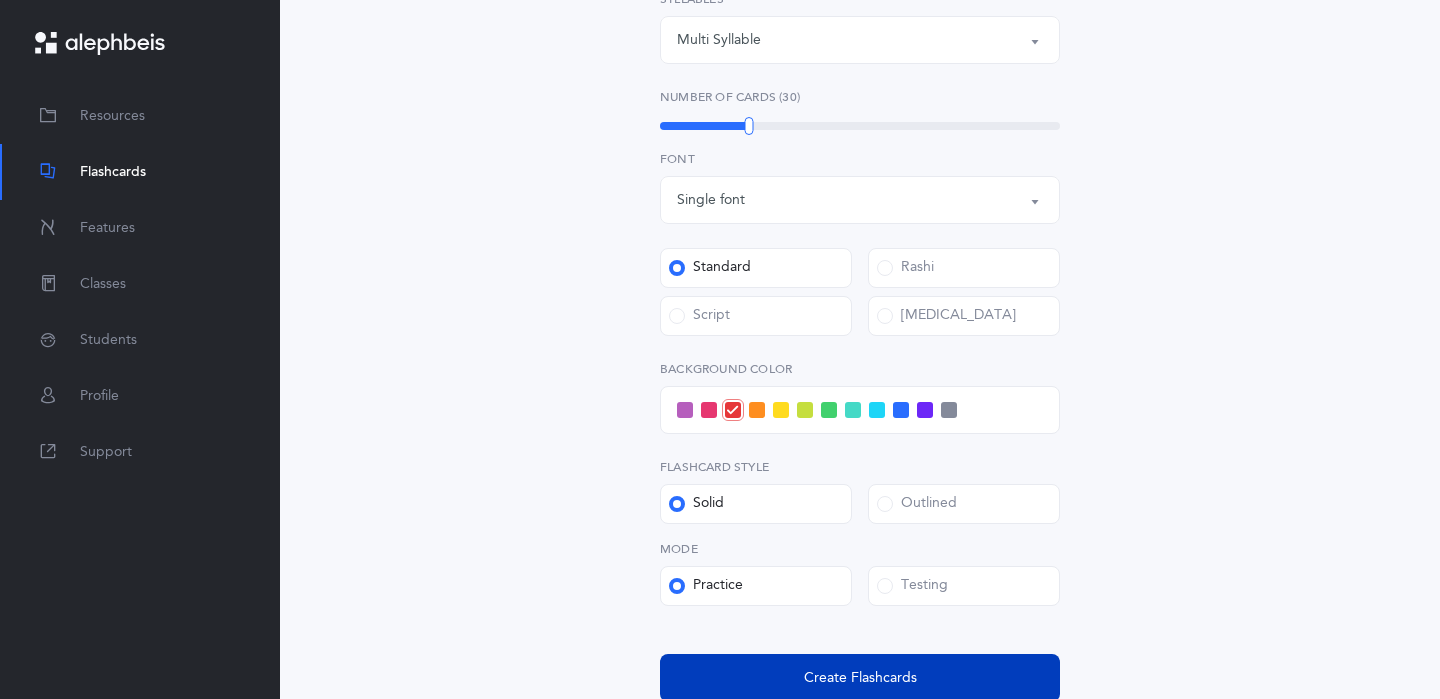 click on "Create Flashcards" at bounding box center [860, 678] 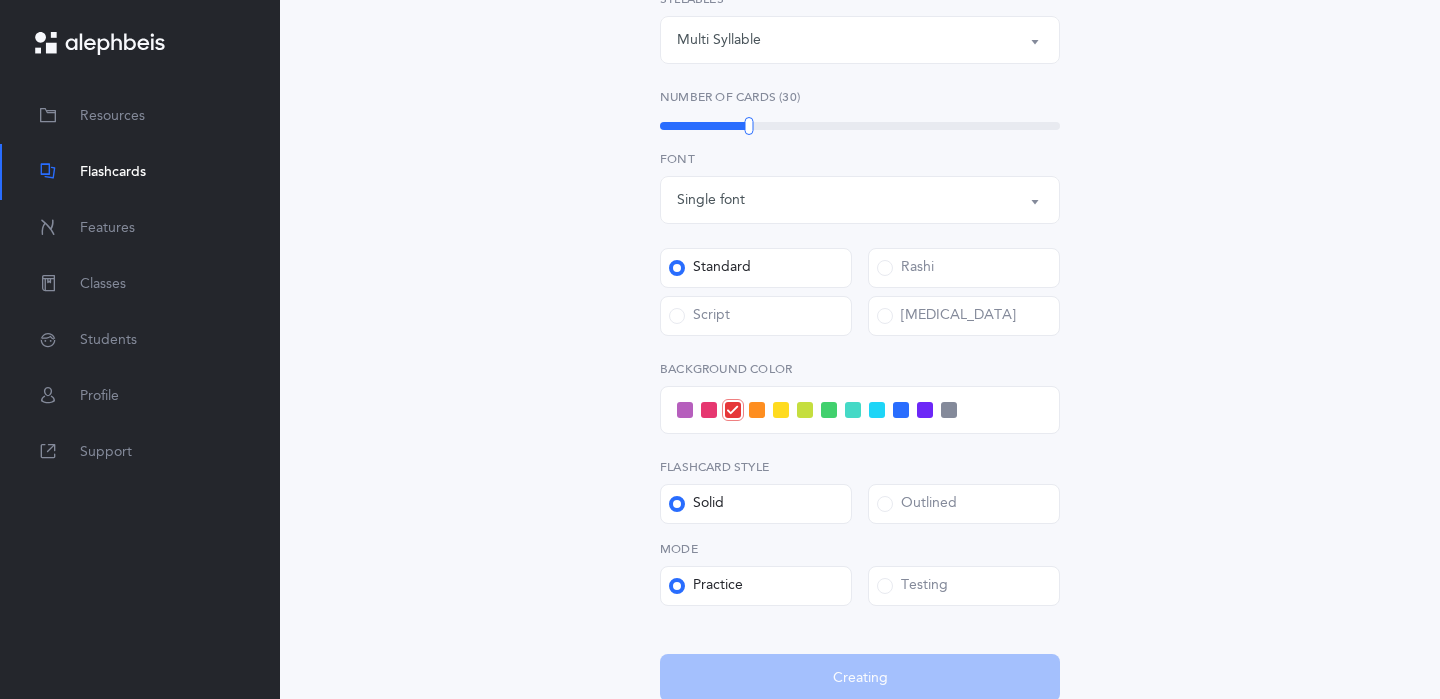 scroll, scrollTop: 0, scrollLeft: 0, axis: both 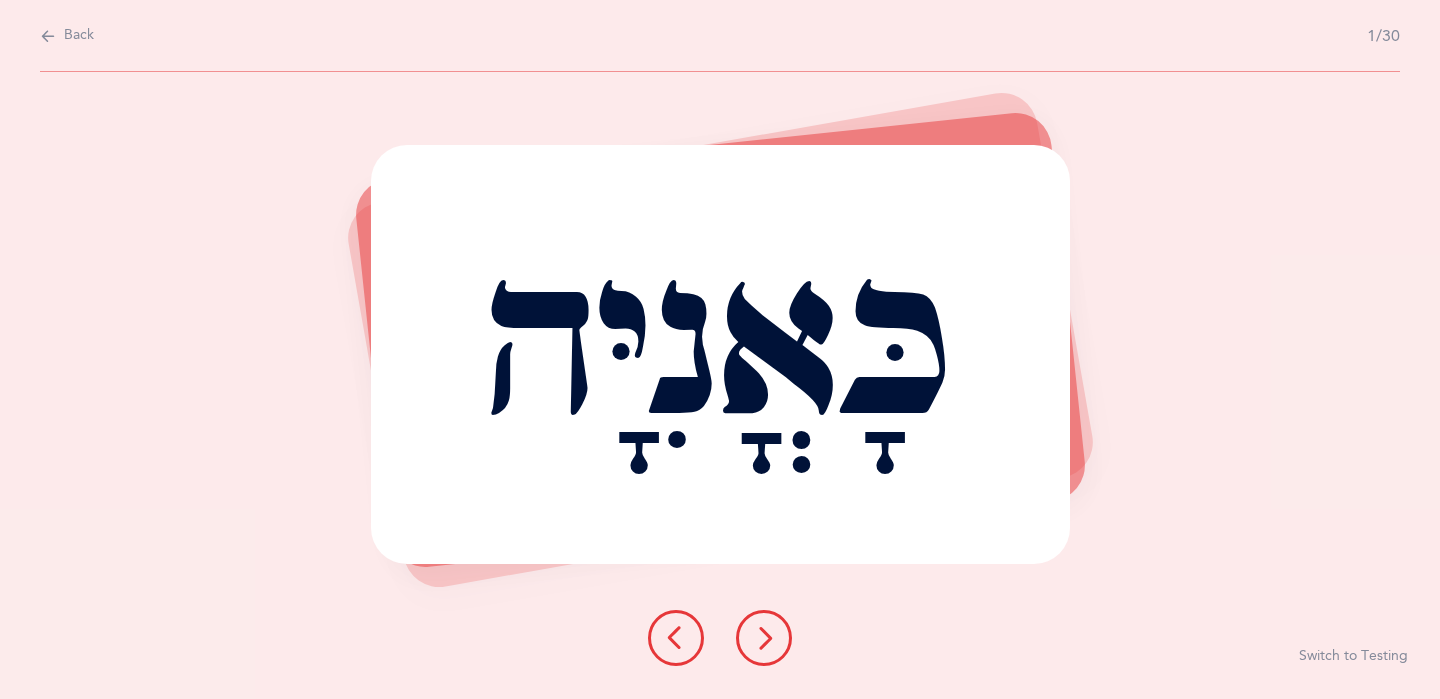click at bounding box center (764, 638) 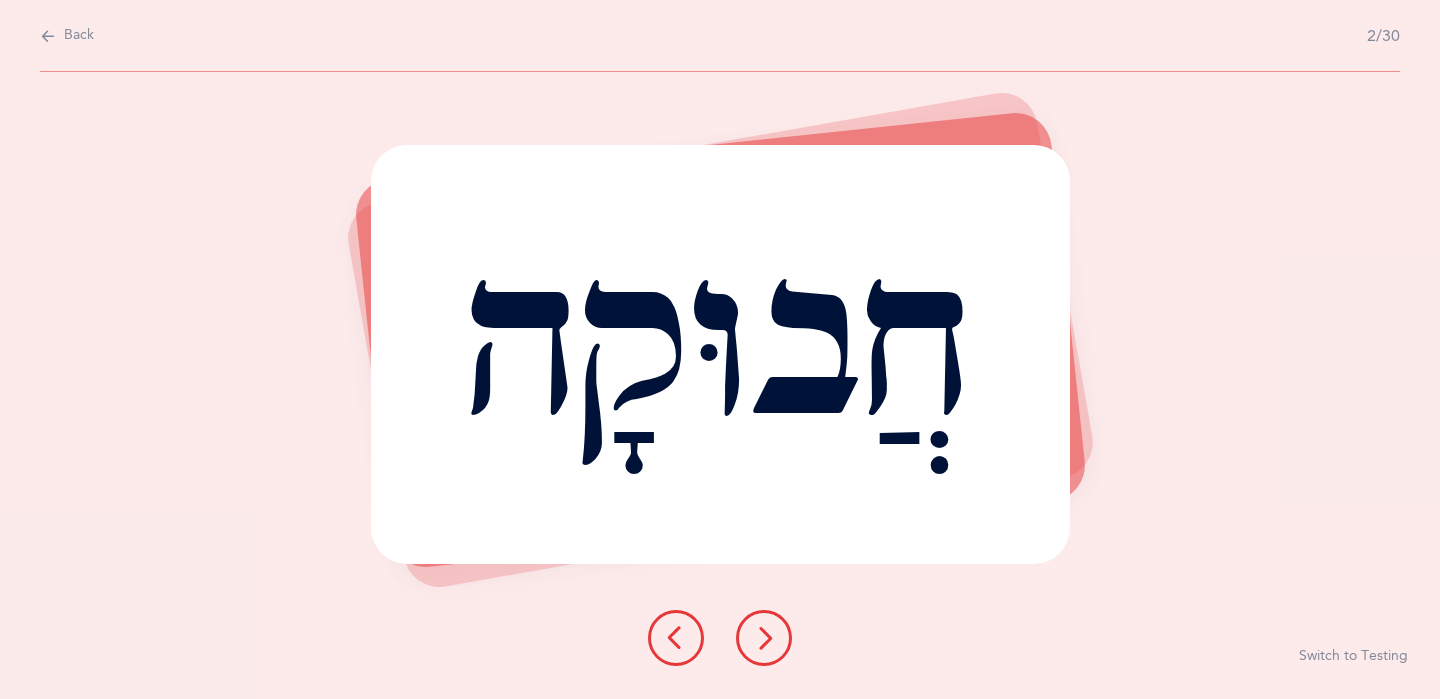 click at bounding box center [764, 638] 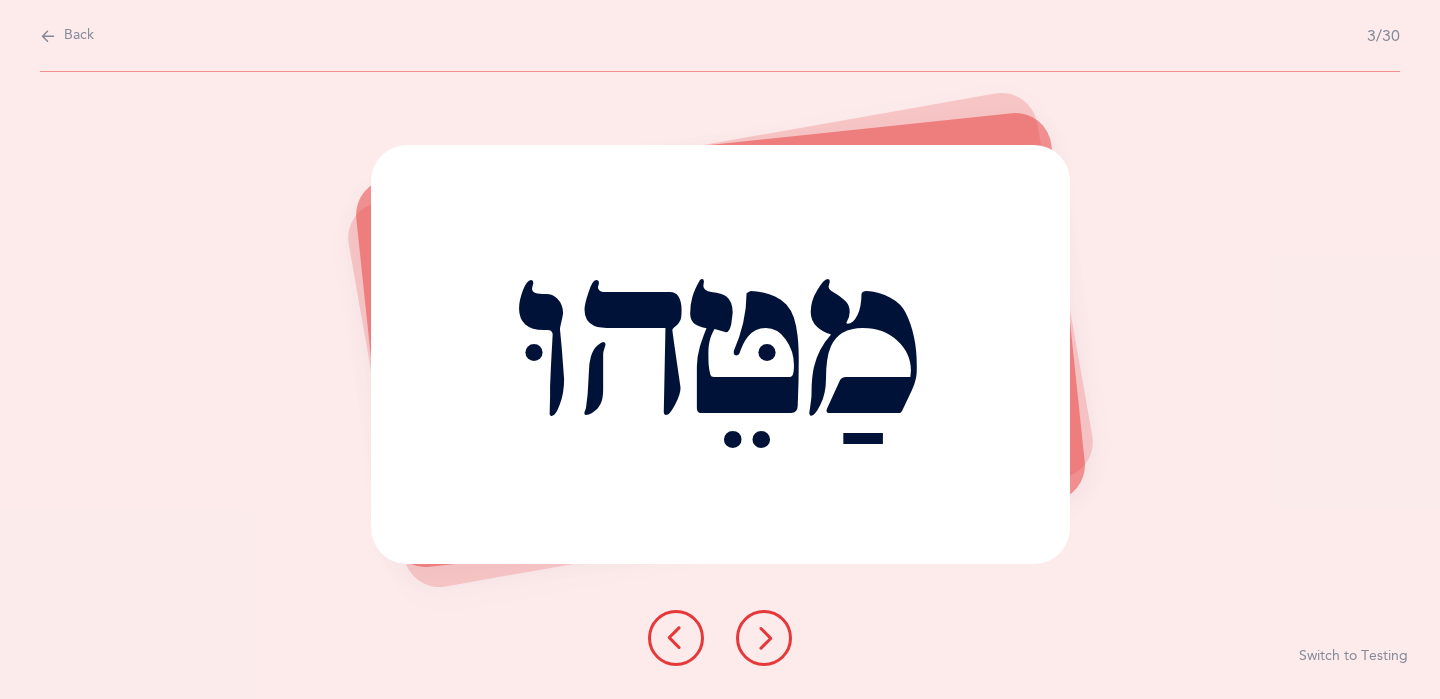 click at bounding box center (764, 638) 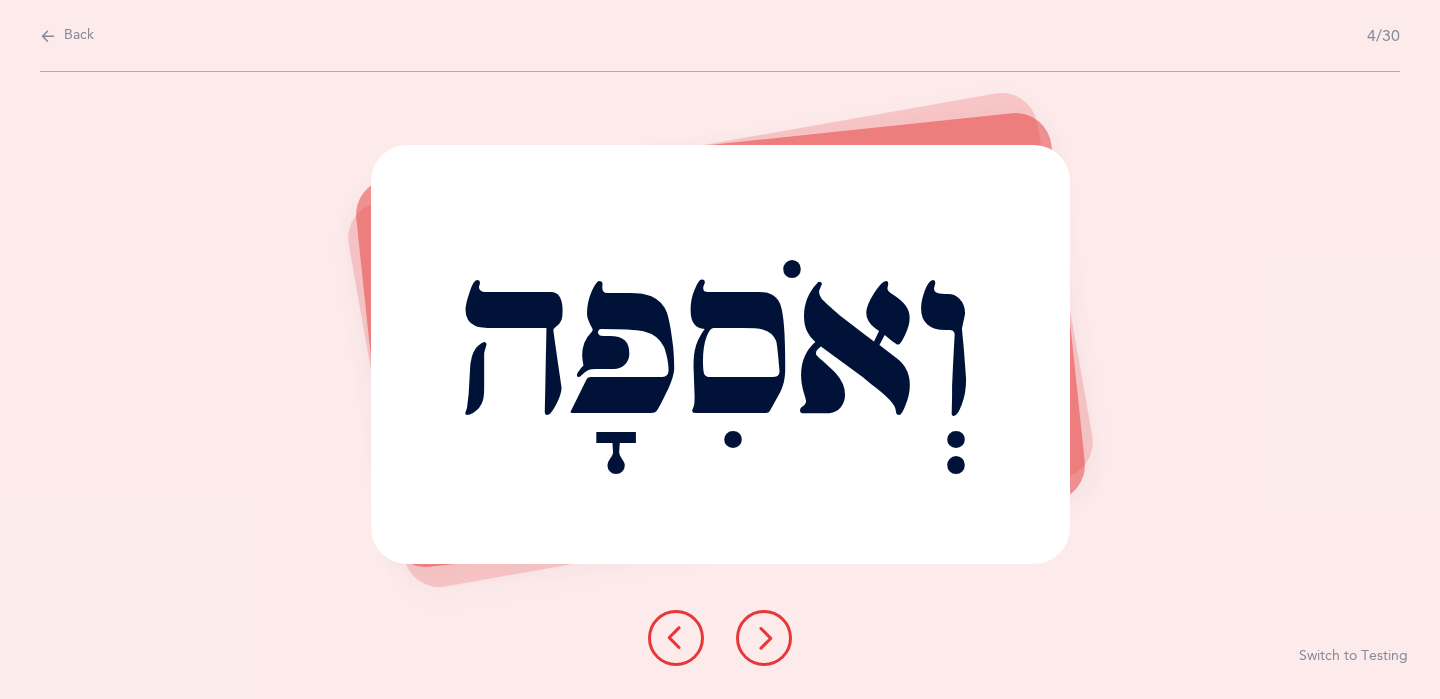 click at bounding box center [764, 638] 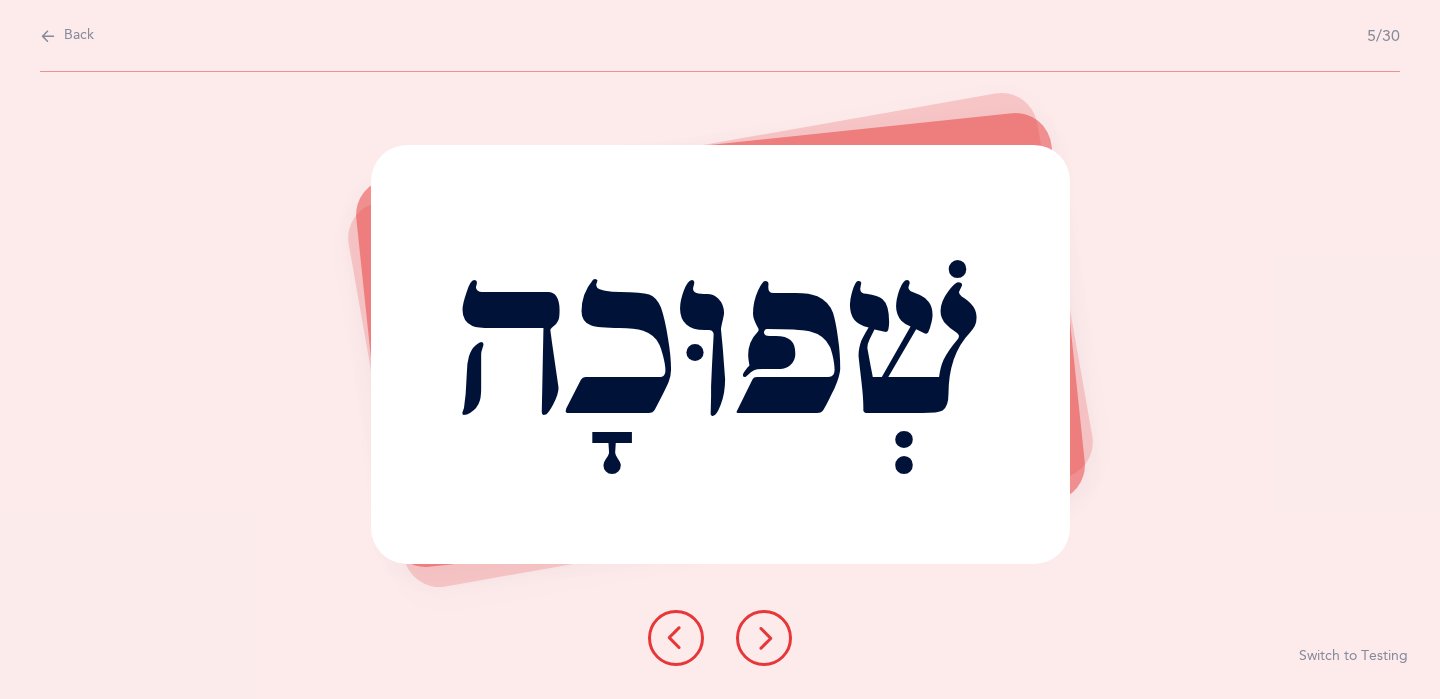 click at bounding box center [764, 638] 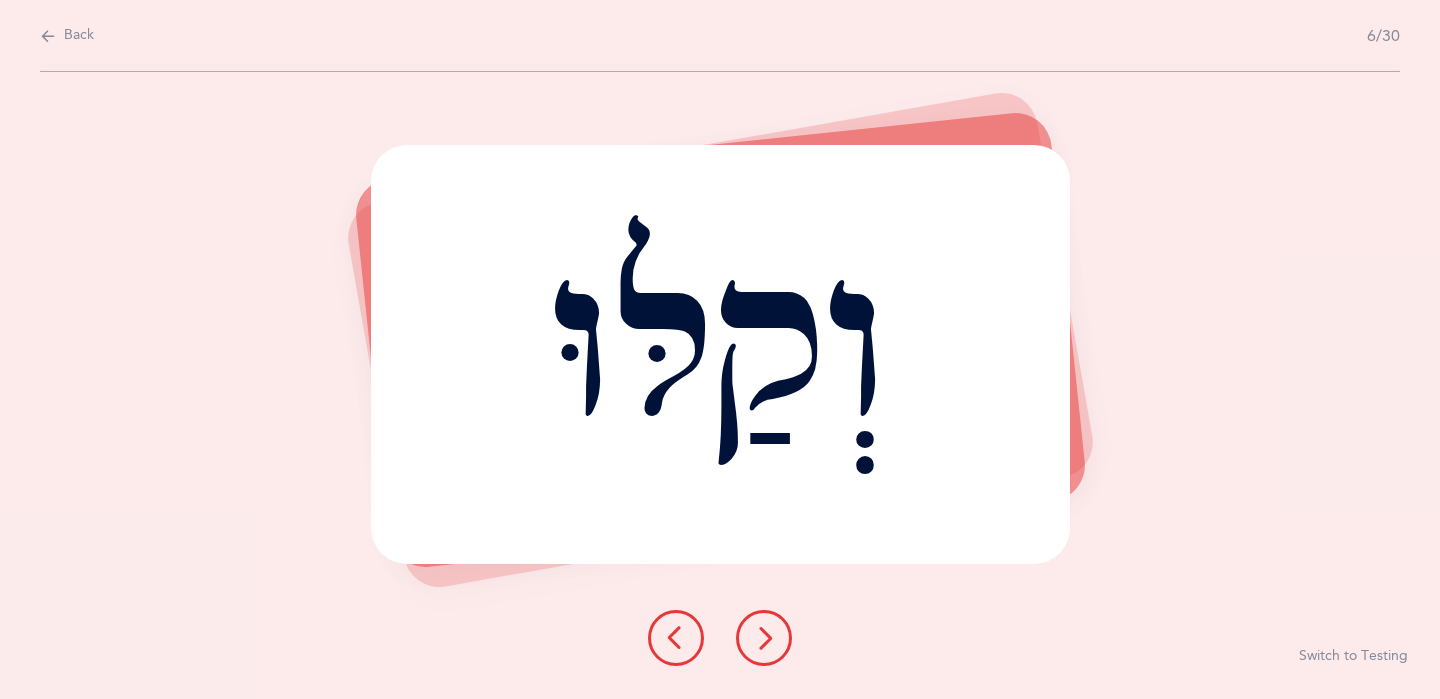 click at bounding box center (764, 638) 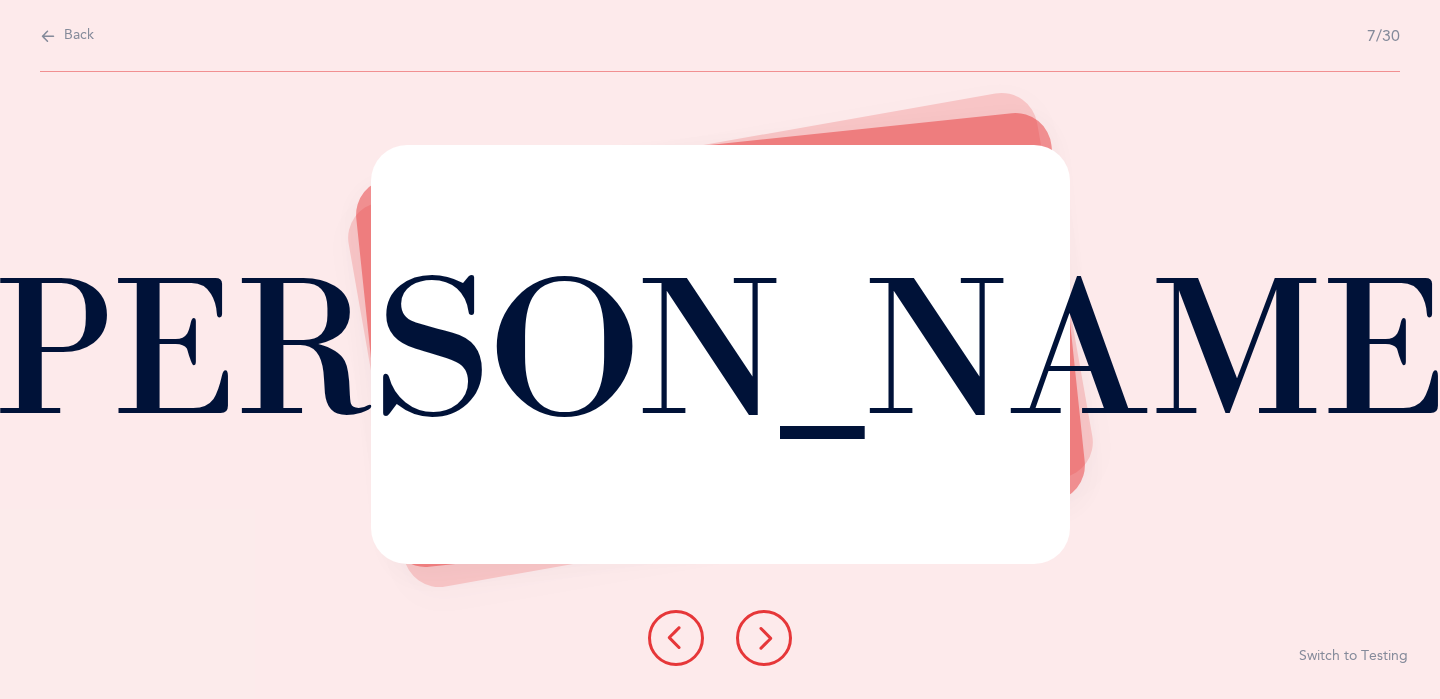 click at bounding box center (764, 638) 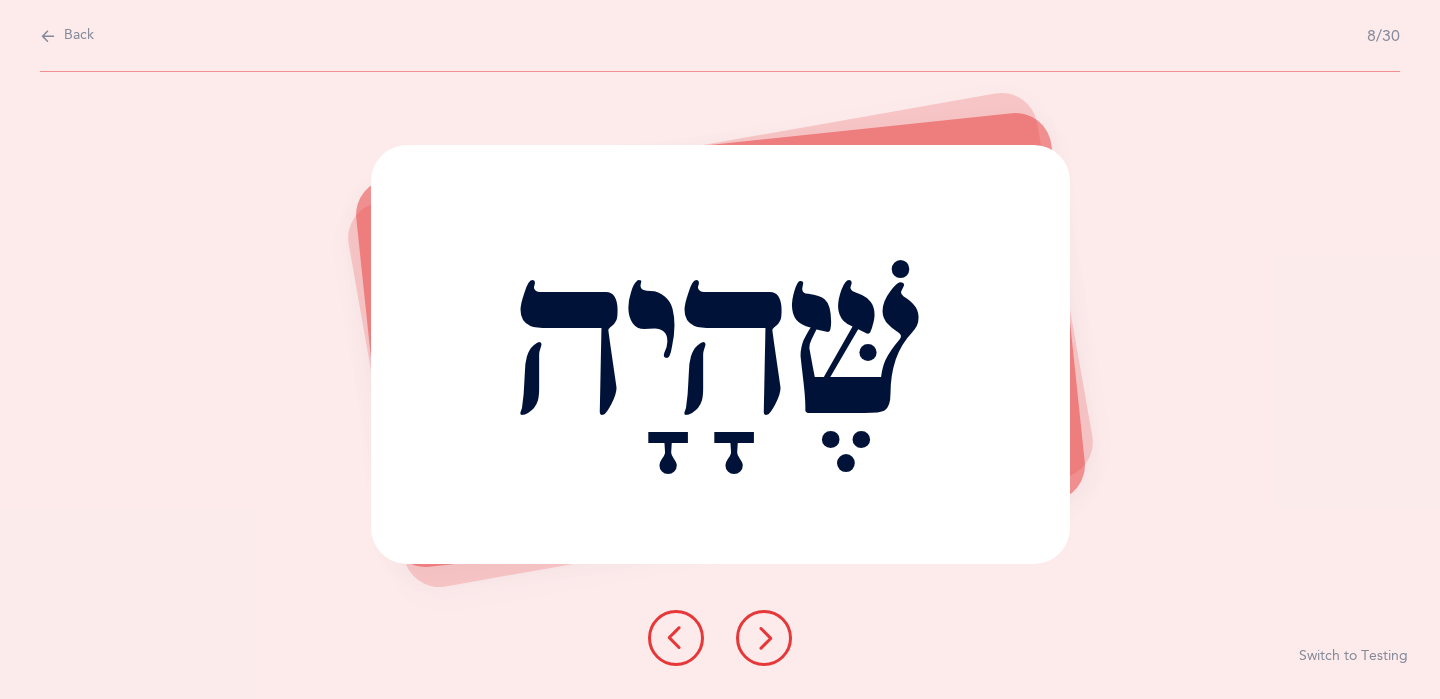 click at bounding box center (764, 638) 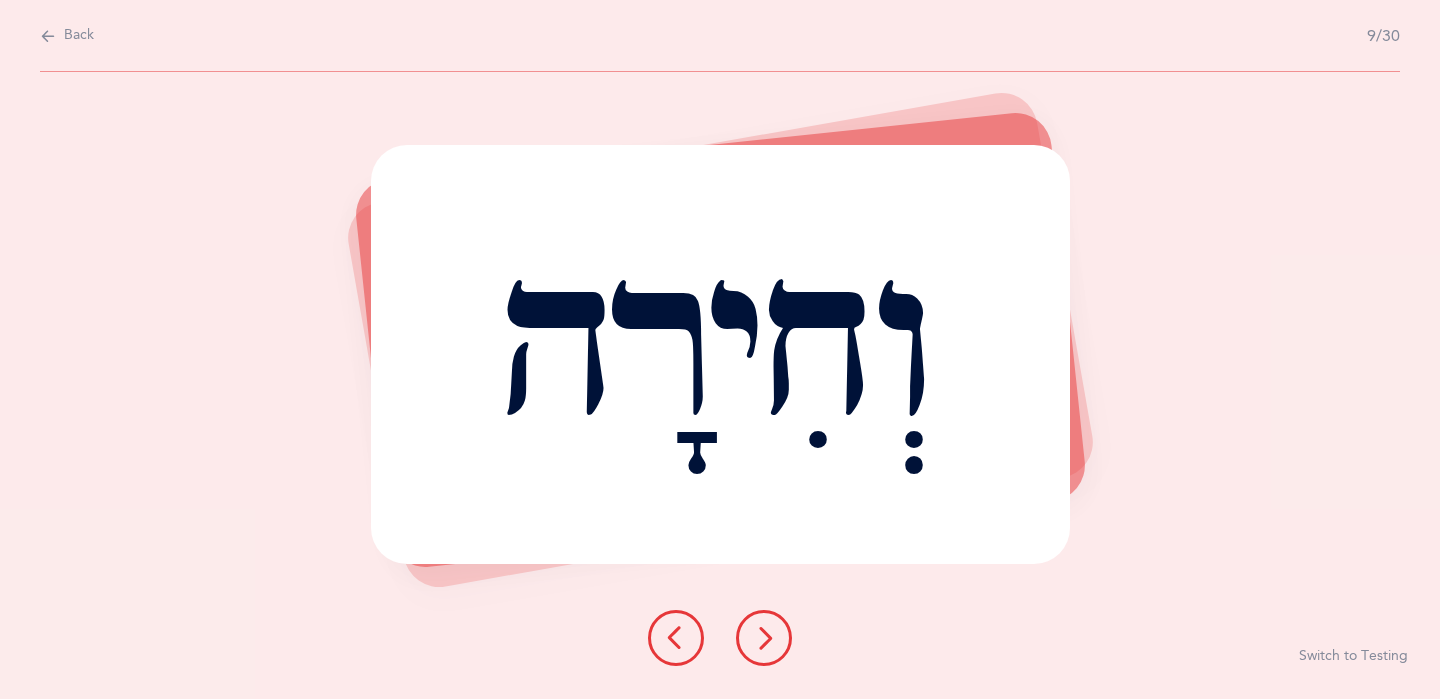 click at bounding box center (764, 638) 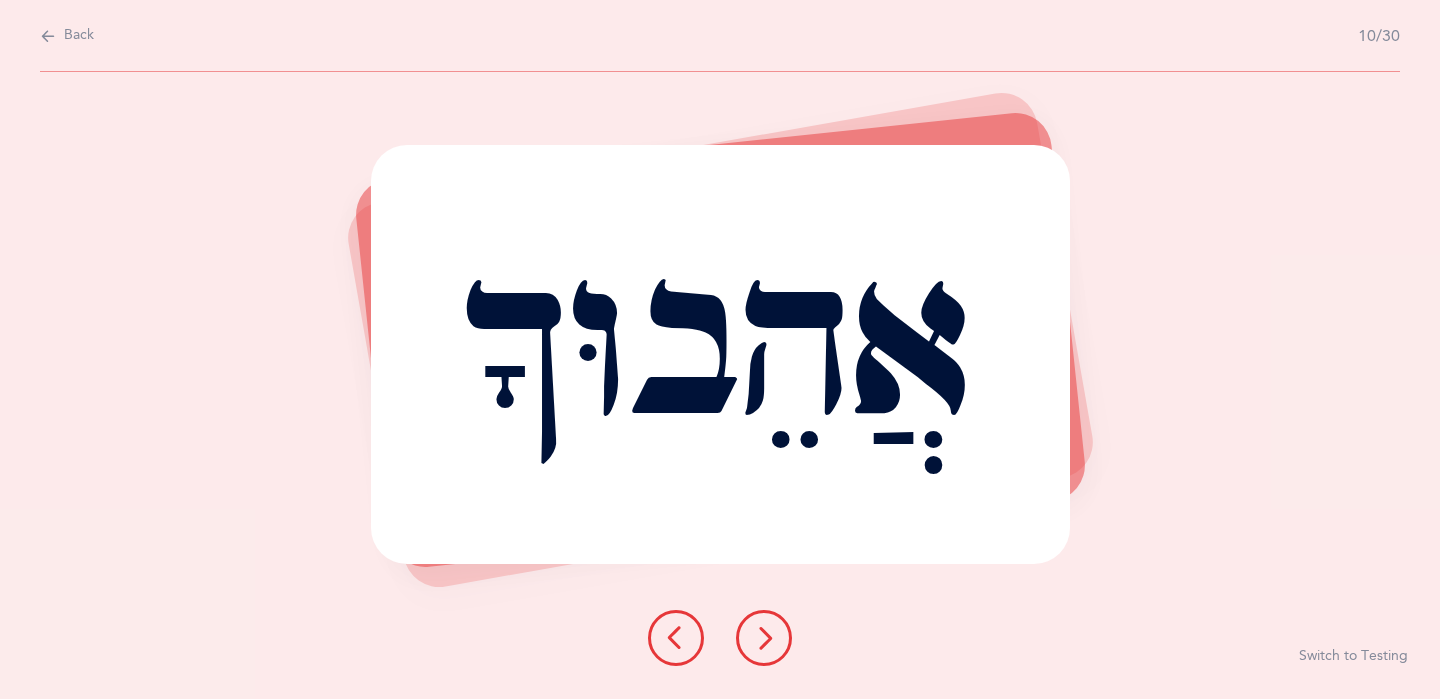 click at bounding box center (764, 638) 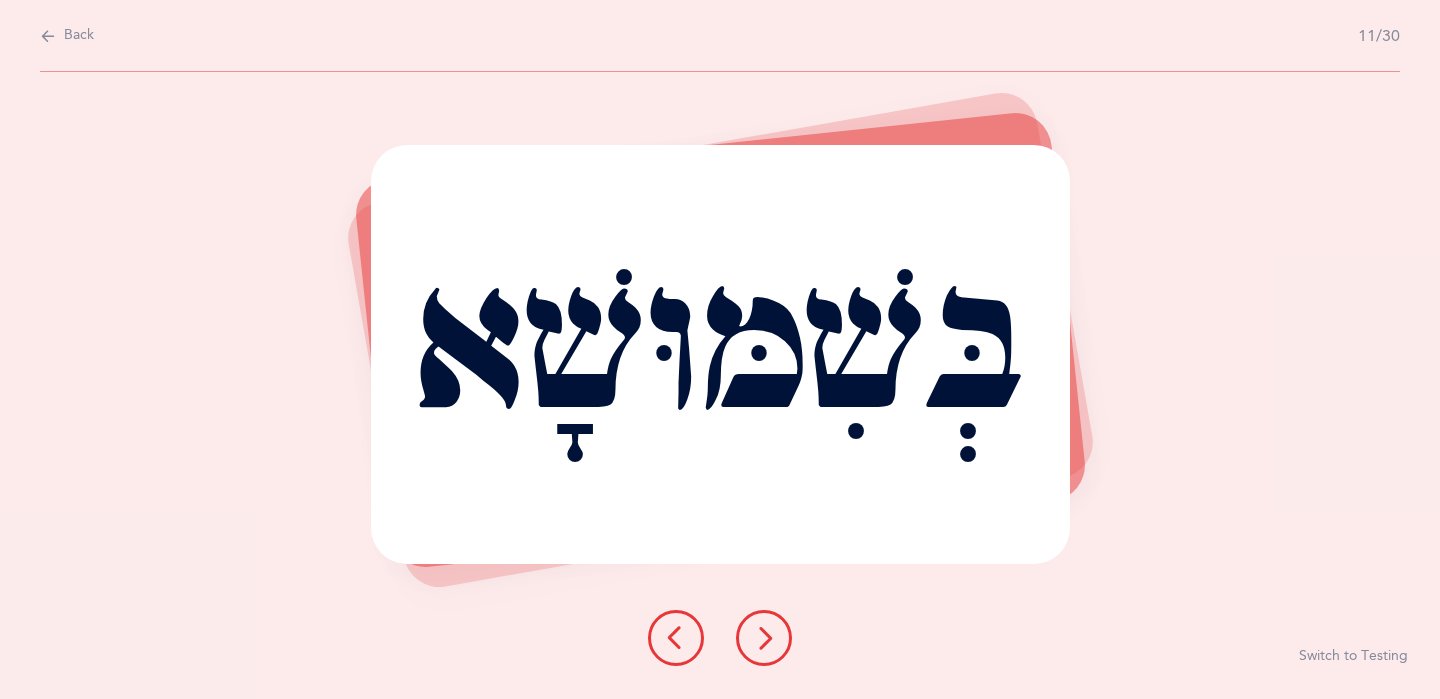 click at bounding box center [764, 638] 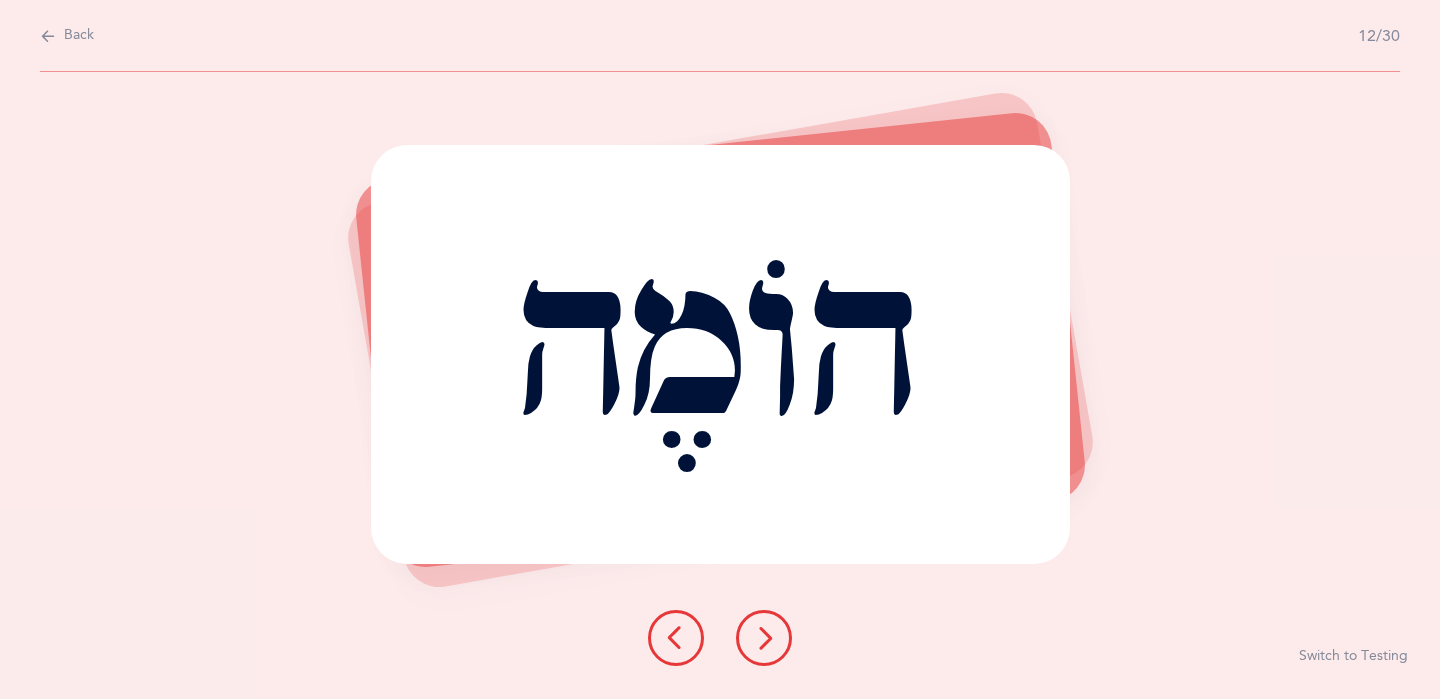 click at bounding box center (764, 638) 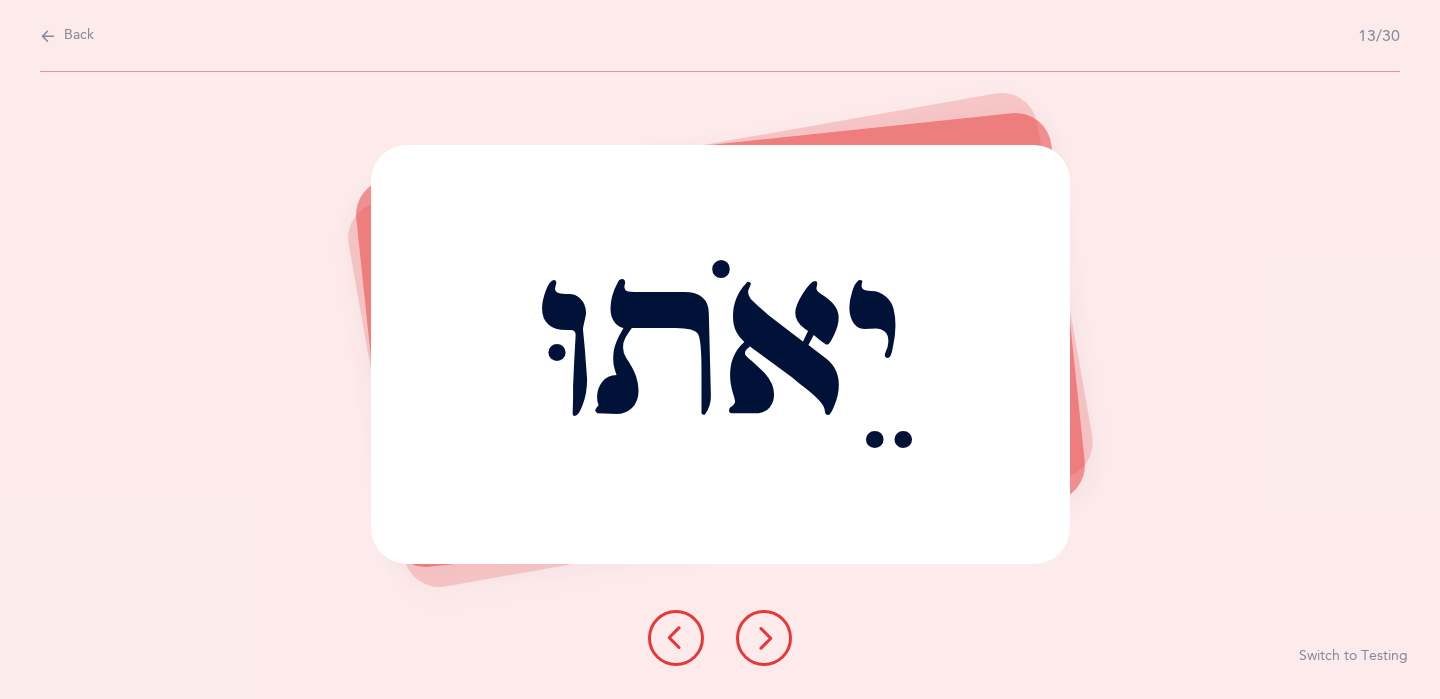 click at bounding box center (764, 638) 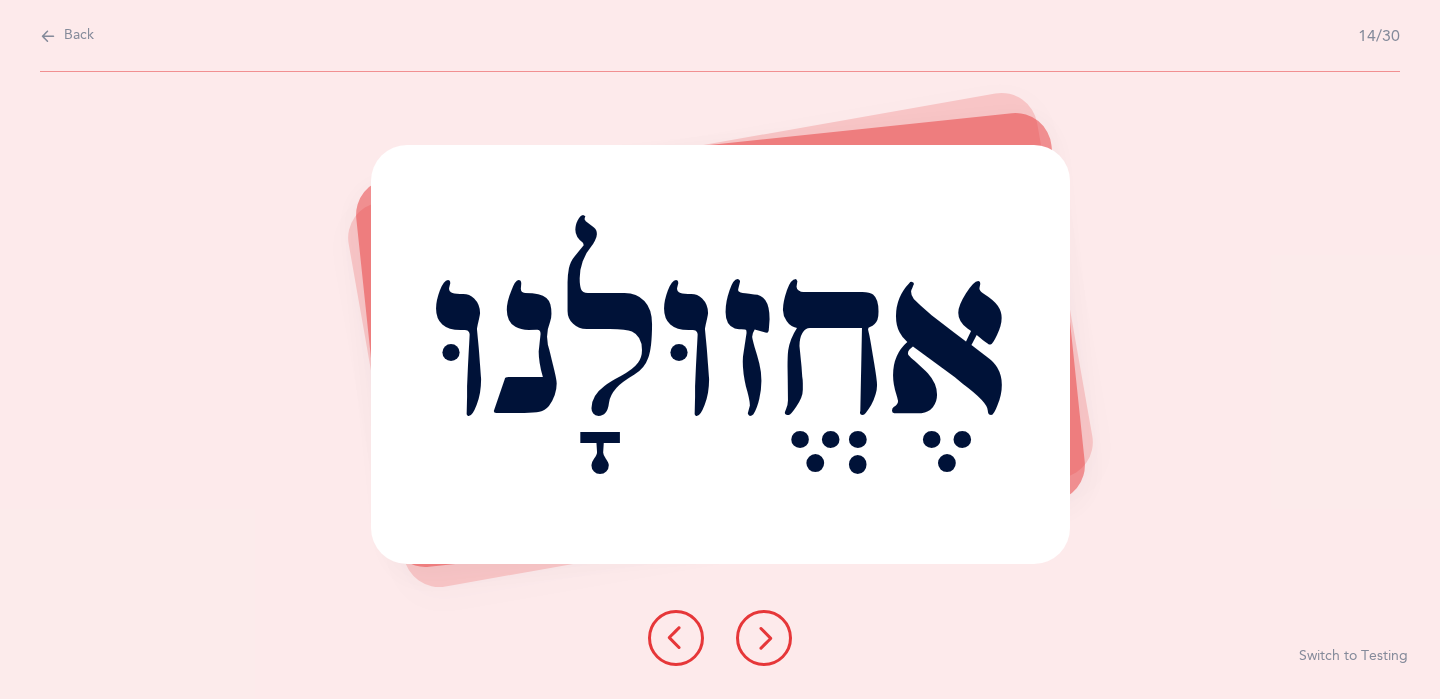 click at bounding box center (764, 638) 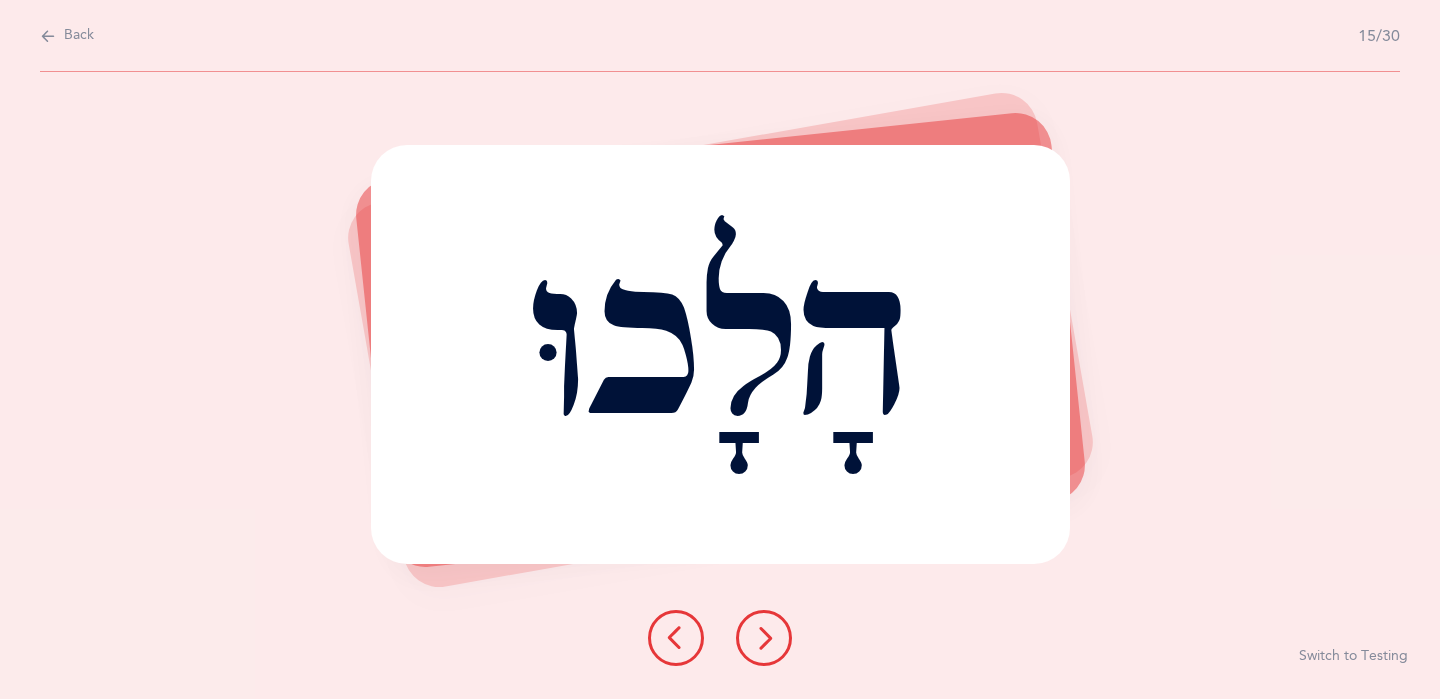 click at bounding box center (764, 638) 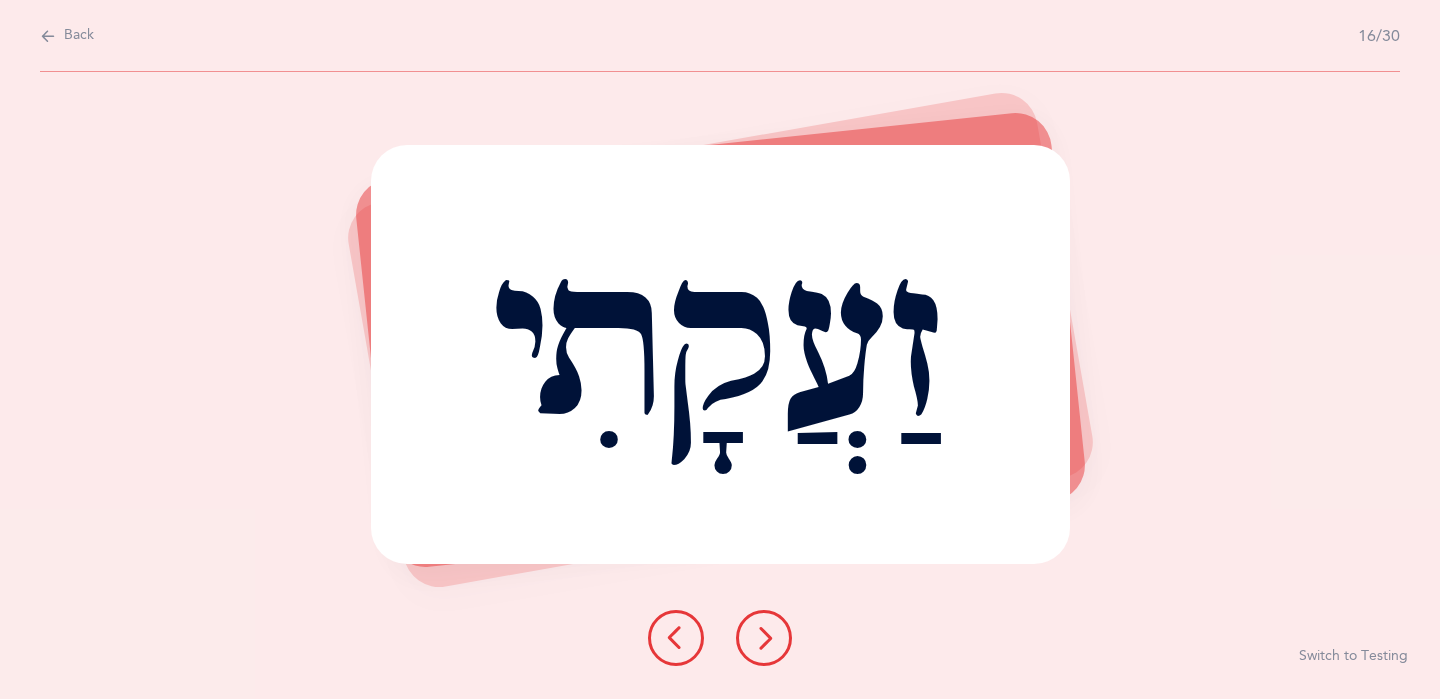click on "Back" at bounding box center (79, 36) 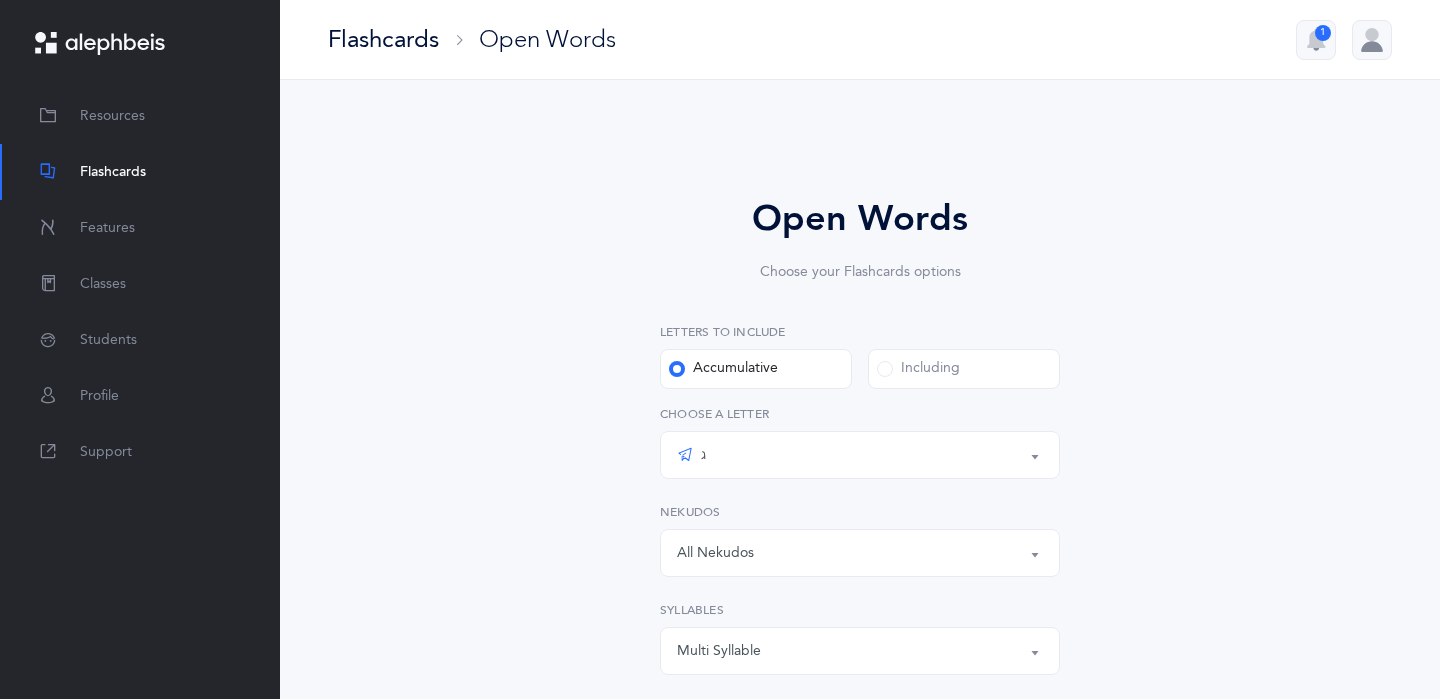click on "Flashcards" at bounding box center (113, 172) 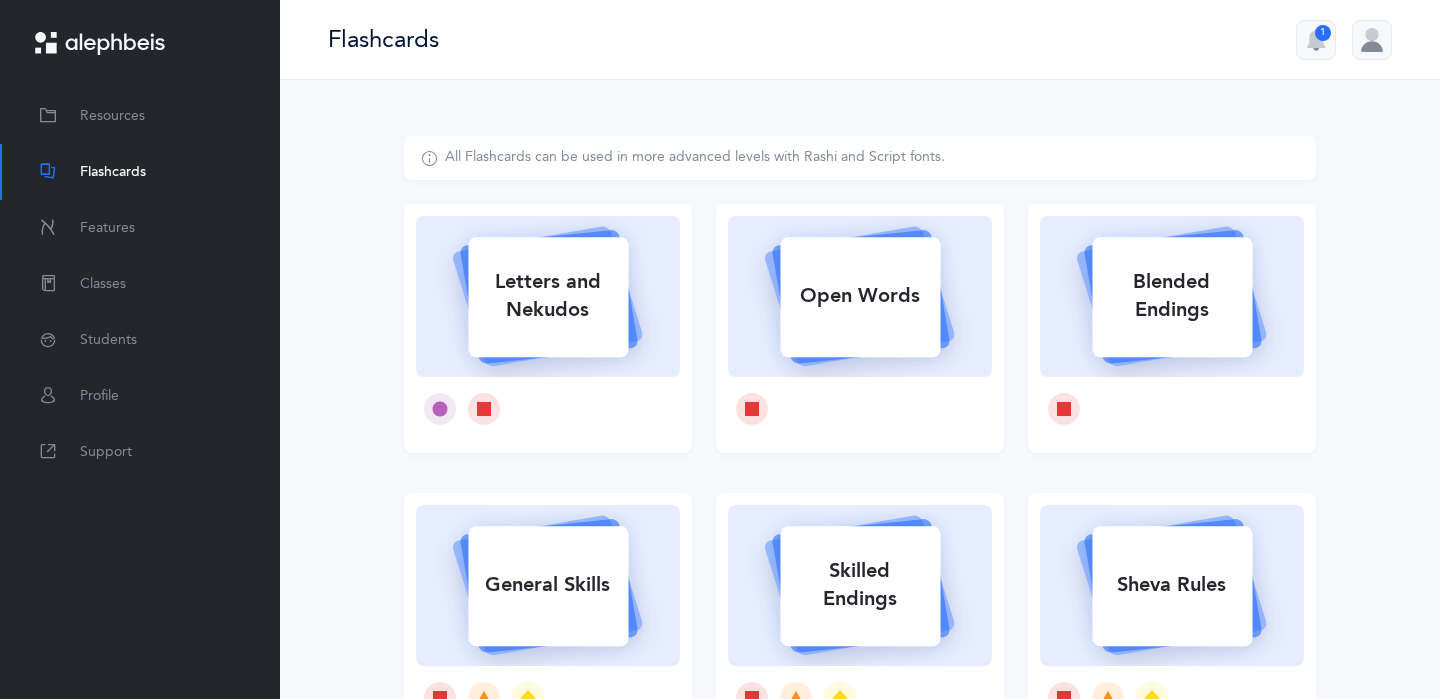 click on "Letters and Nekudos" at bounding box center (548, 296) 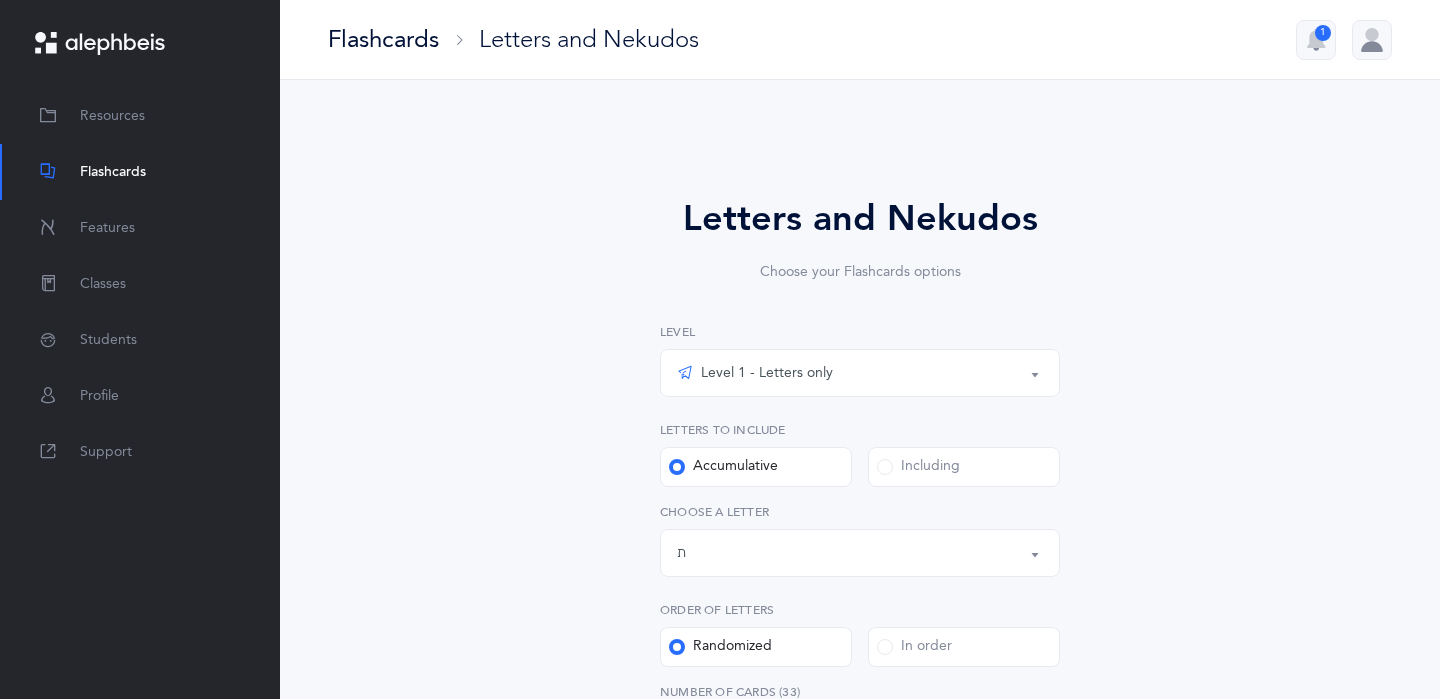 click on "Level 1 - Letters only" at bounding box center (755, 373) 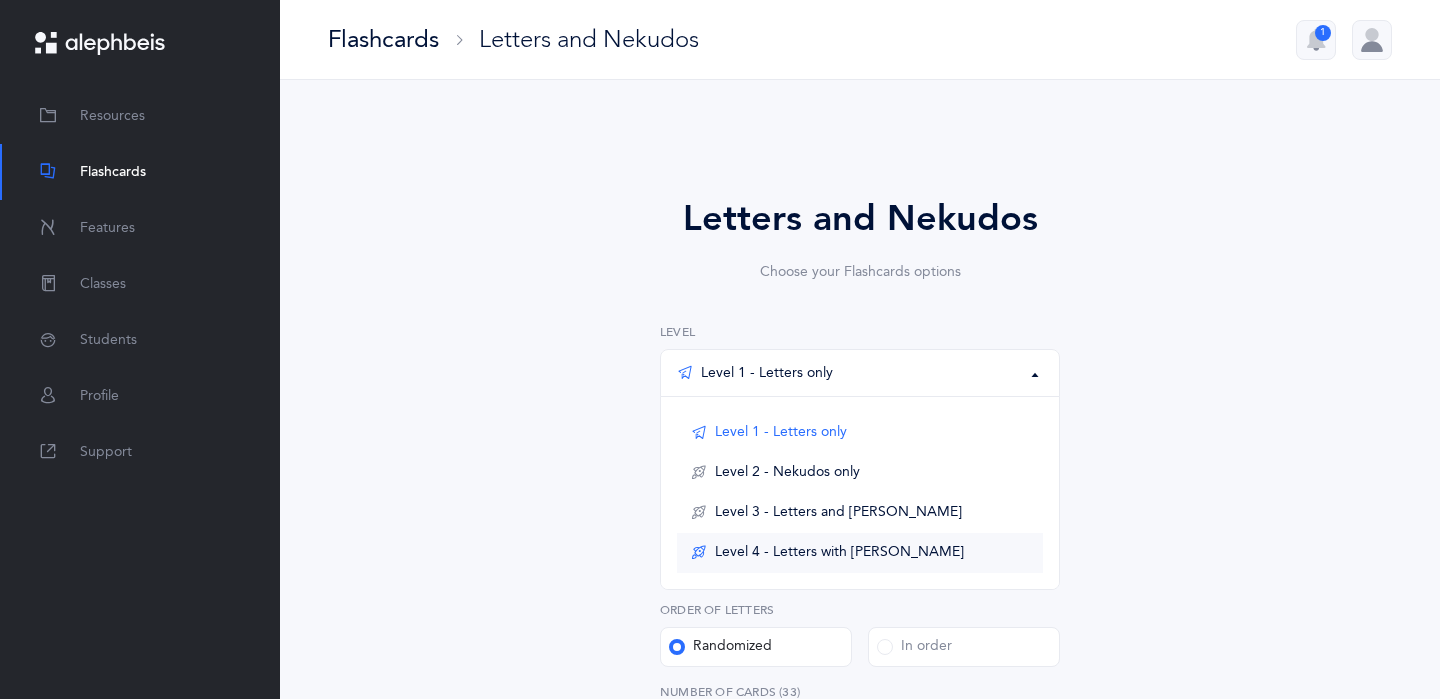 click on "Level 4 - Letters with Nekudos" at bounding box center [839, 553] 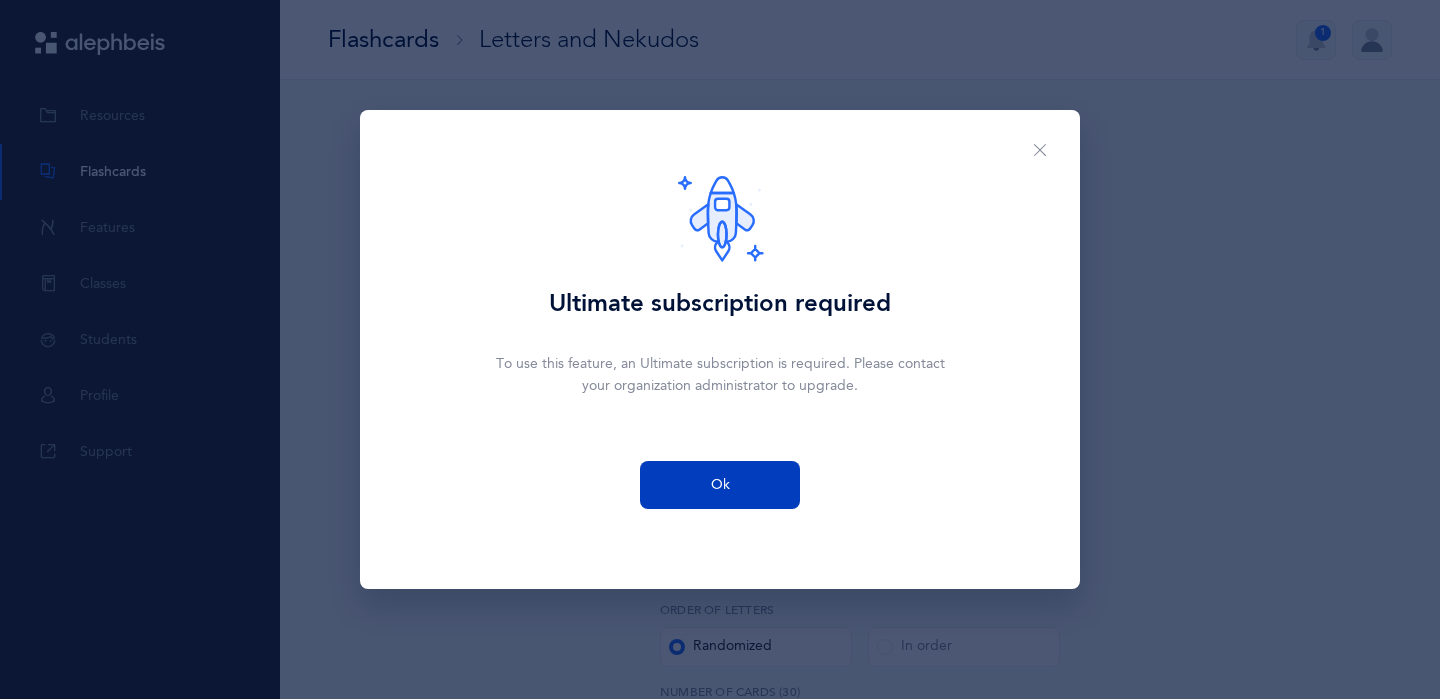 click on "Ok" at bounding box center [720, 485] 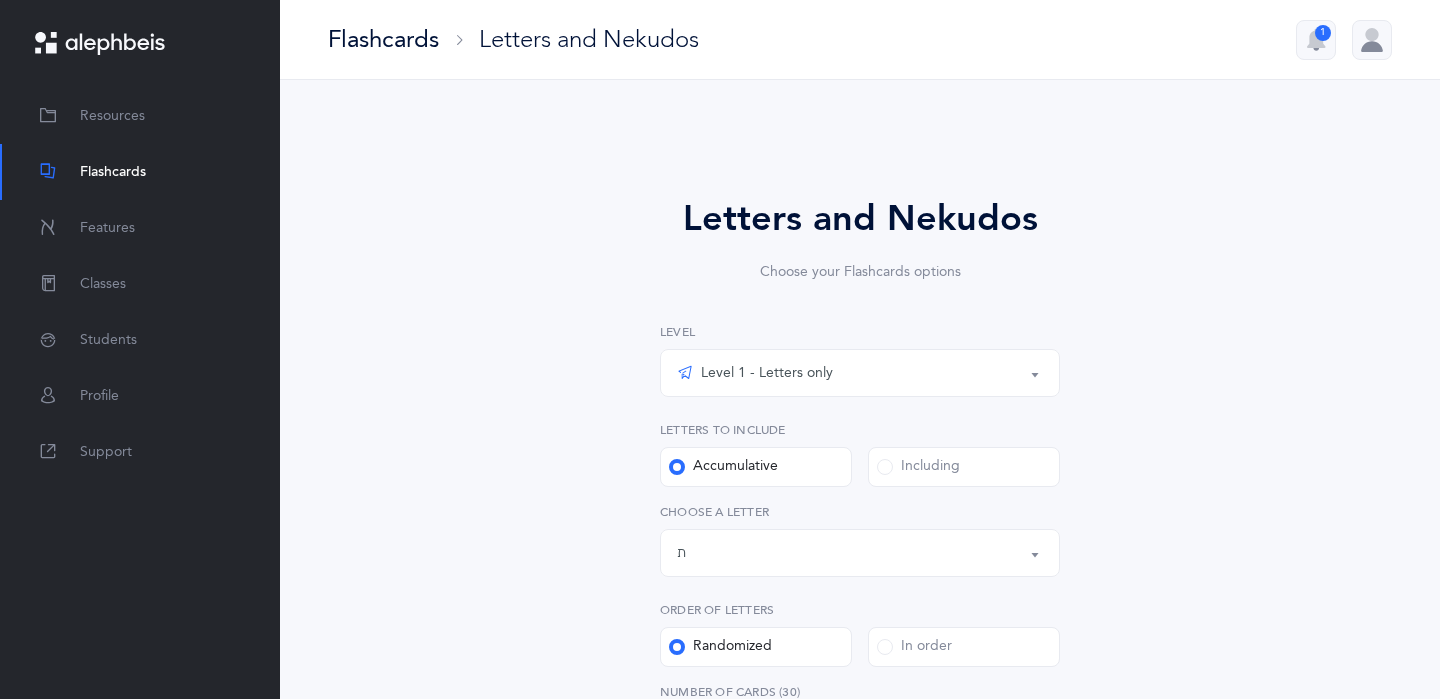 click on "Level 1 - Letters only" at bounding box center (755, 373) 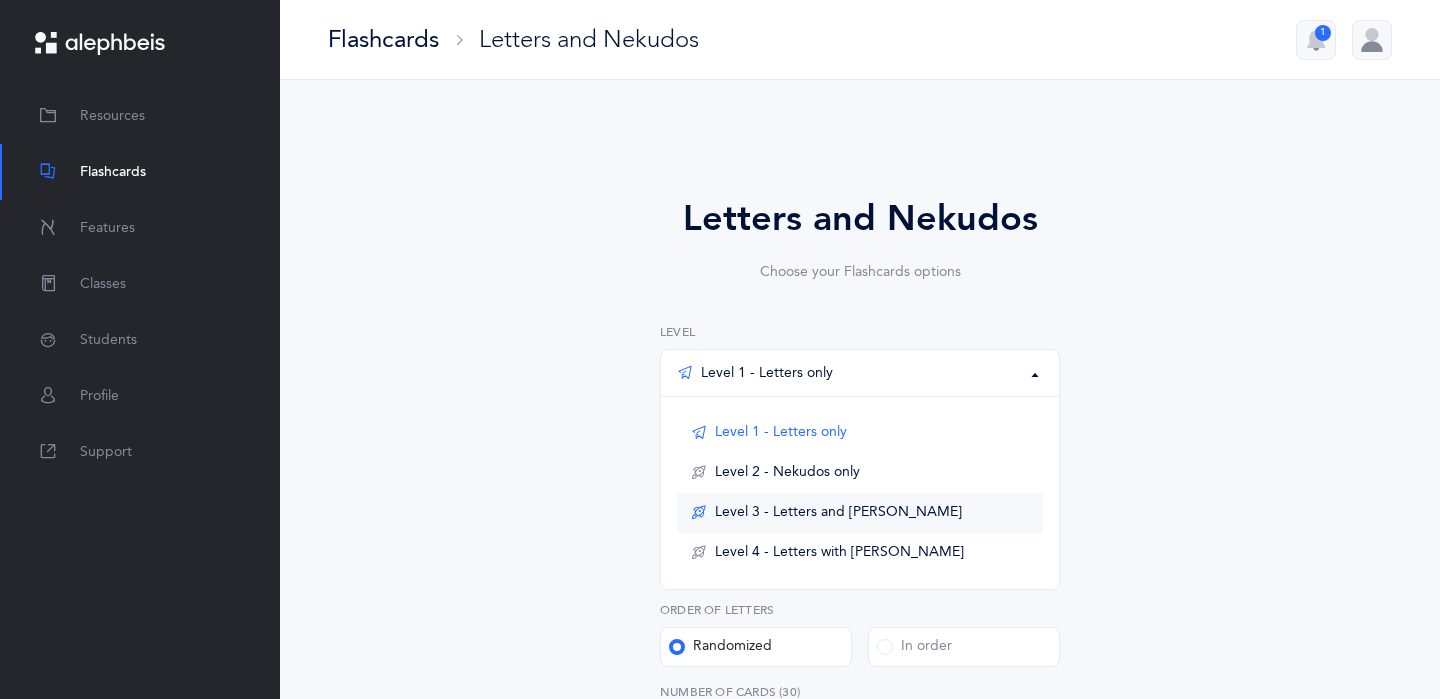 click on "Level 3 - Letters and Nekudos" at bounding box center [838, 513] 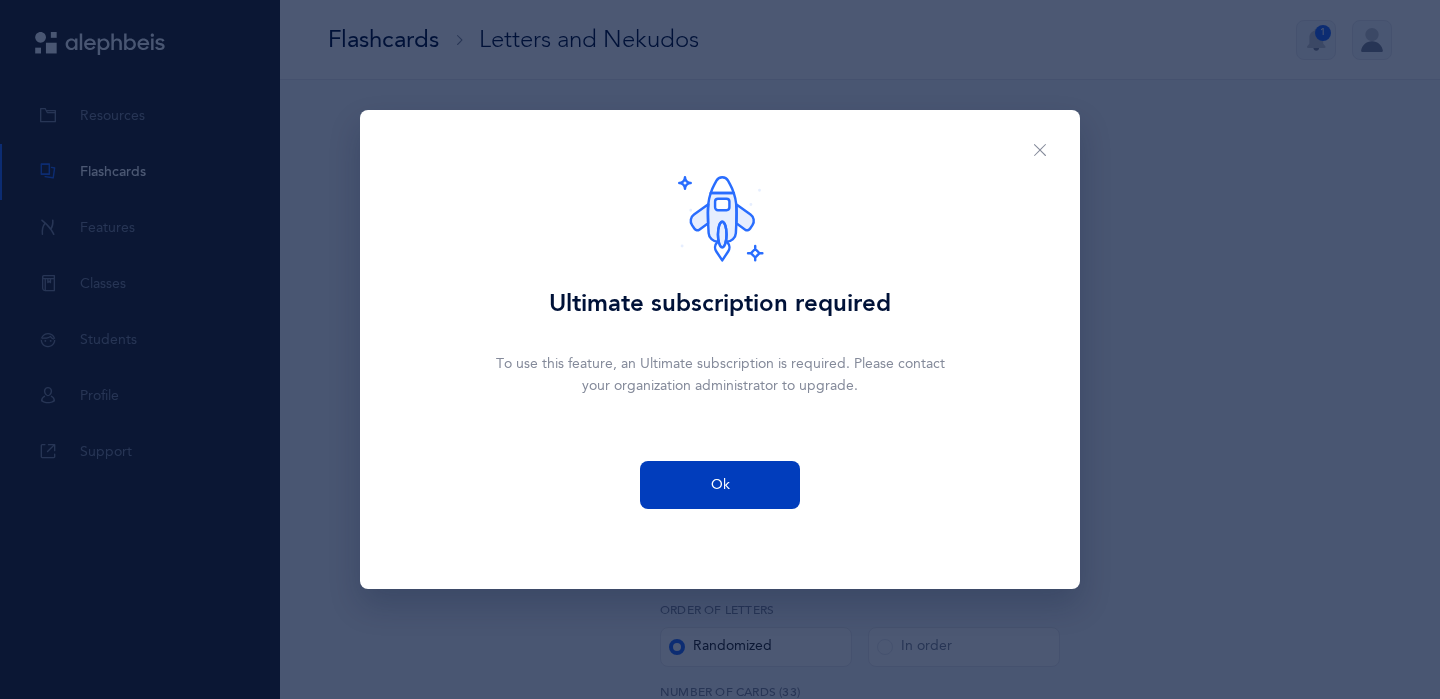 click on "Ok" at bounding box center [720, 485] 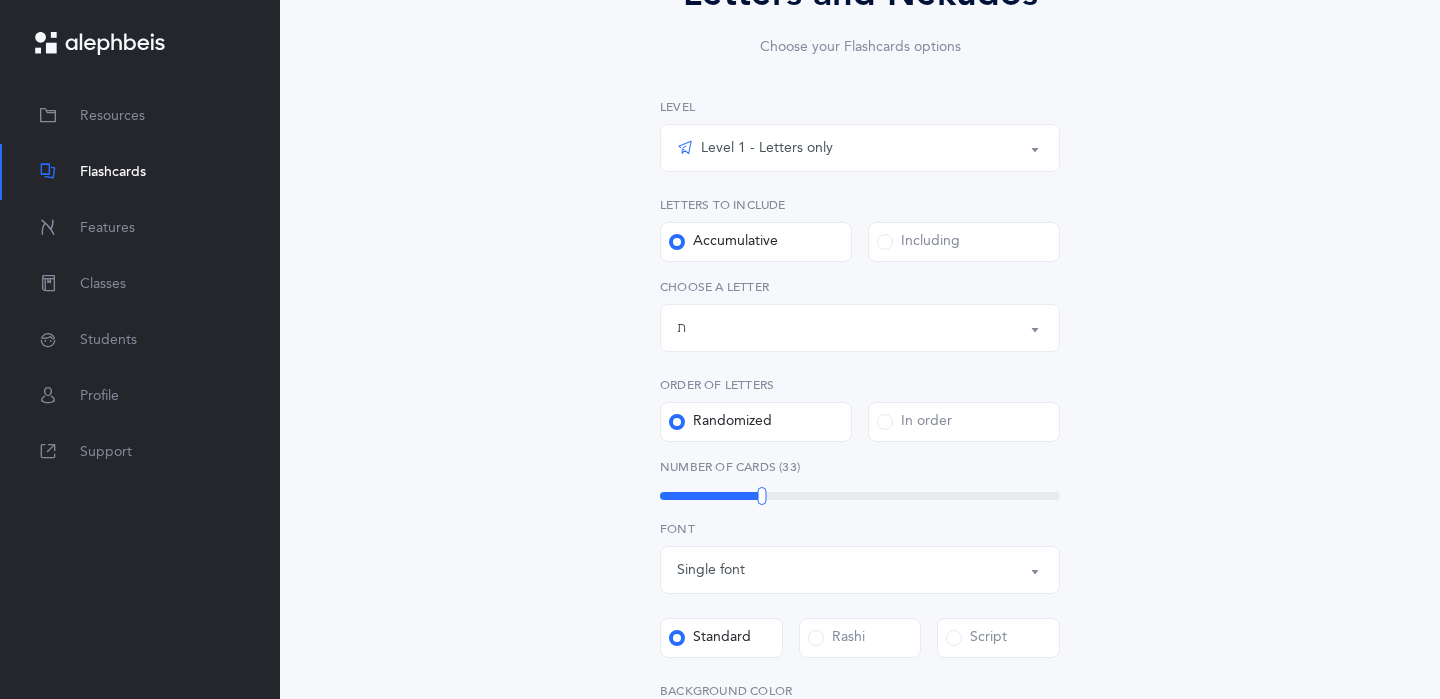 scroll, scrollTop: 234, scrollLeft: 0, axis: vertical 